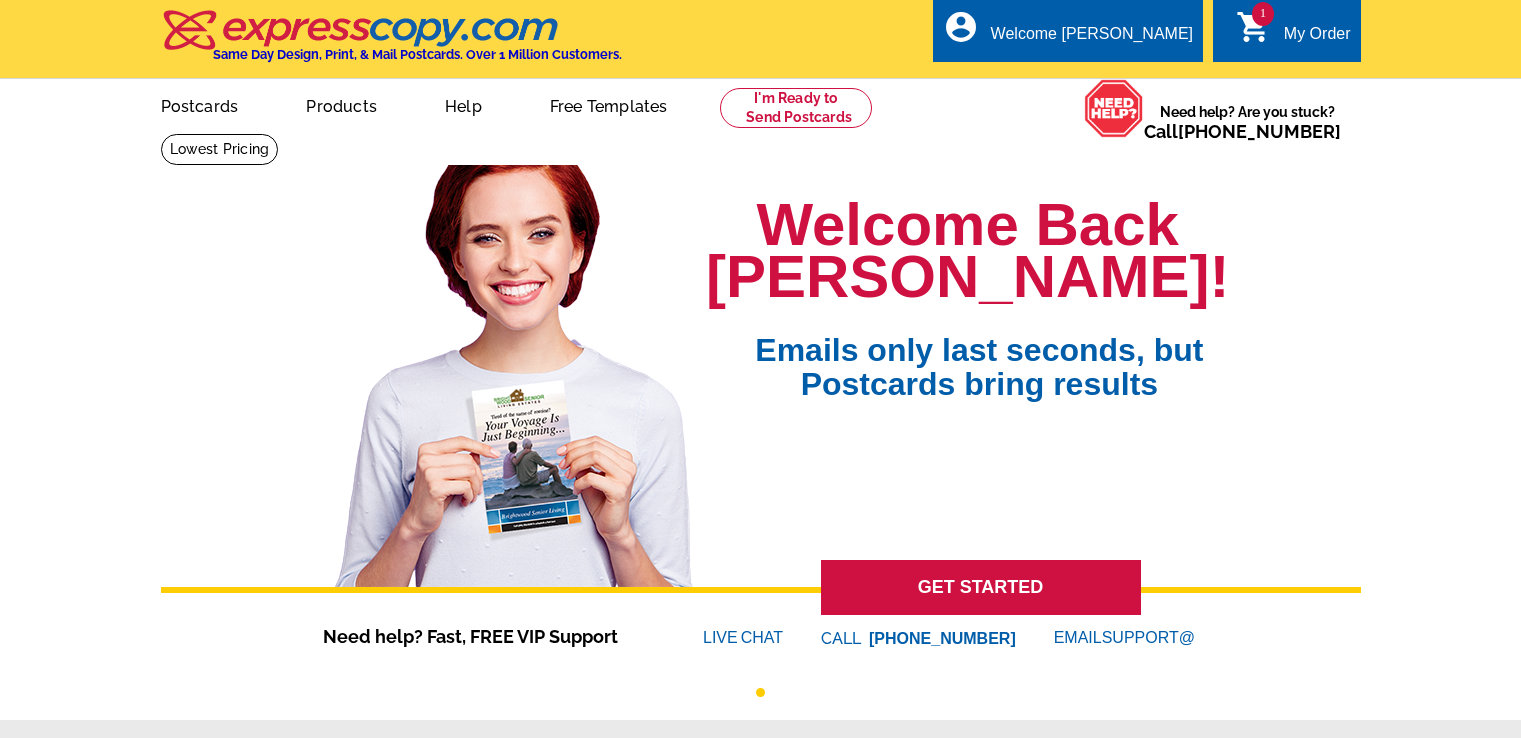 scroll, scrollTop: 0, scrollLeft: 0, axis: both 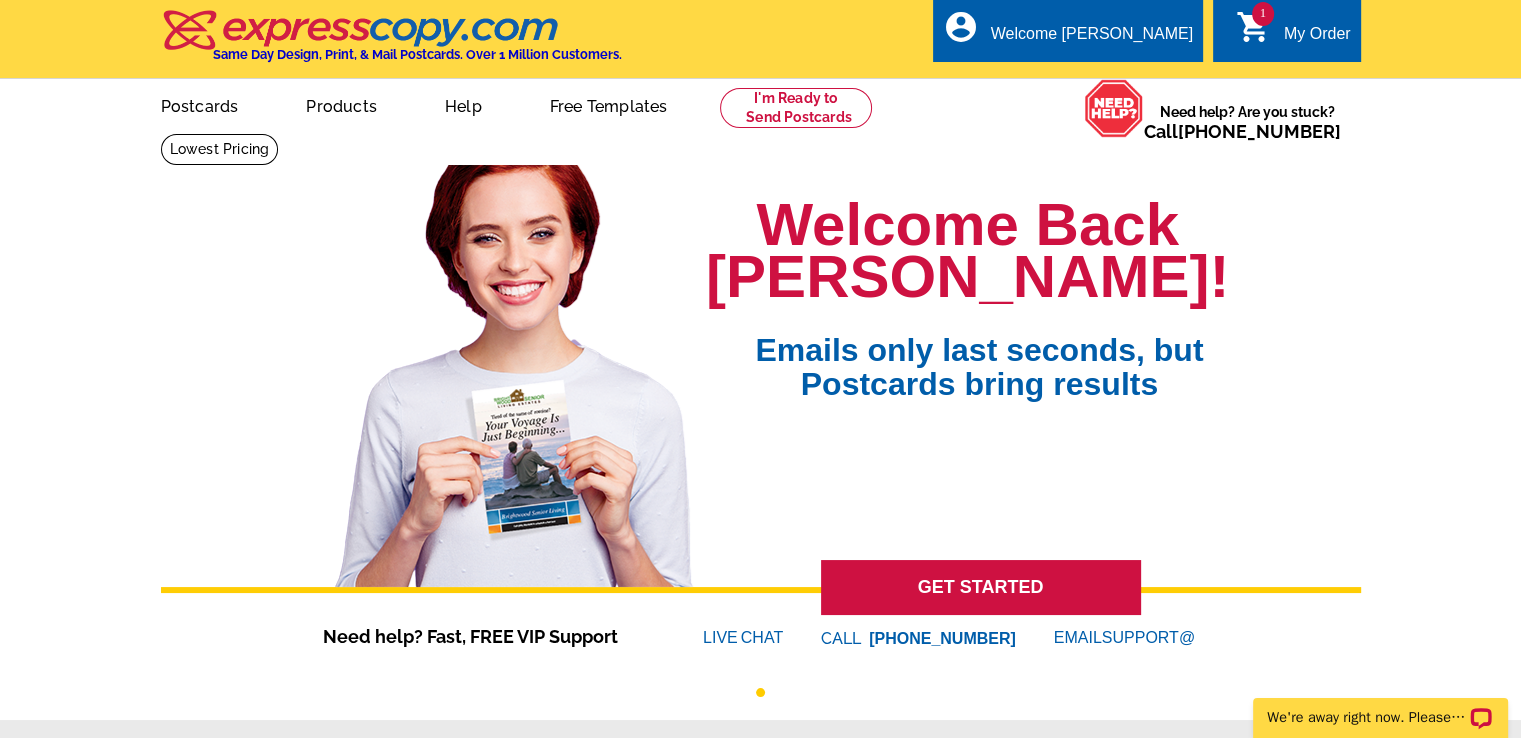 click on "shopping_cart" at bounding box center (1254, 27) 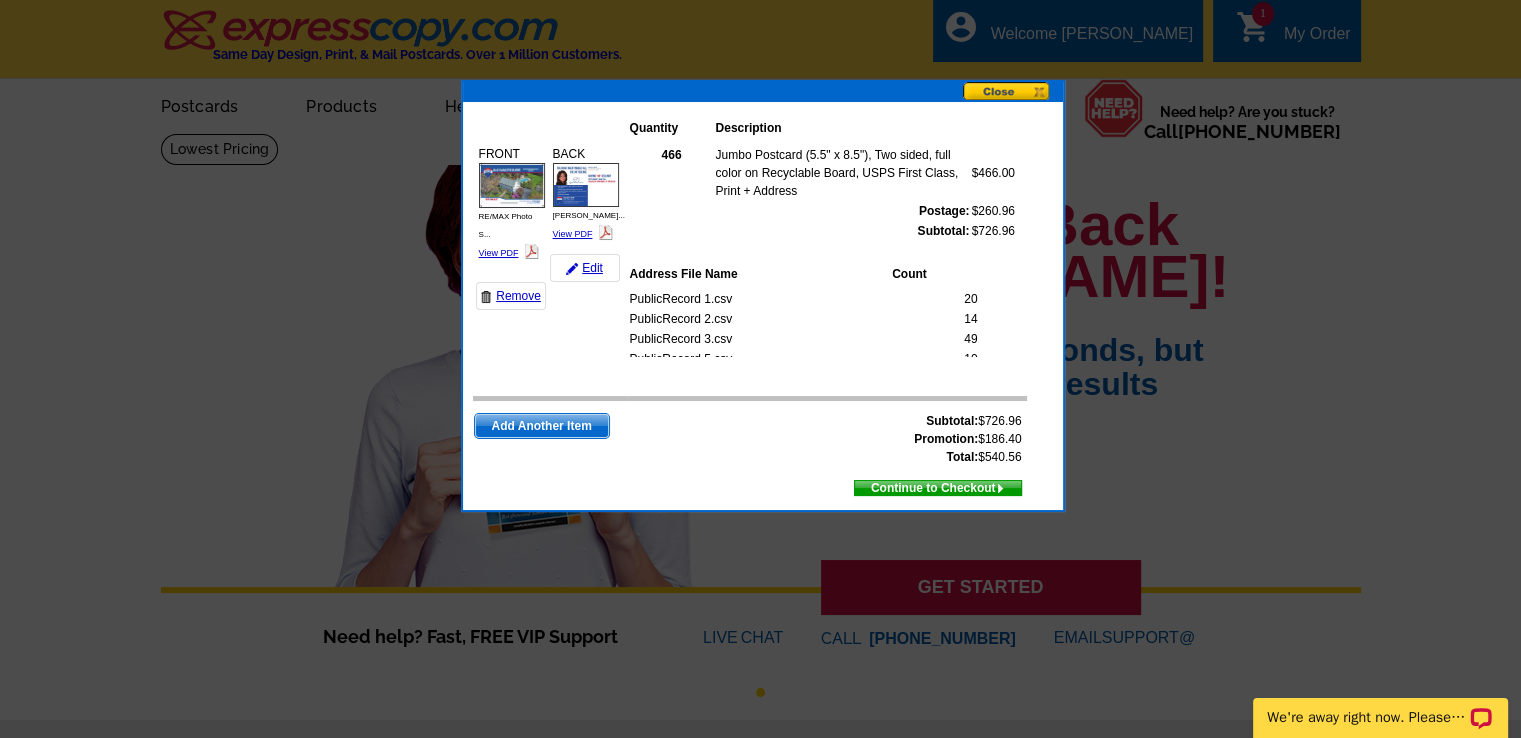 click at bounding box center (1013, 92) 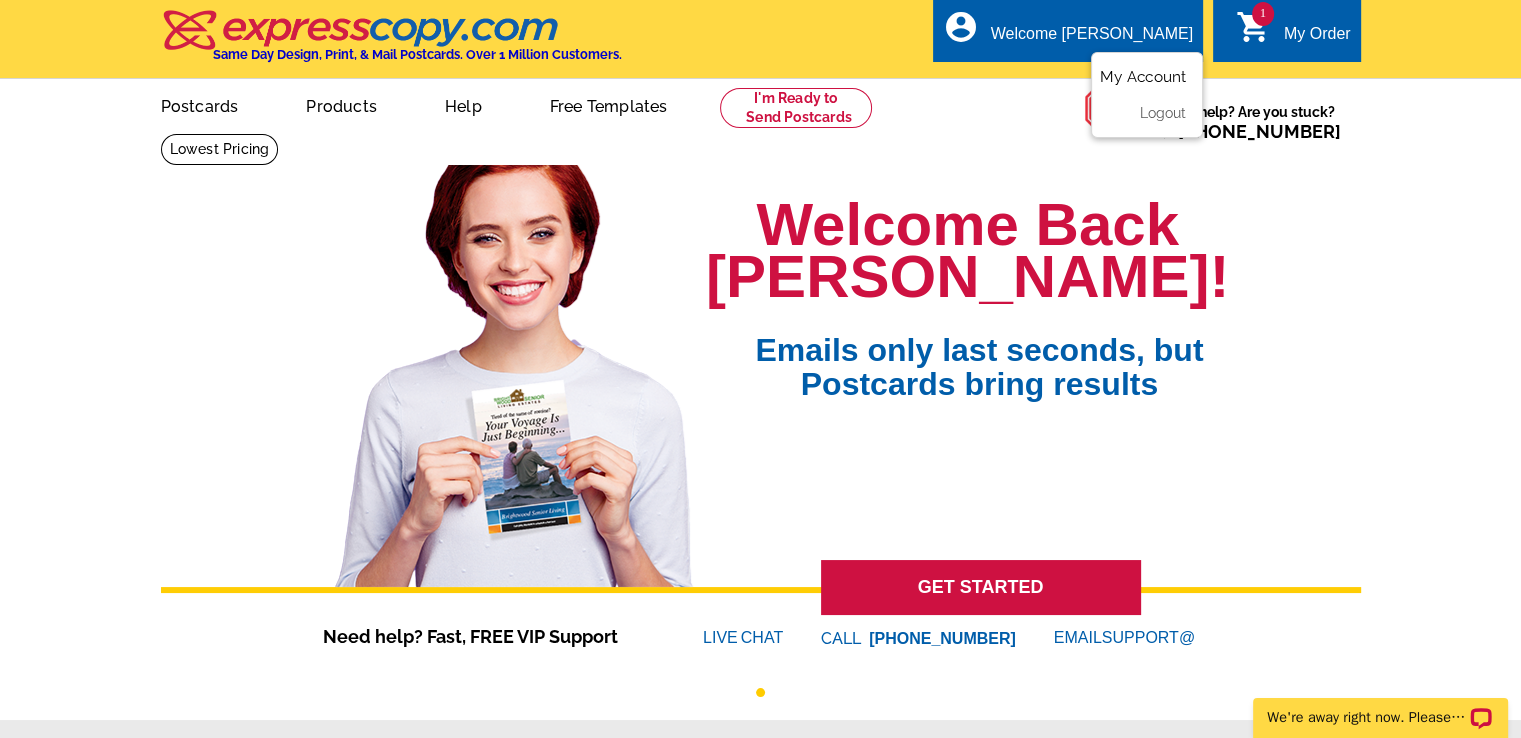 click on "My Account" at bounding box center [1143, 77] 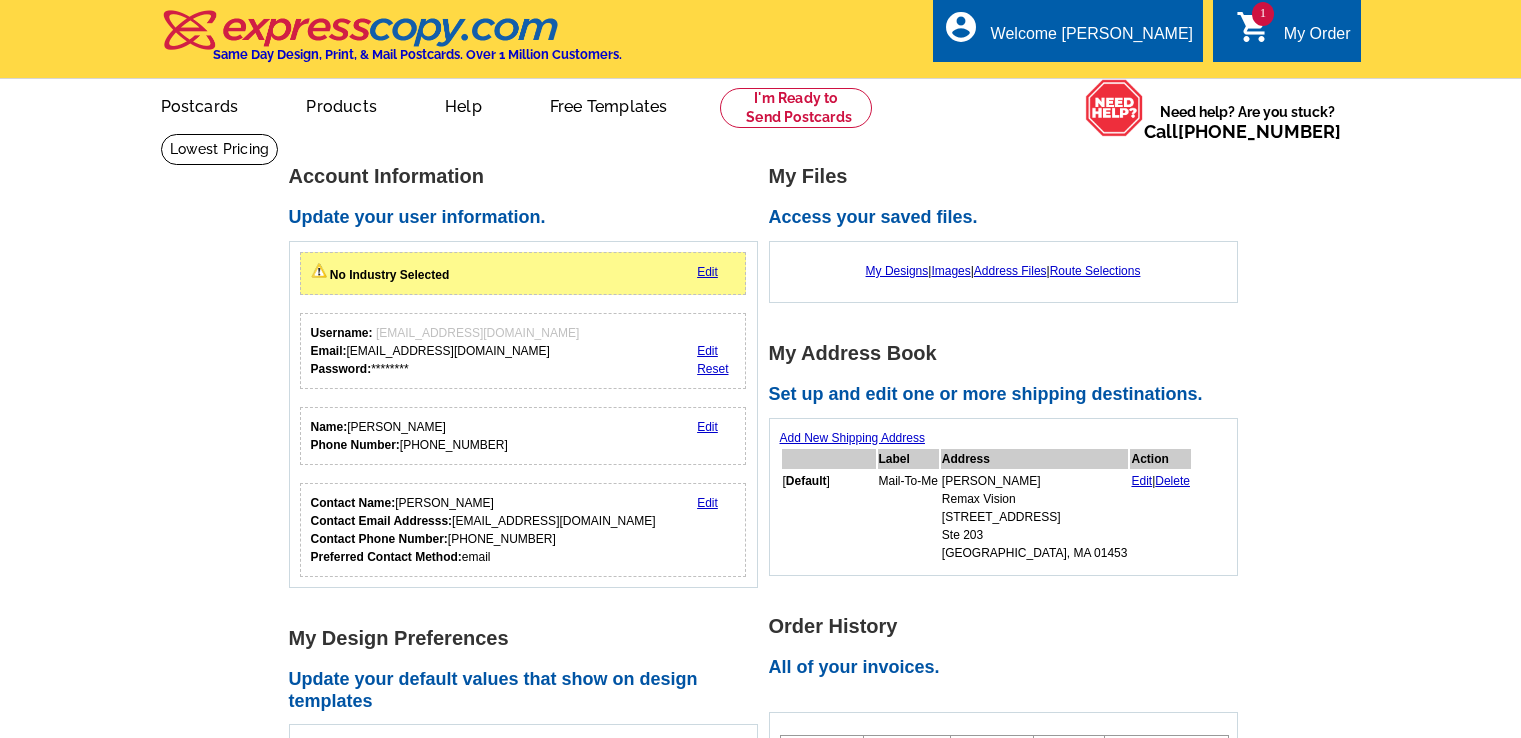 scroll, scrollTop: 0, scrollLeft: 0, axis: both 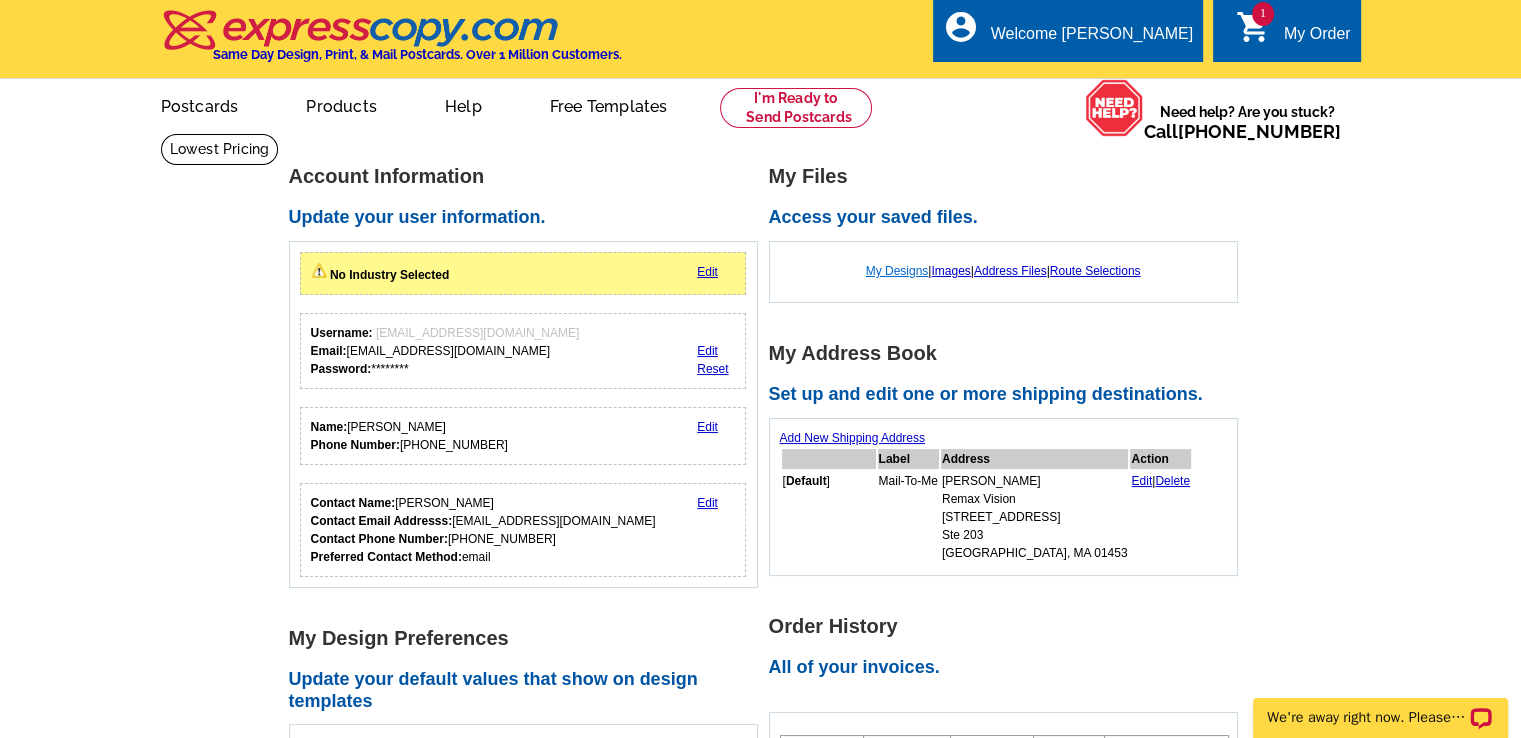 click on "My Designs" at bounding box center (897, 271) 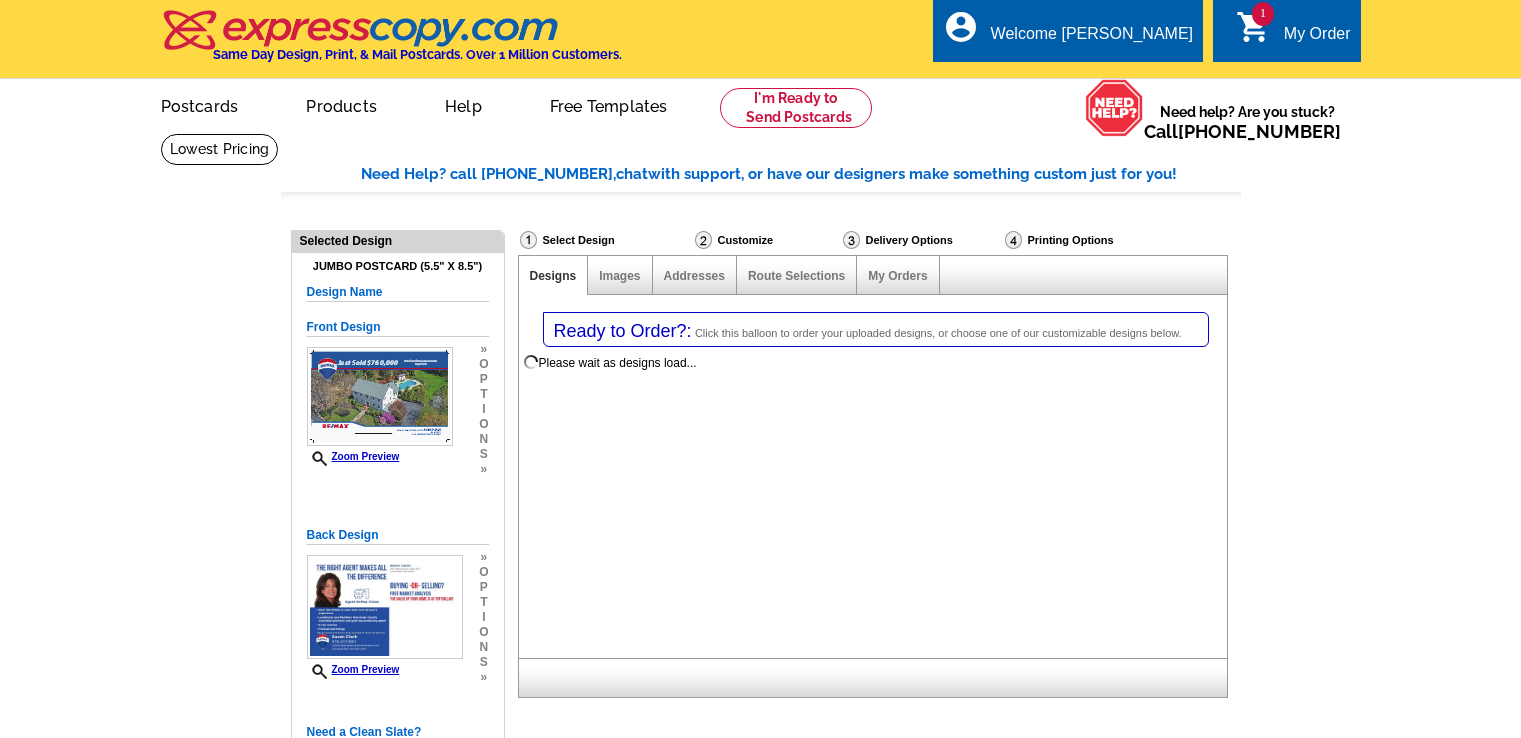 select on "1" 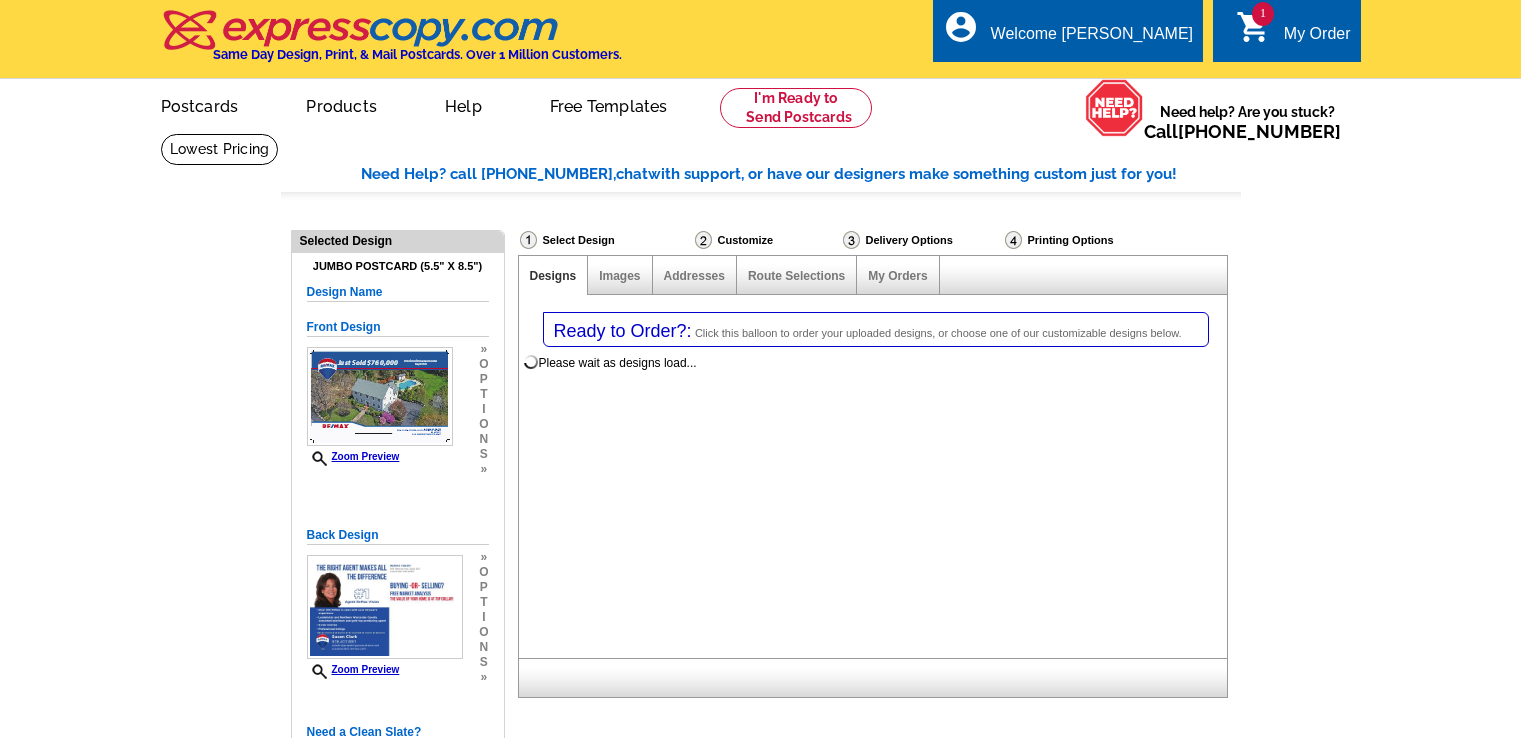 select on "2" 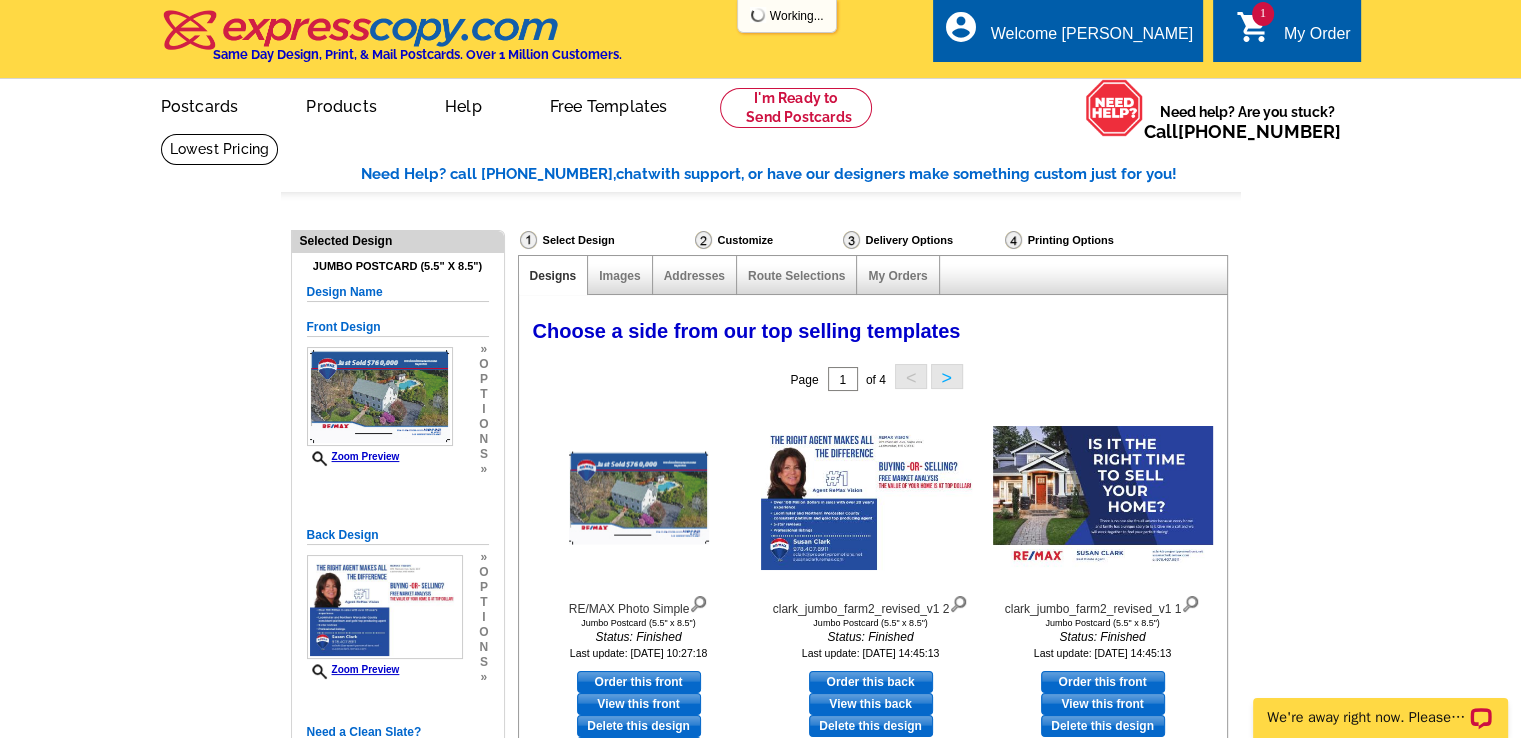 scroll, scrollTop: 0, scrollLeft: 0, axis: both 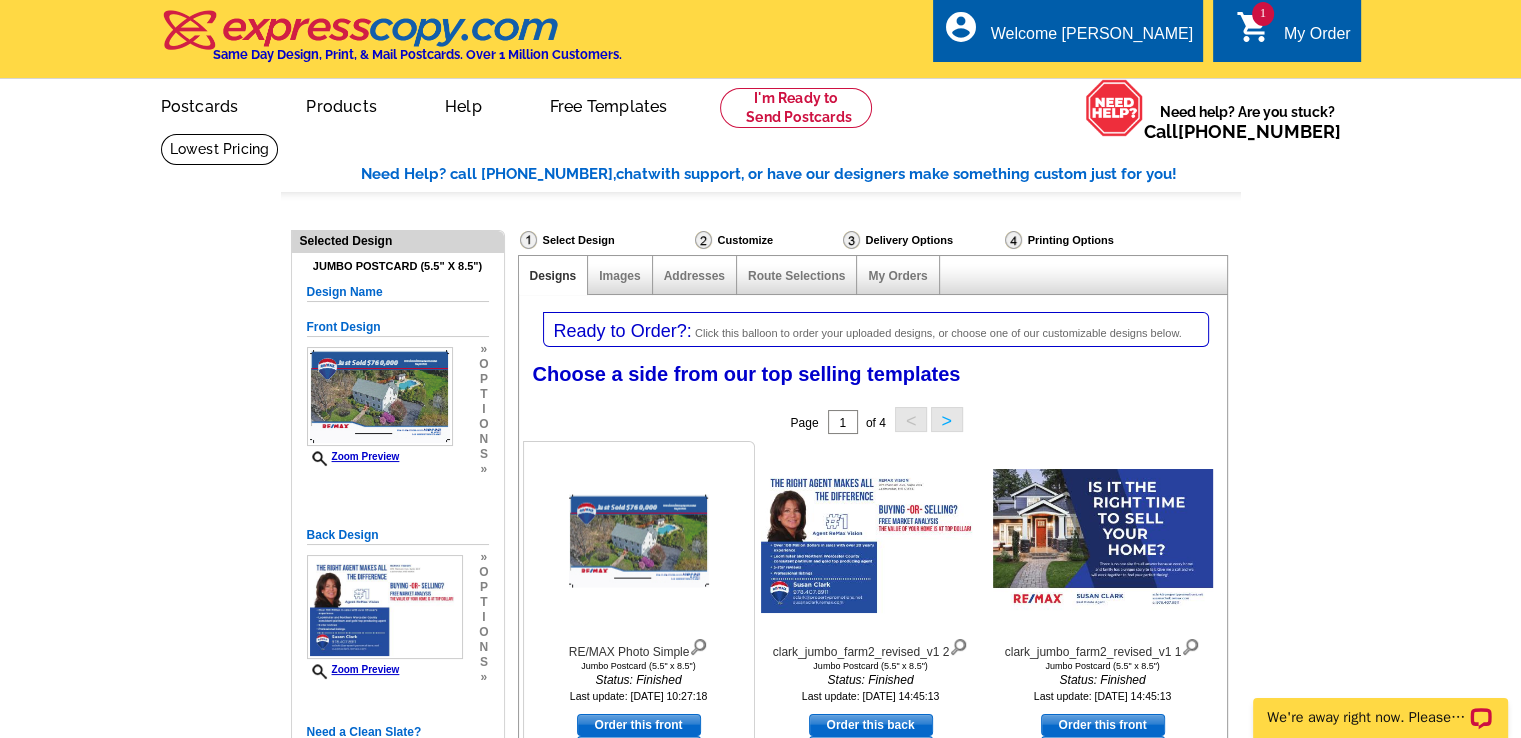 click at bounding box center (639, 541) 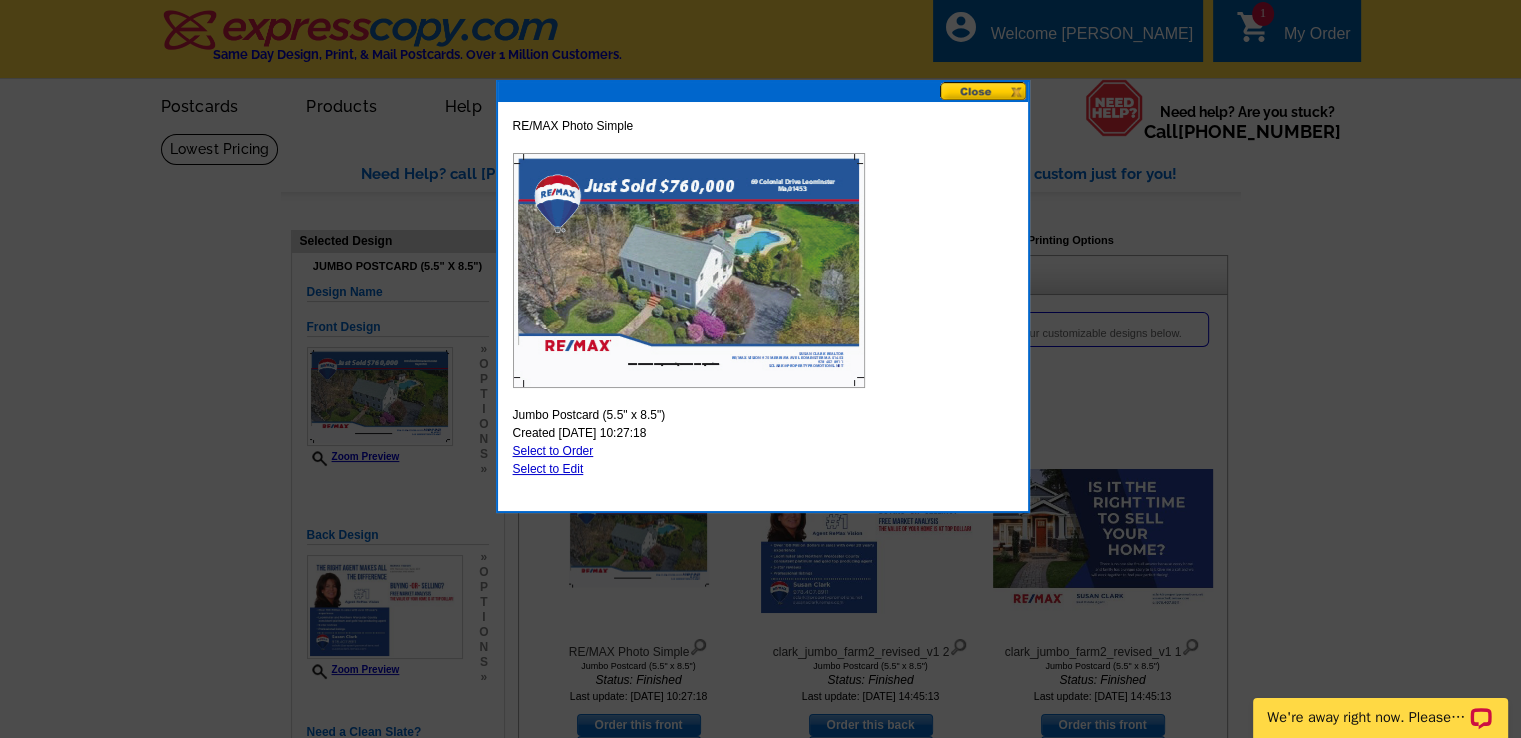 click on "Select to Order" at bounding box center [553, 451] 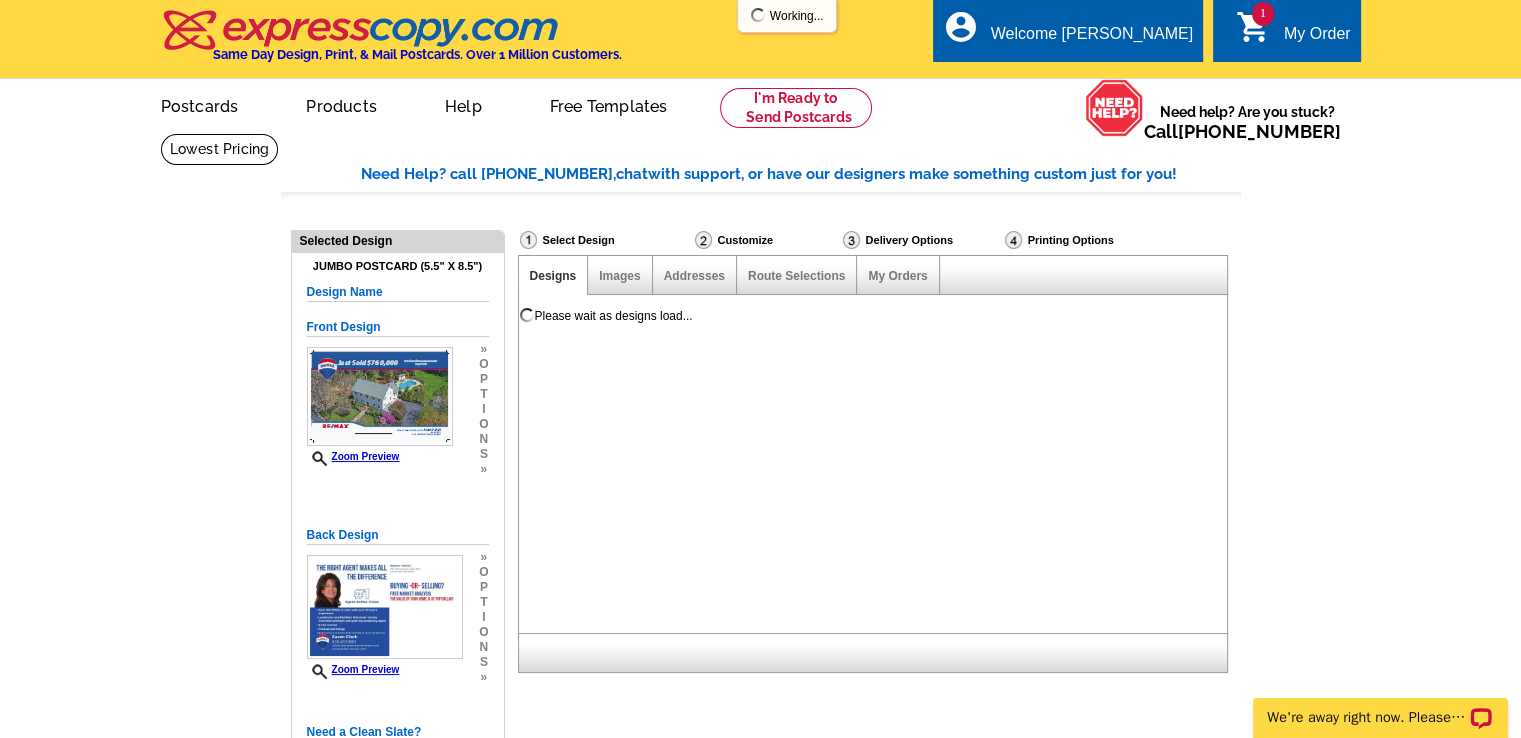 scroll, scrollTop: 0, scrollLeft: 0, axis: both 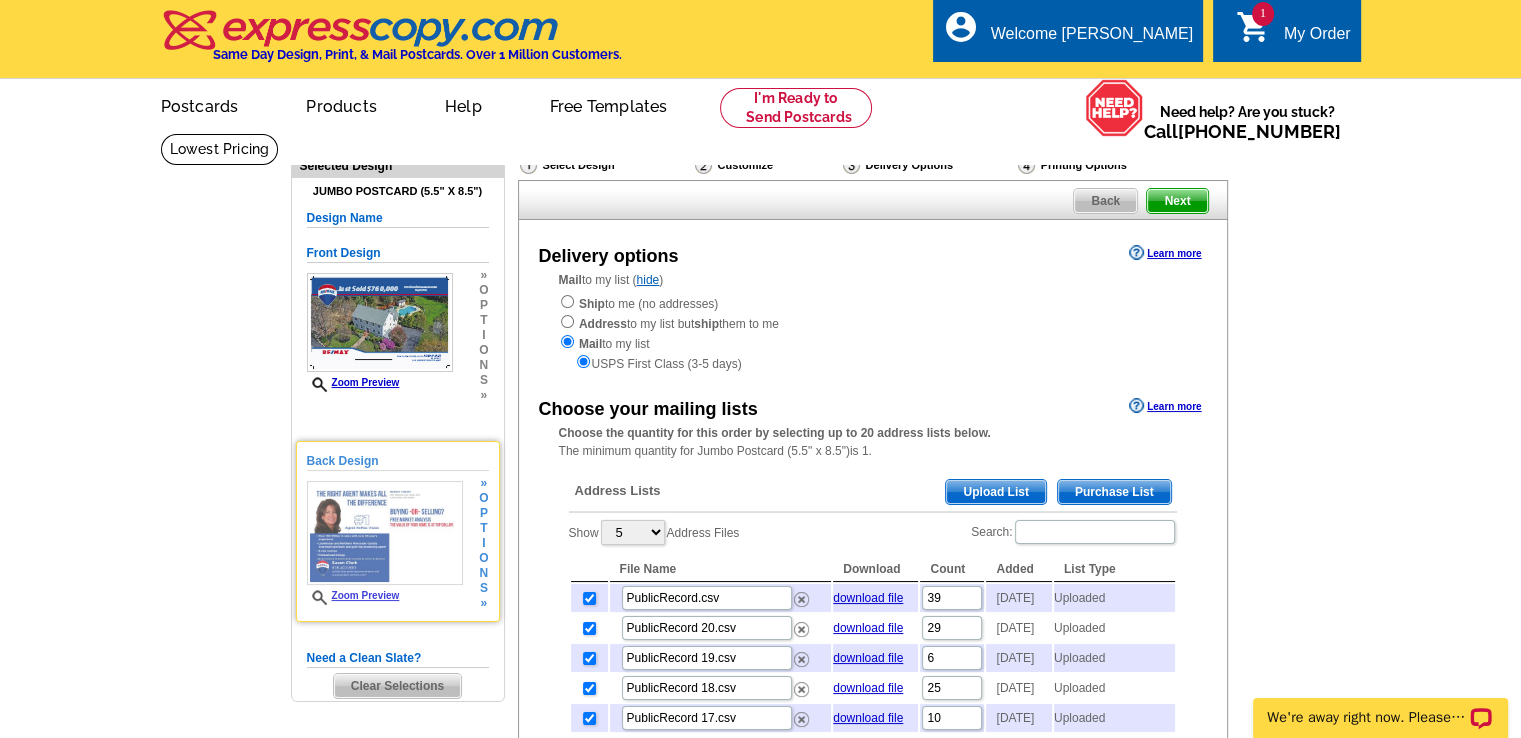 click at bounding box center [385, 533] 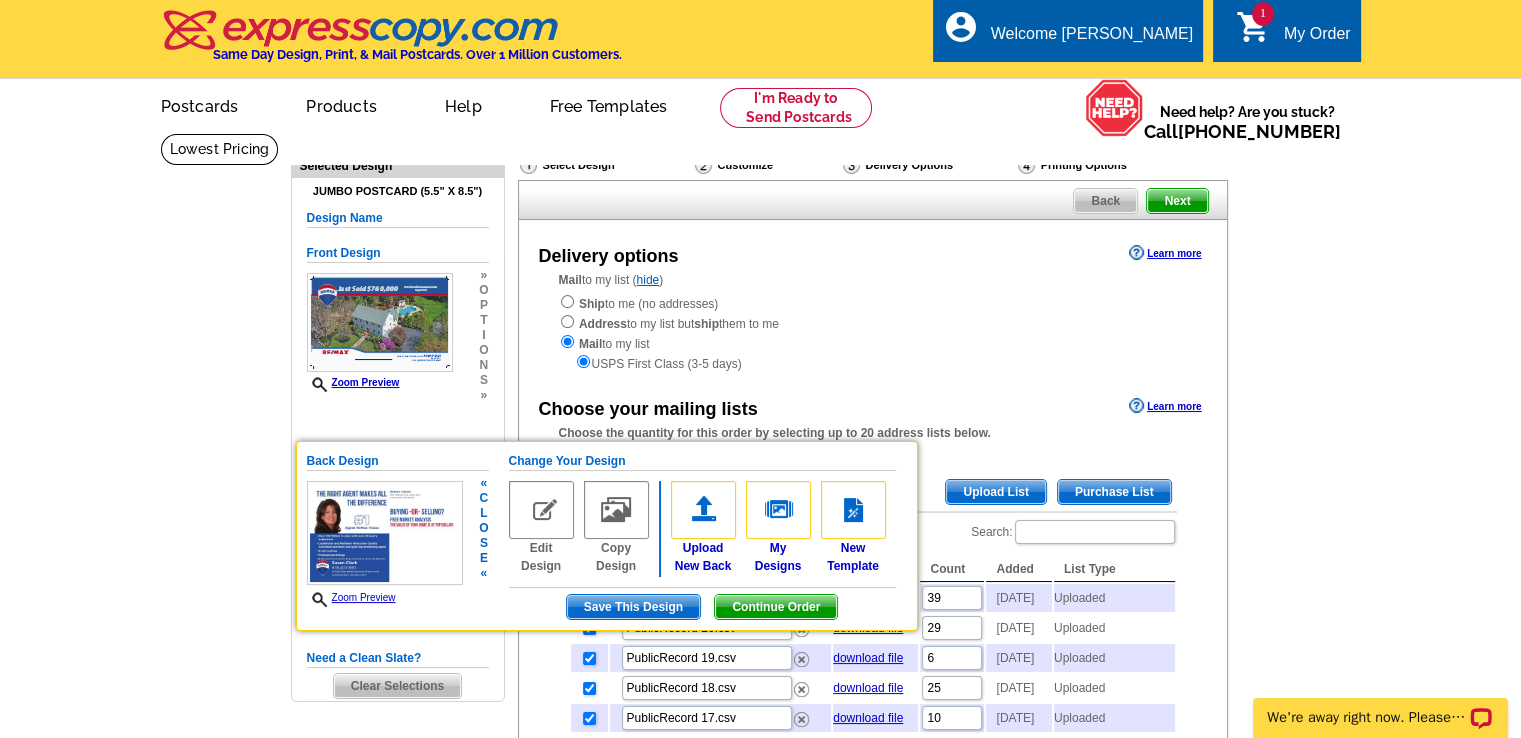 click on "Save This Design" at bounding box center [633, 607] 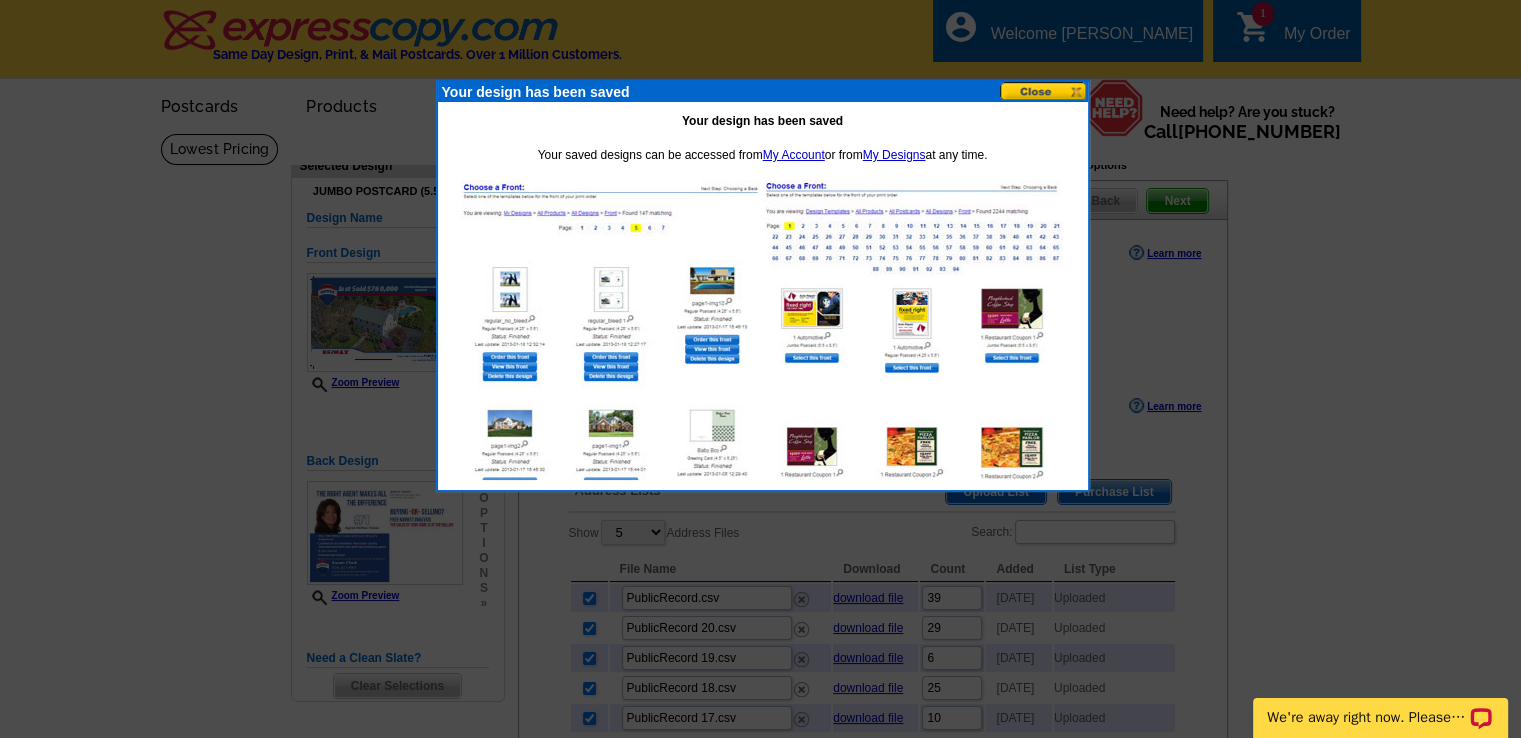 click at bounding box center (1044, 91) 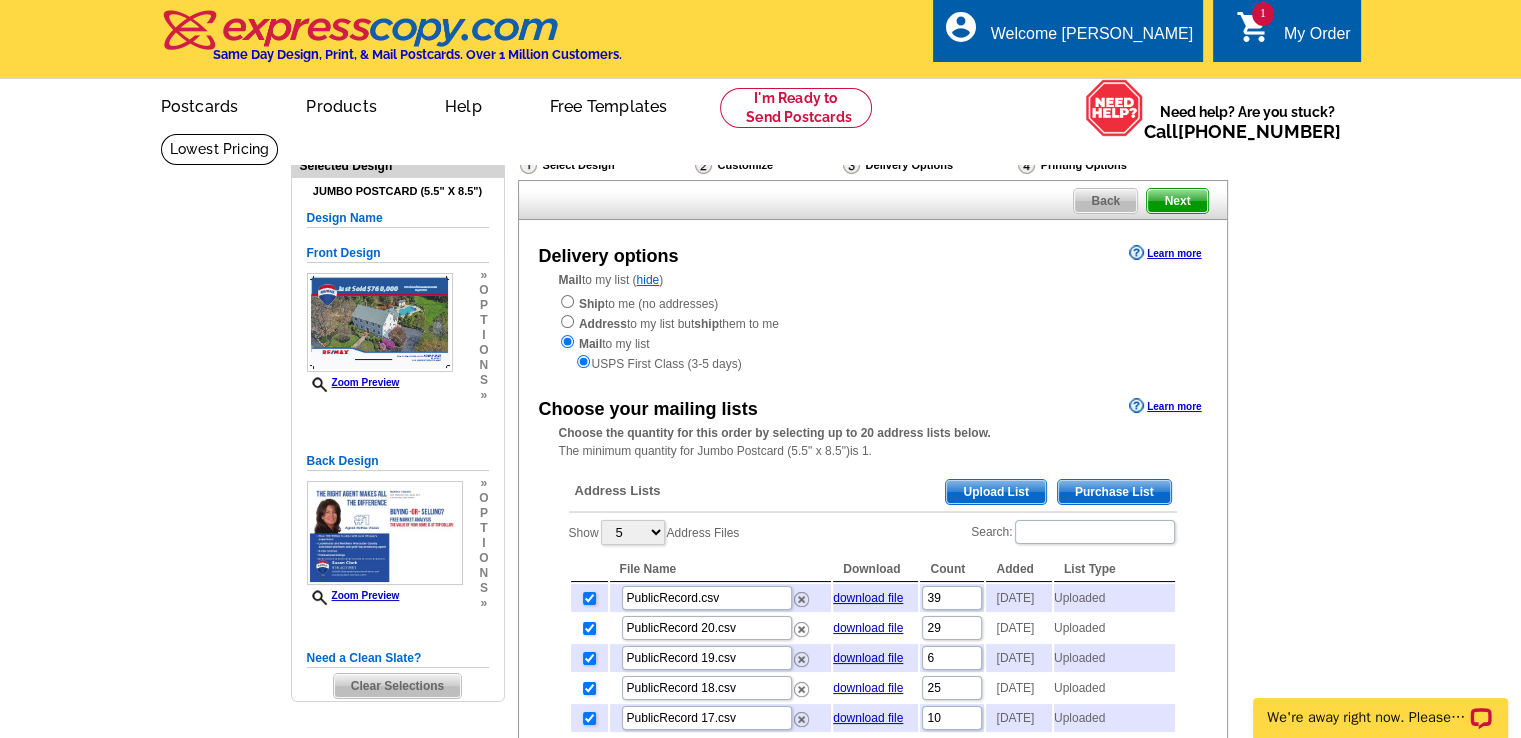 click on "Back" at bounding box center (1105, 201) 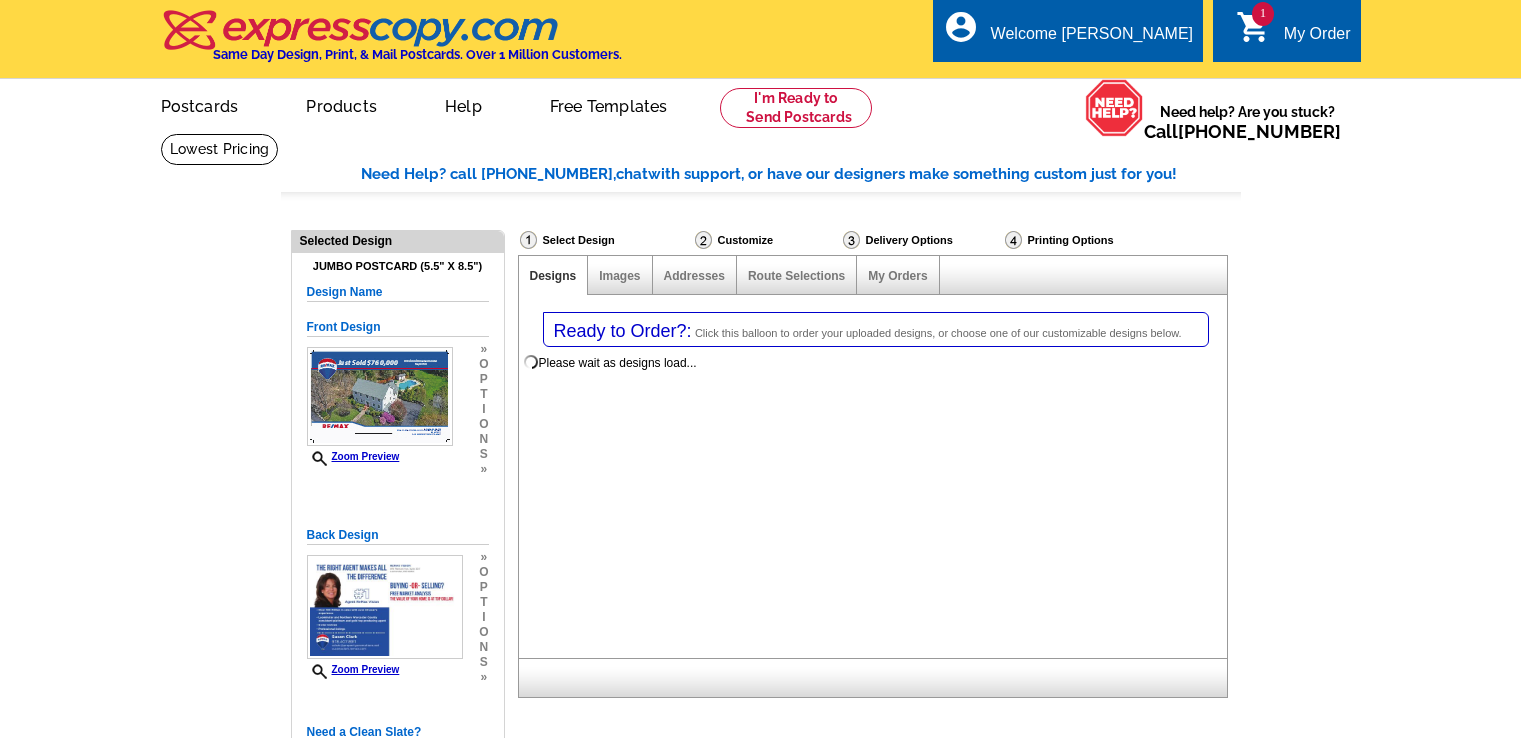 select on "1" 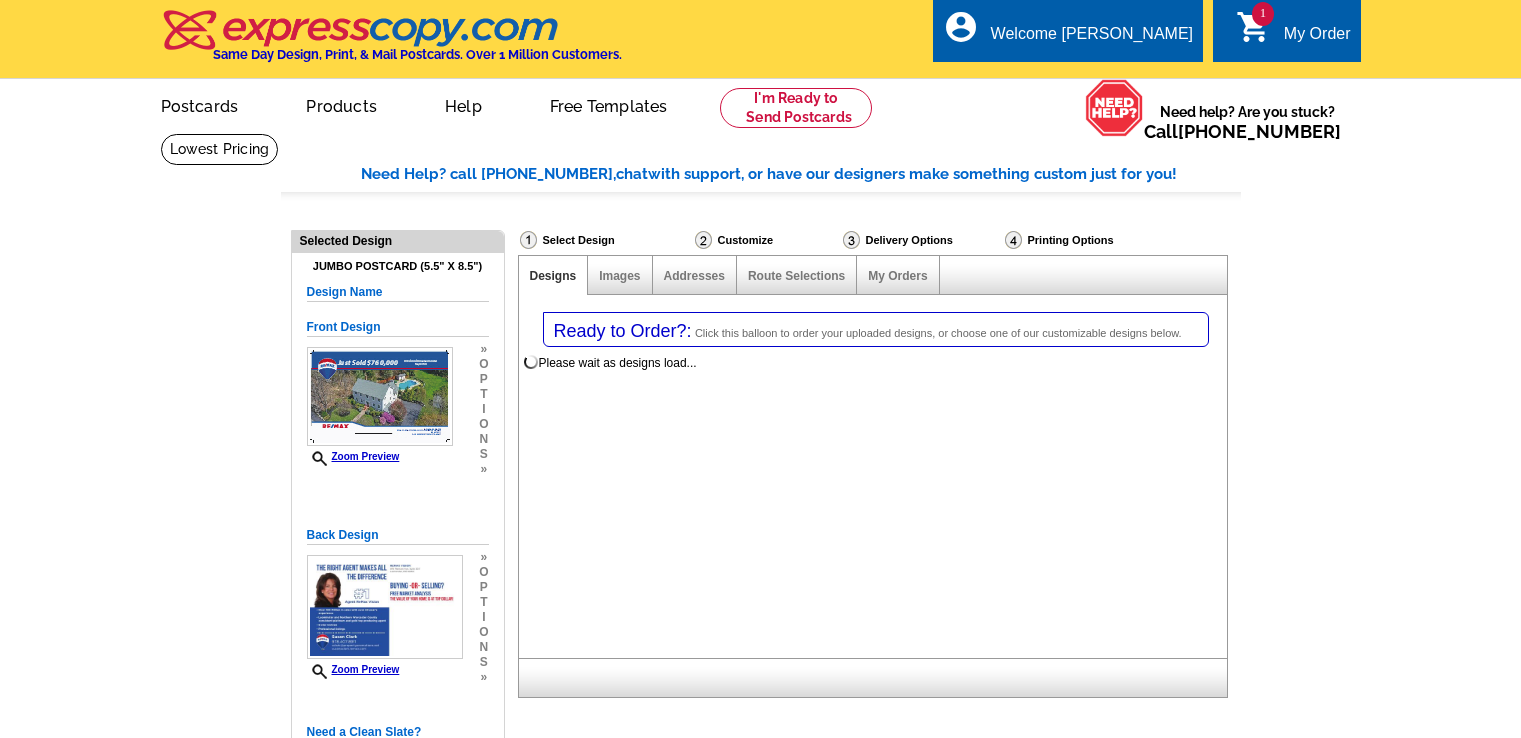select on "2" 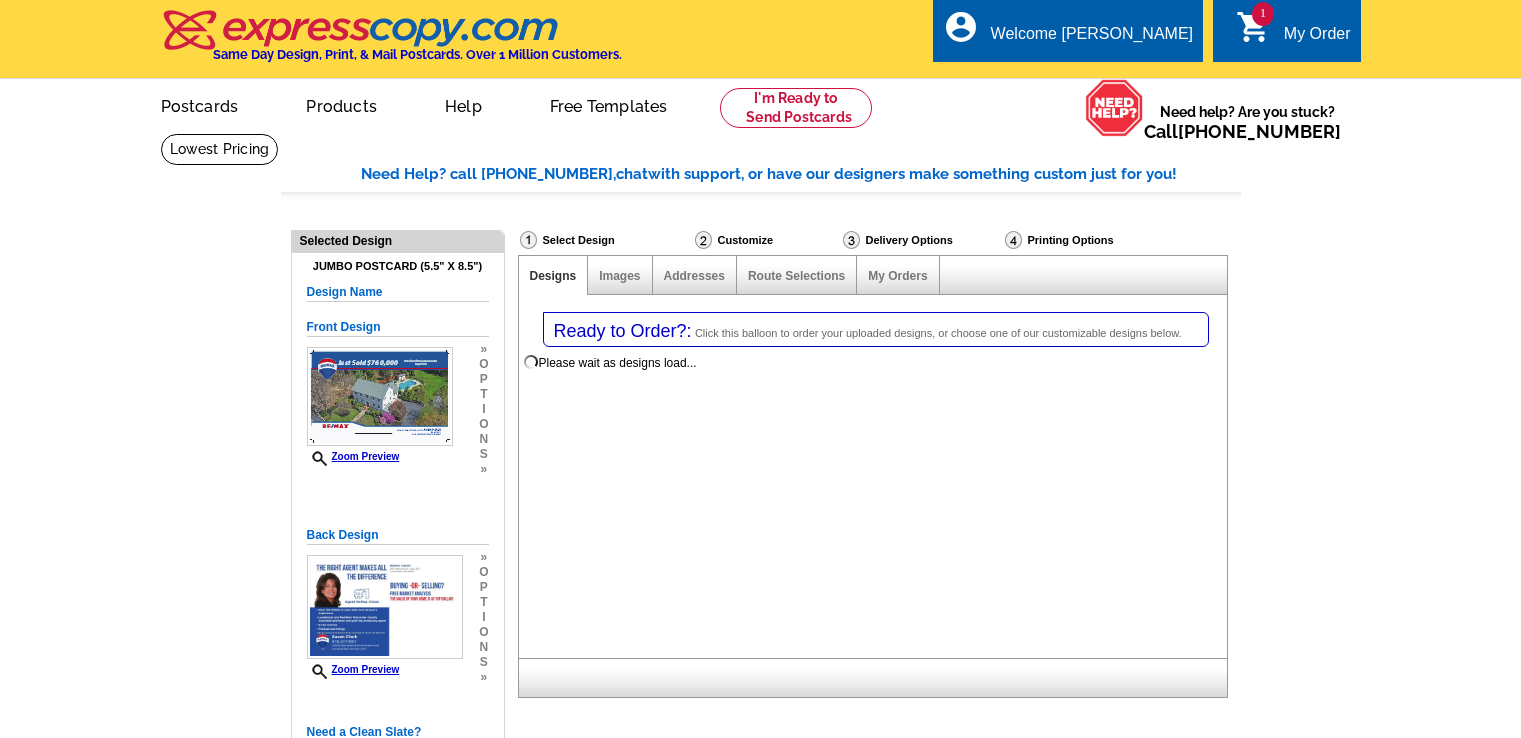 scroll, scrollTop: 0, scrollLeft: 0, axis: both 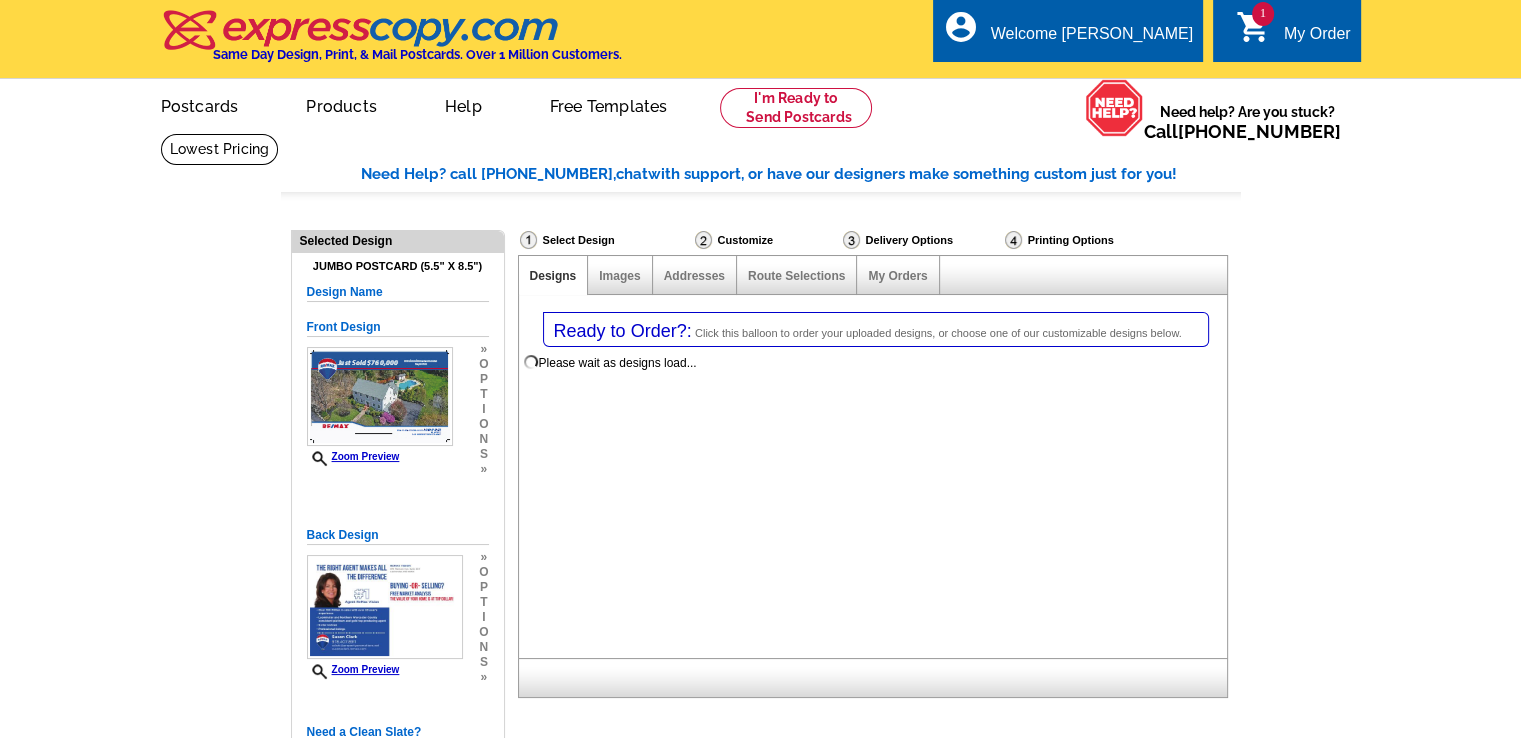 select on "785" 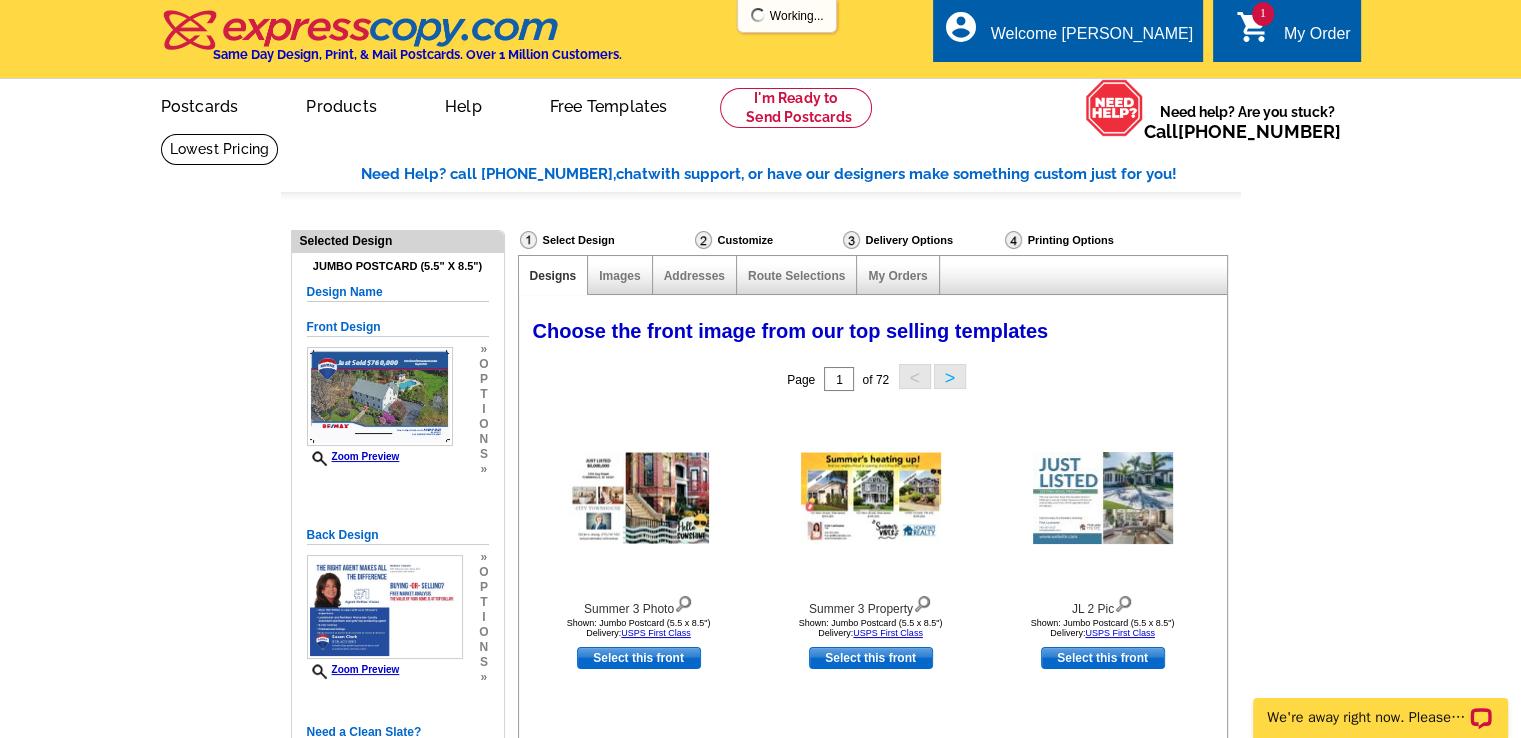 scroll, scrollTop: 0, scrollLeft: 0, axis: both 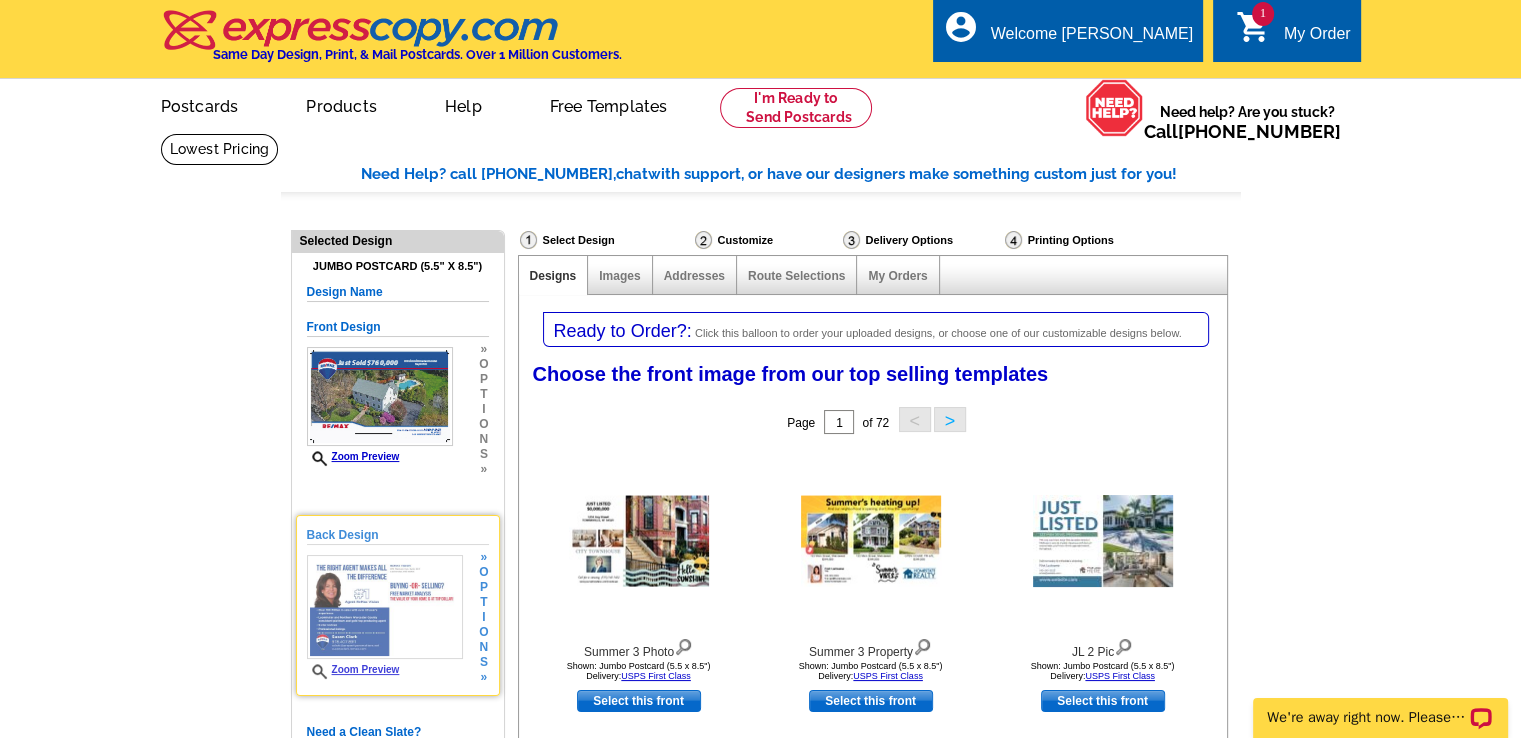 click at bounding box center [385, 607] 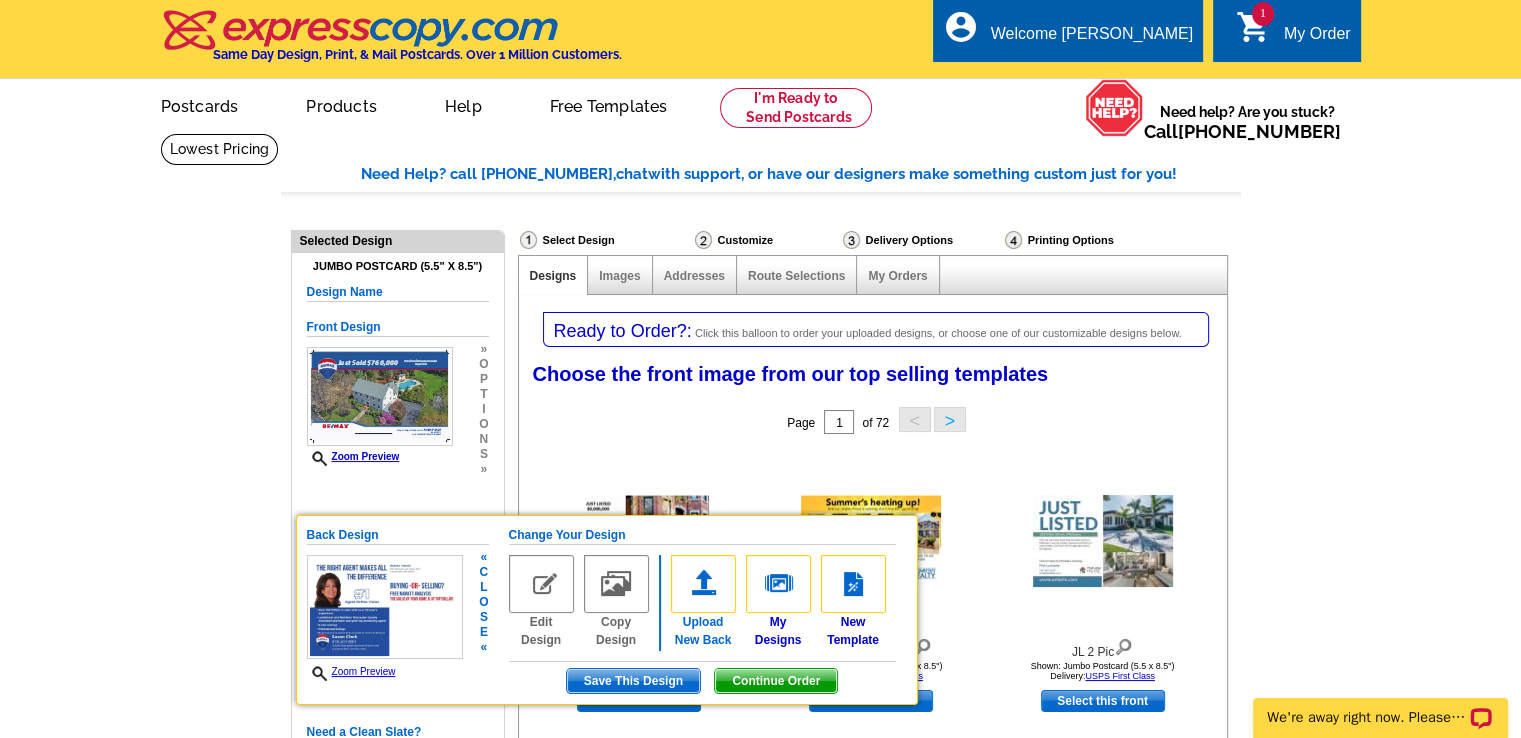 click at bounding box center [703, 584] 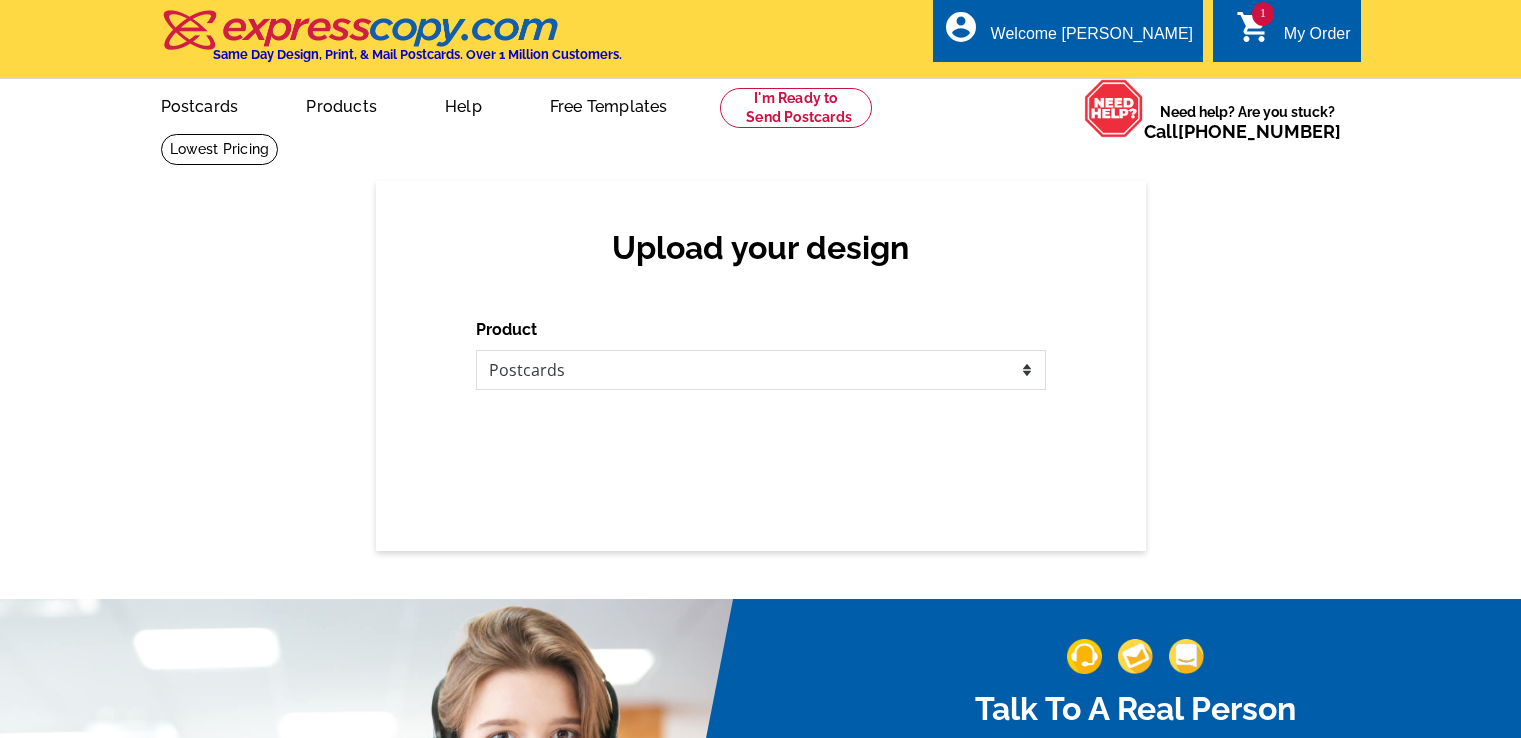 scroll, scrollTop: 0, scrollLeft: 0, axis: both 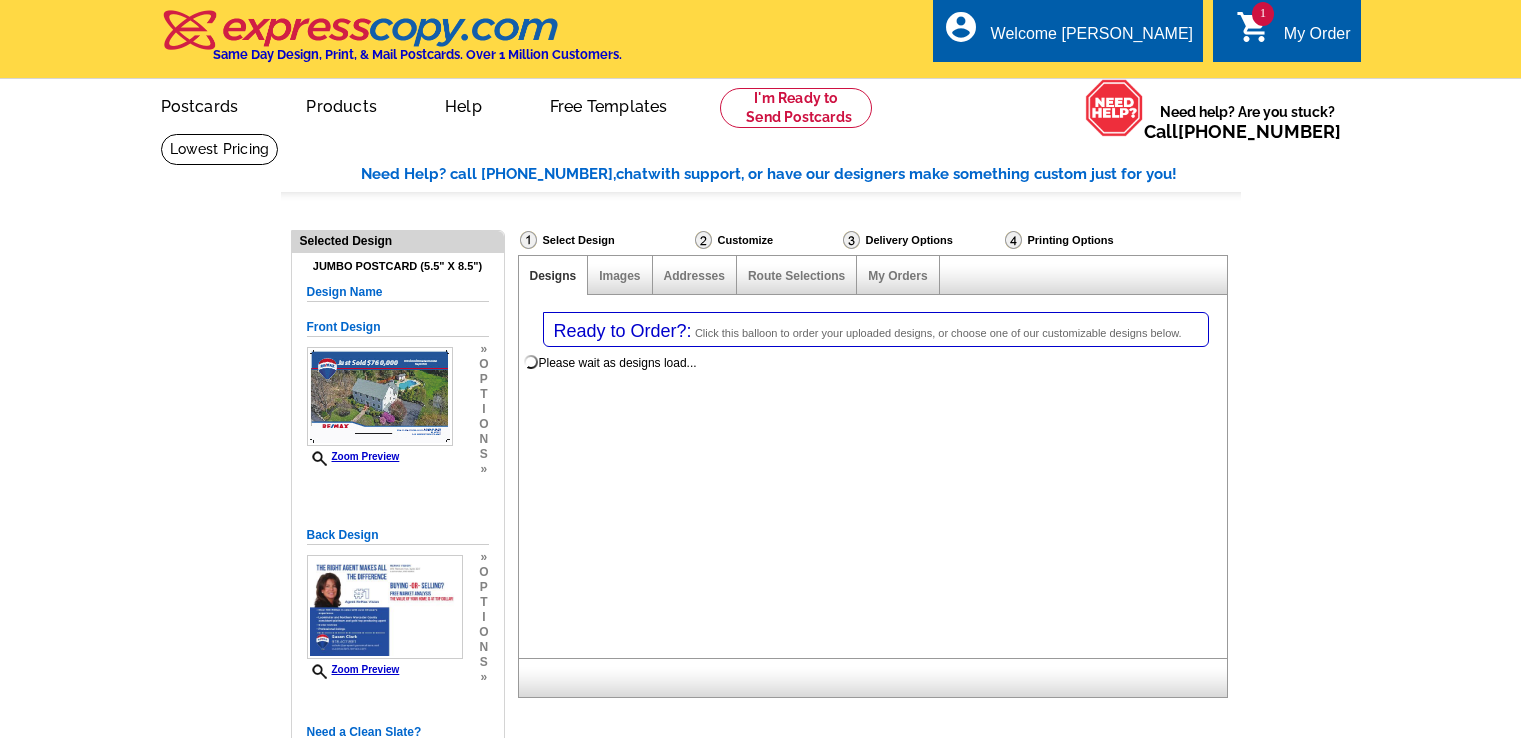 select on "1" 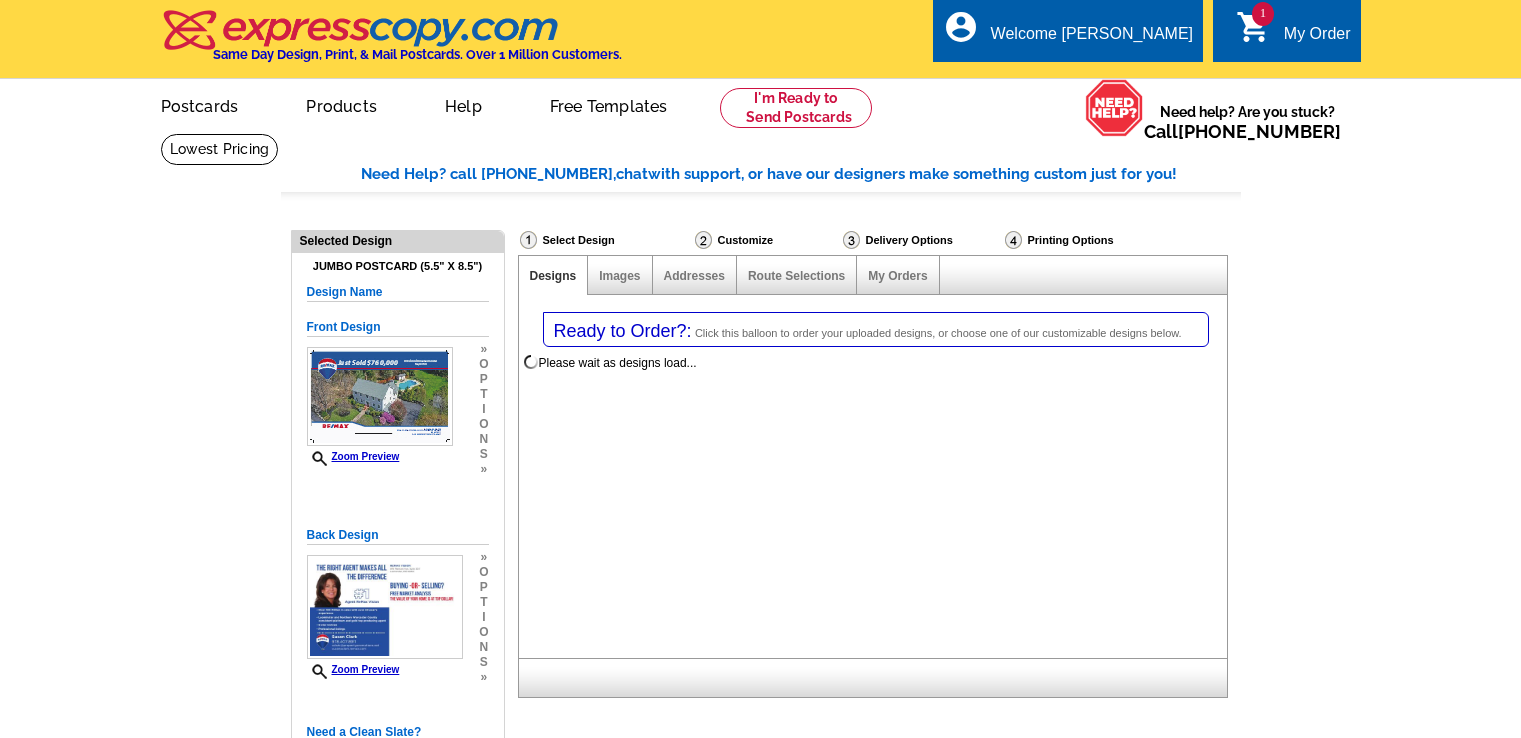 select on "2" 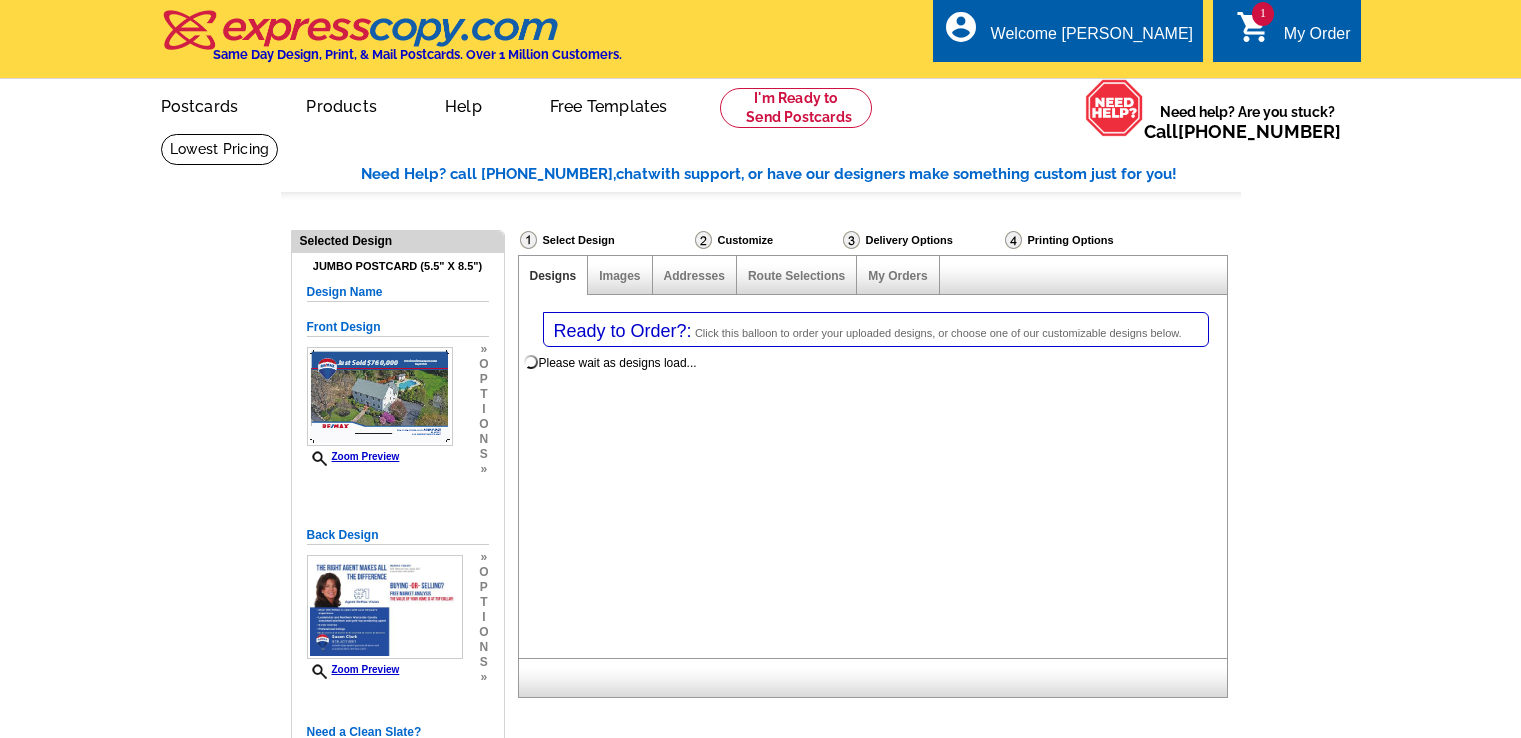 scroll, scrollTop: 0, scrollLeft: 0, axis: both 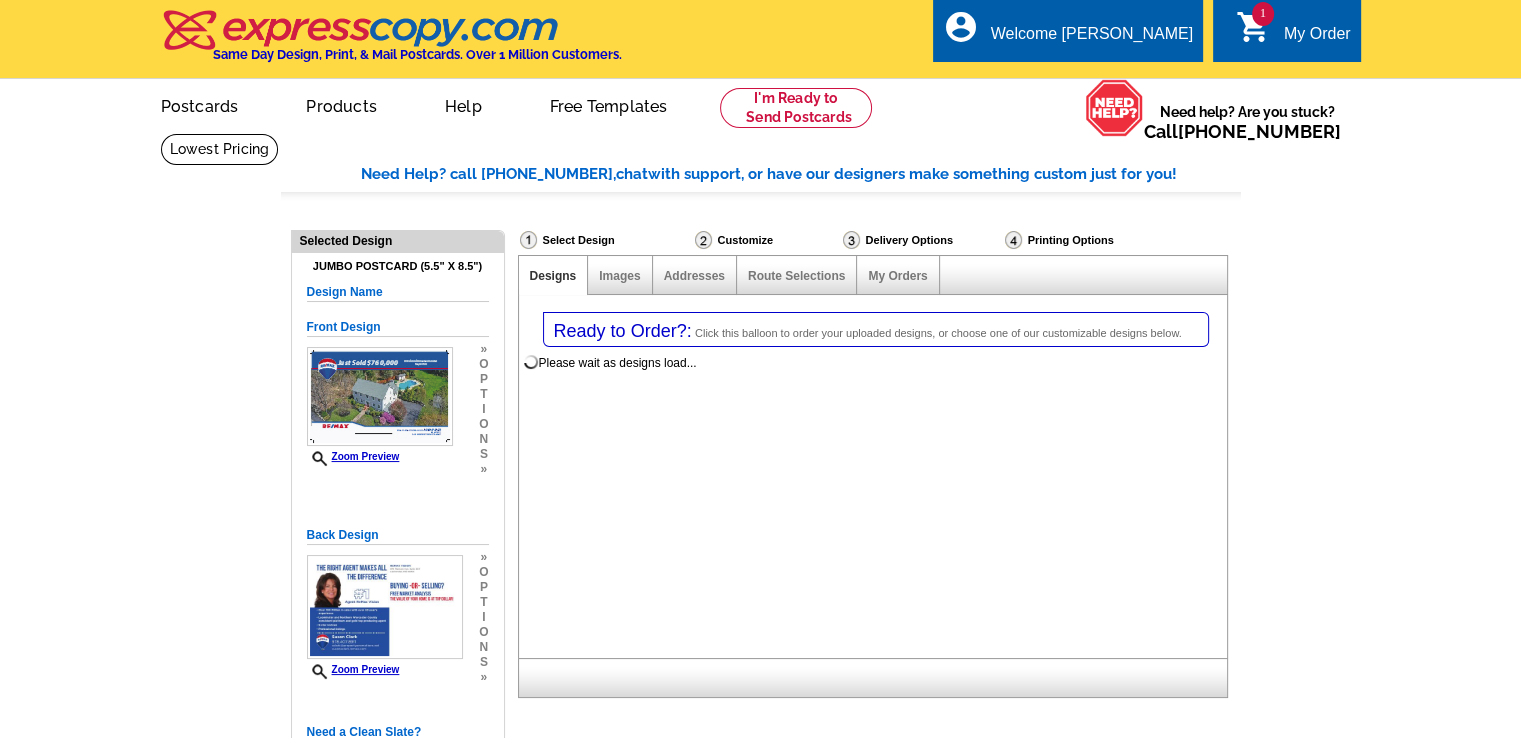select on "785" 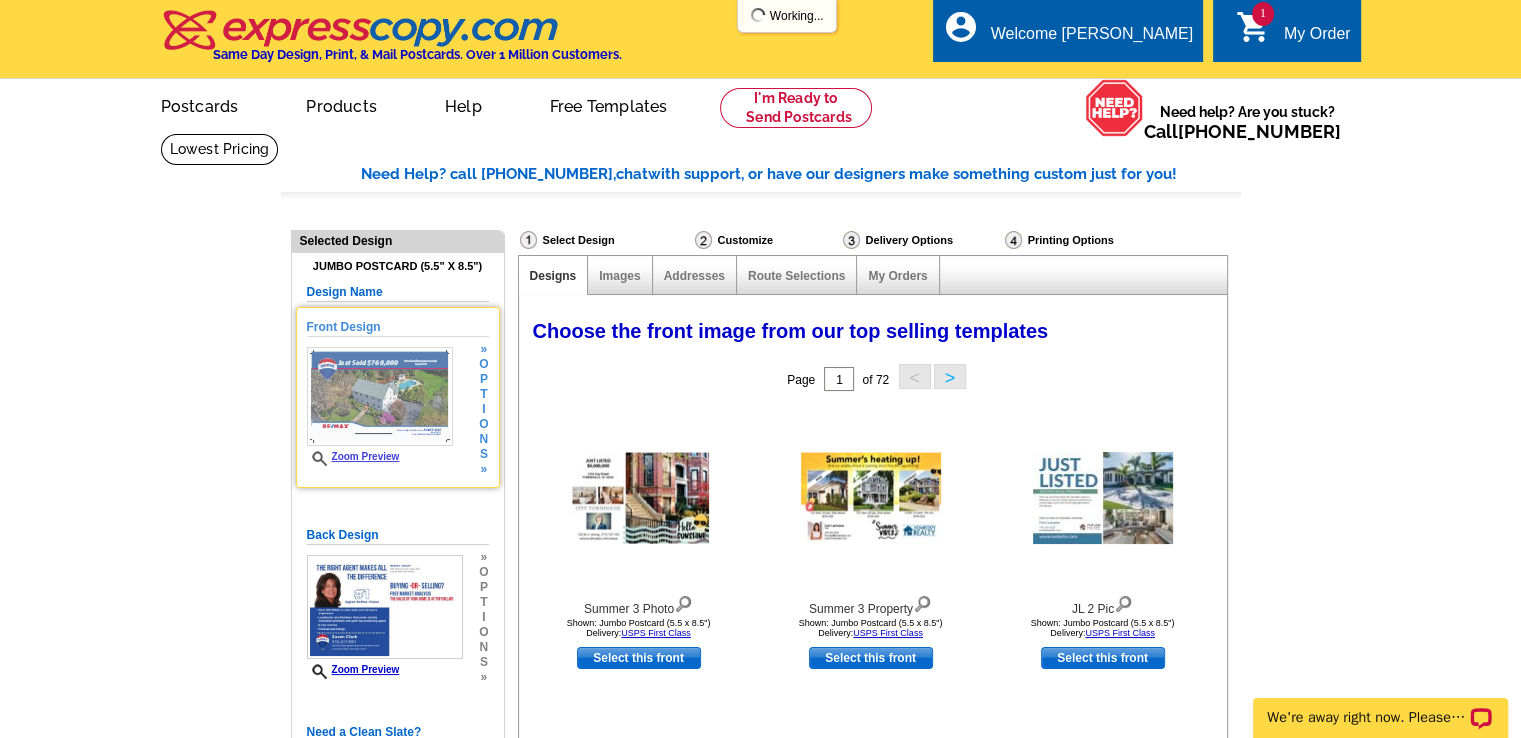 scroll, scrollTop: 0, scrollLeft: 0, axis: both 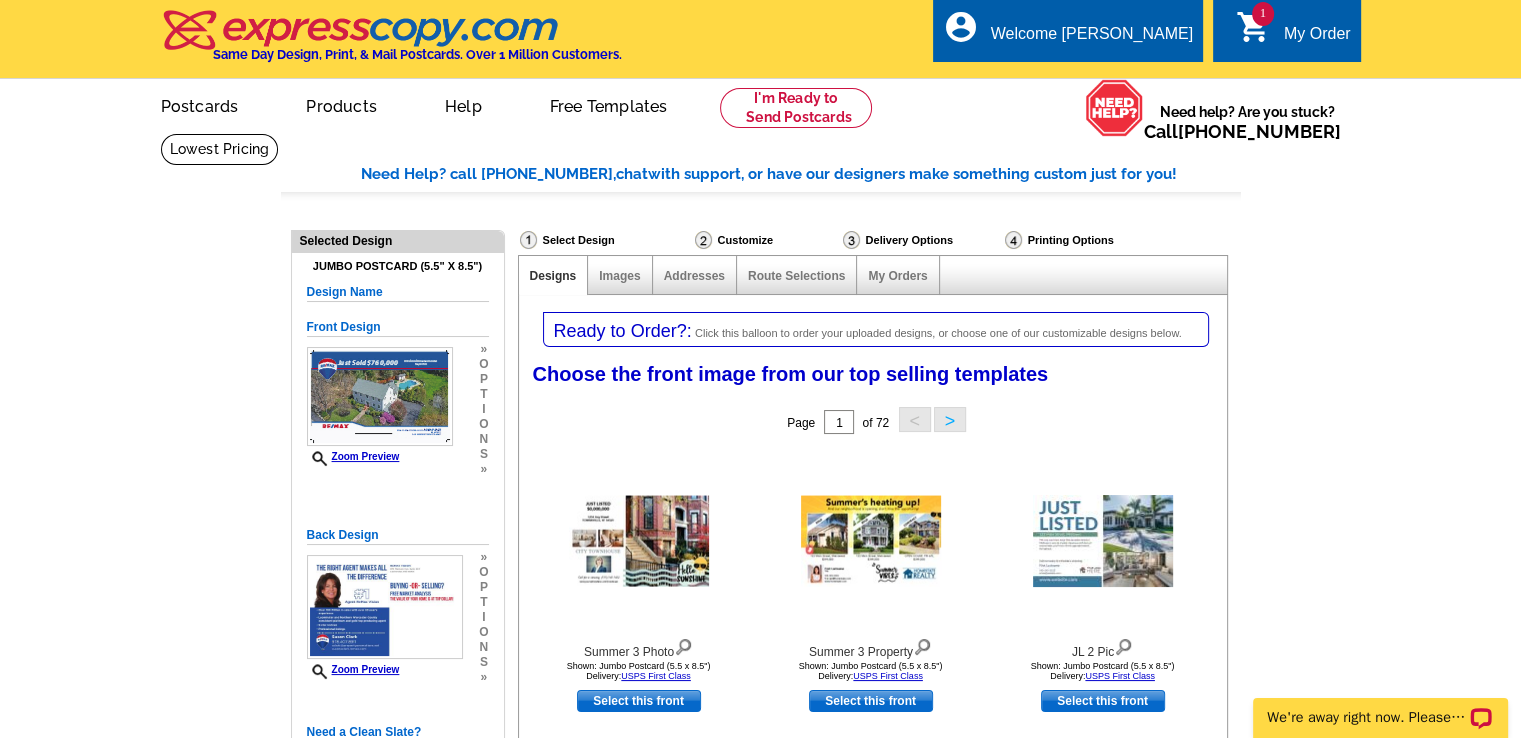 click on "Ready to Order?:" at bounding box center (623, 331) 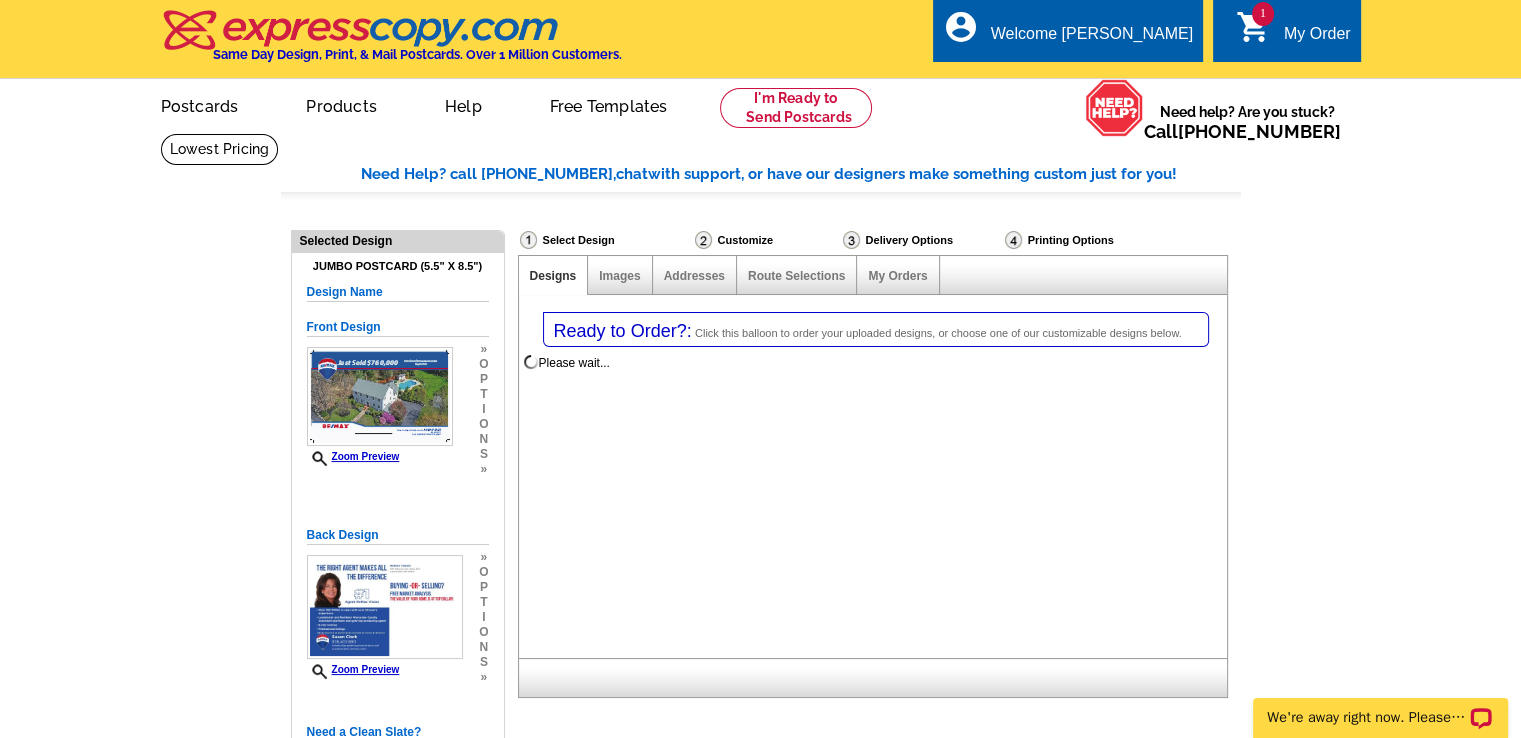 scroll, scrollTop: 0, scrollLeft: 0, axis: both 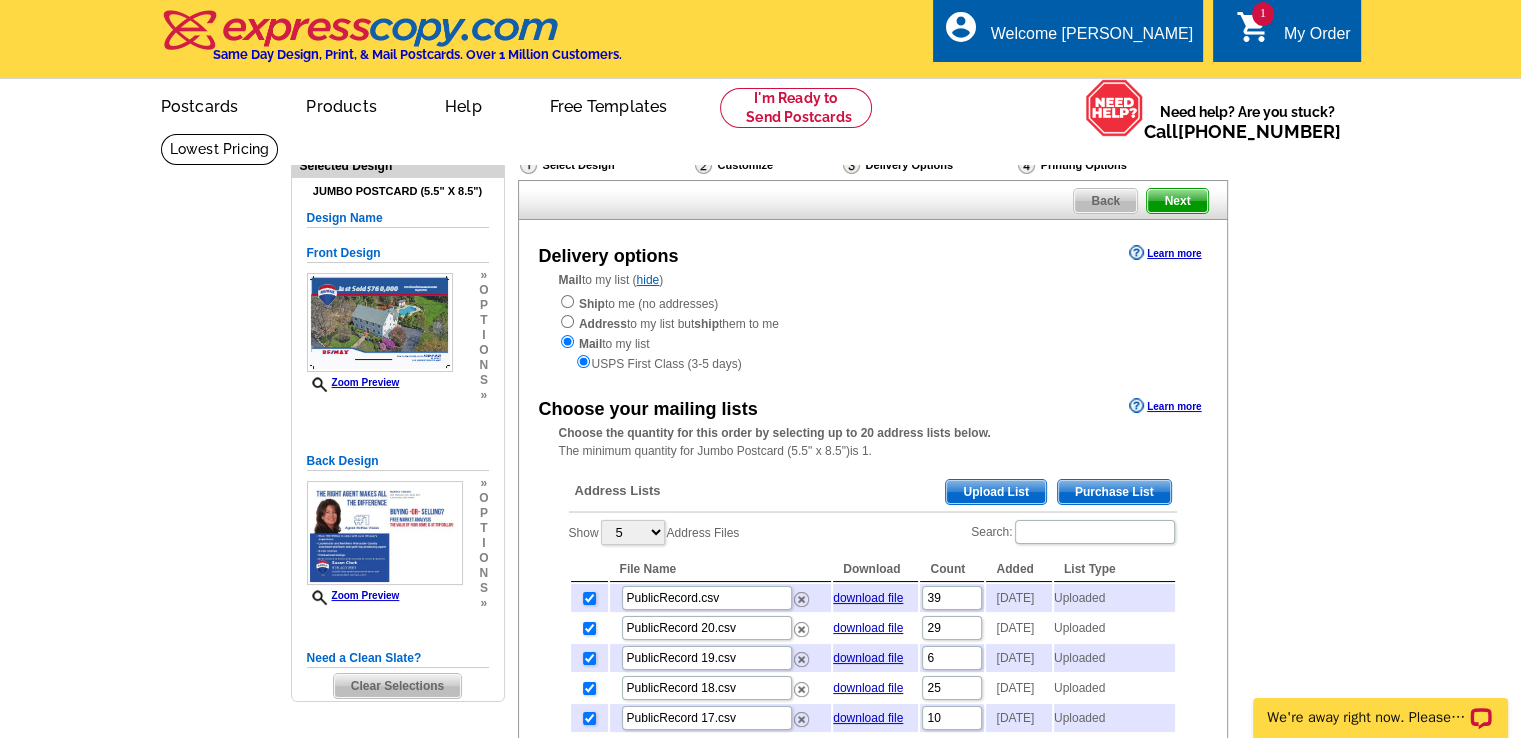 click on "Clear Selections" at bounding box center (397, 686) 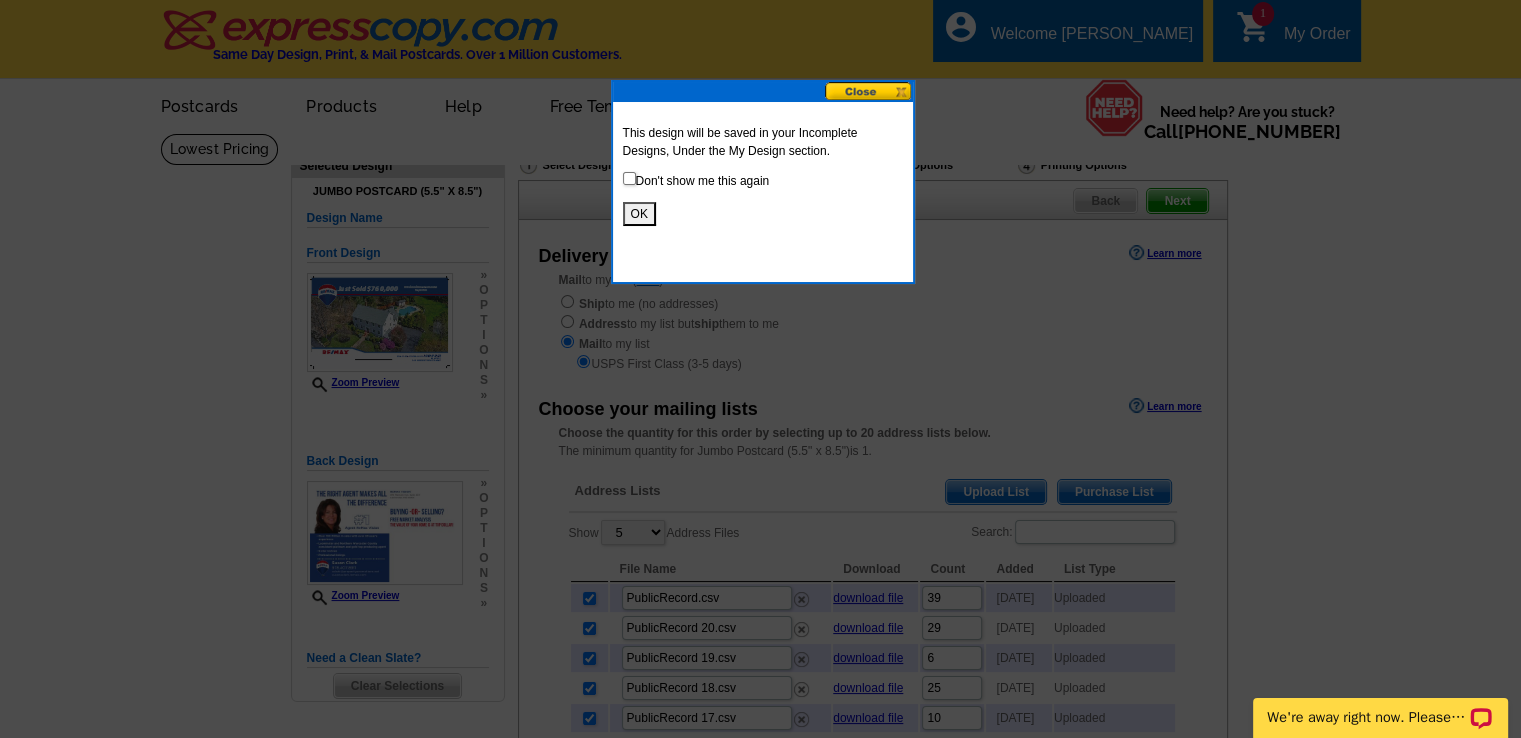 click on "OK" at bounding box center (639, 214) 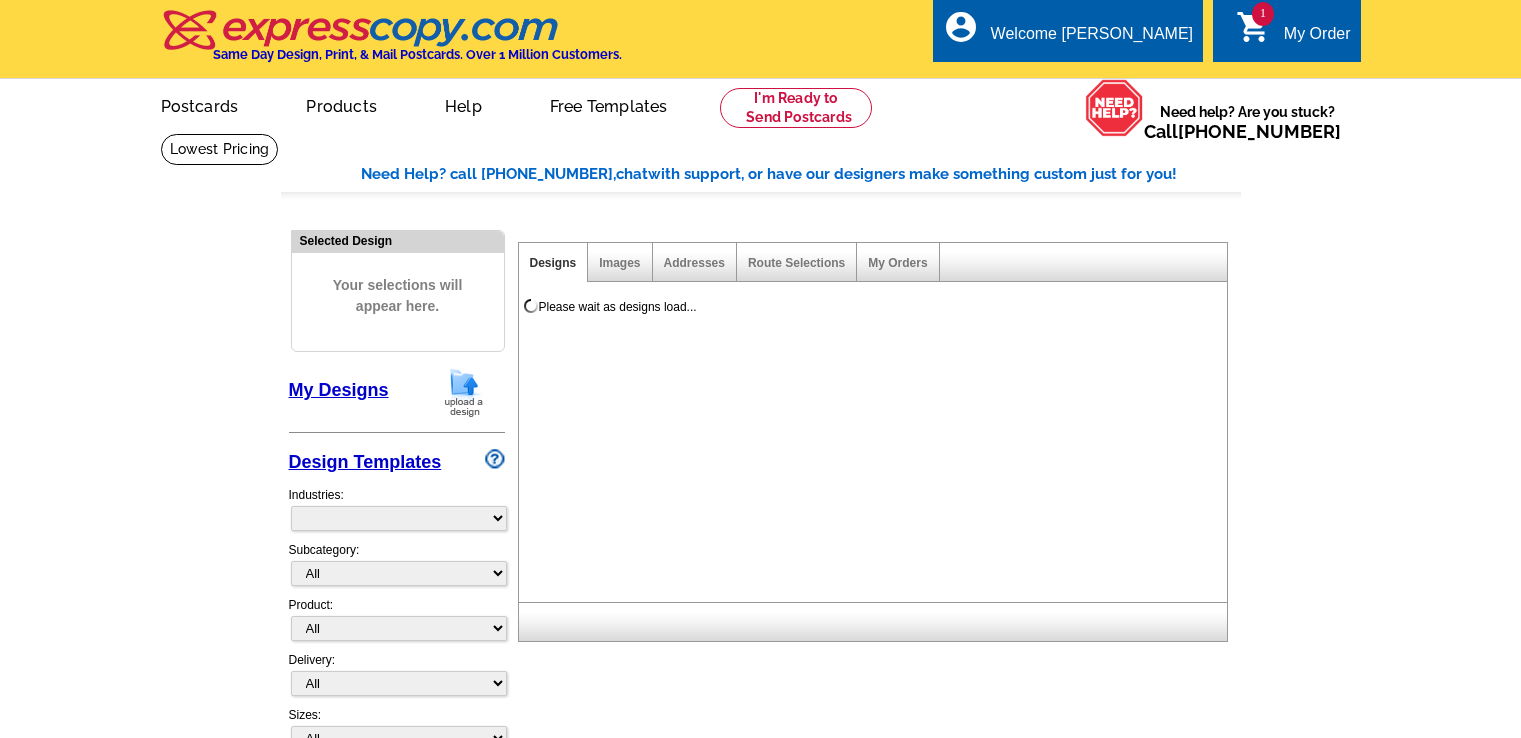 scroll, scrollTop: 0, scrollLeft: 0, axis: both 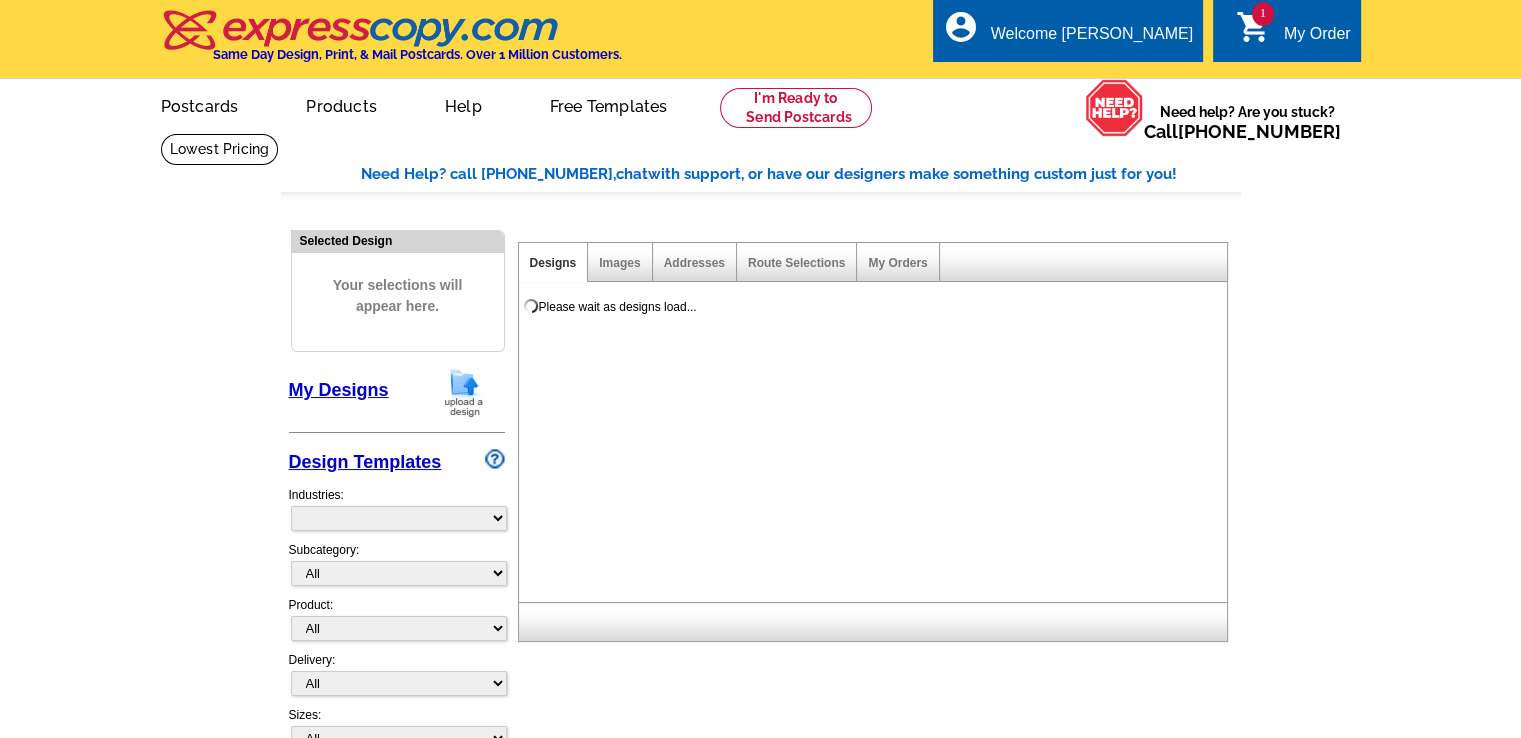 select on "785" 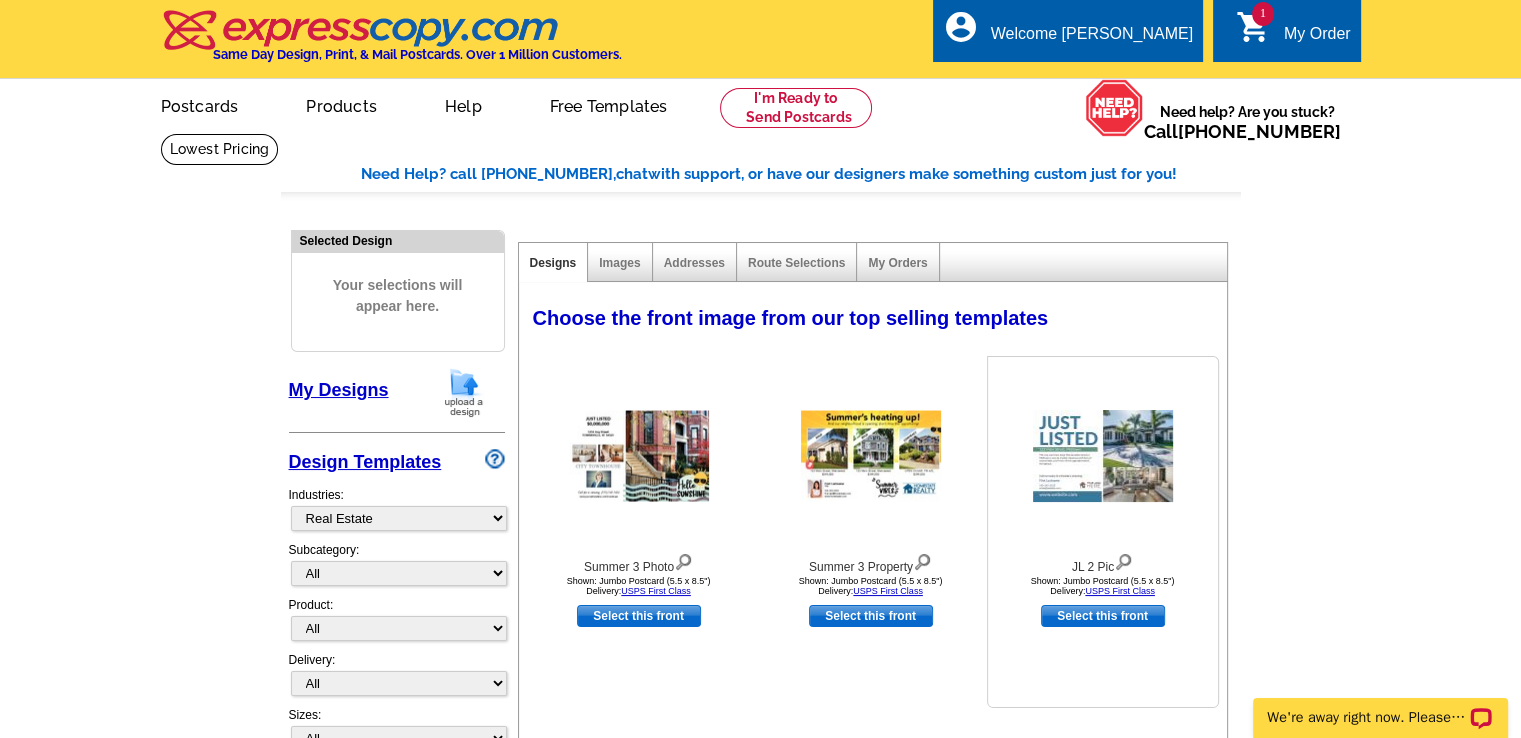 scroll, scrollTop: 0, scrollLeft: 0, axis: both 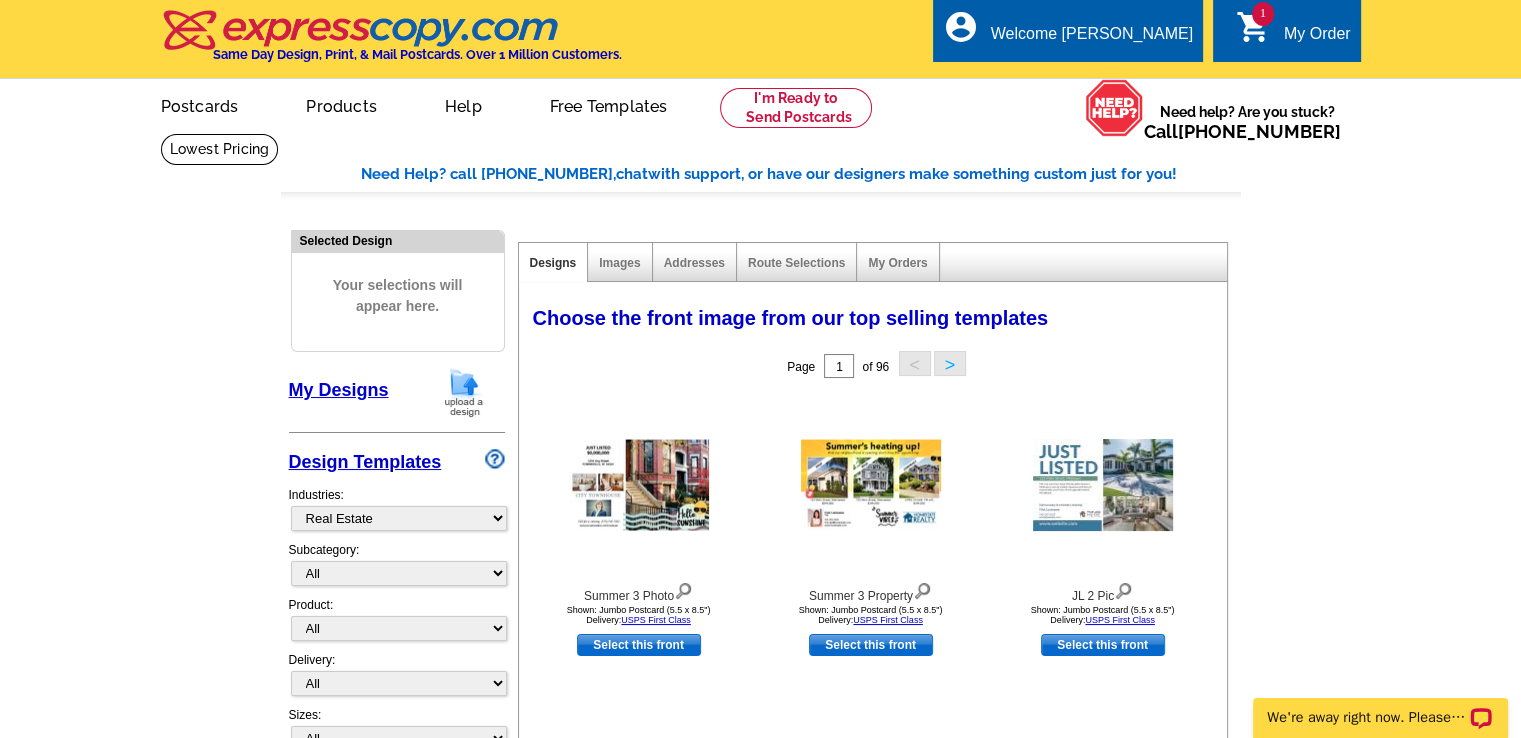 click on "My Order" at bounding box center (1317, 39) 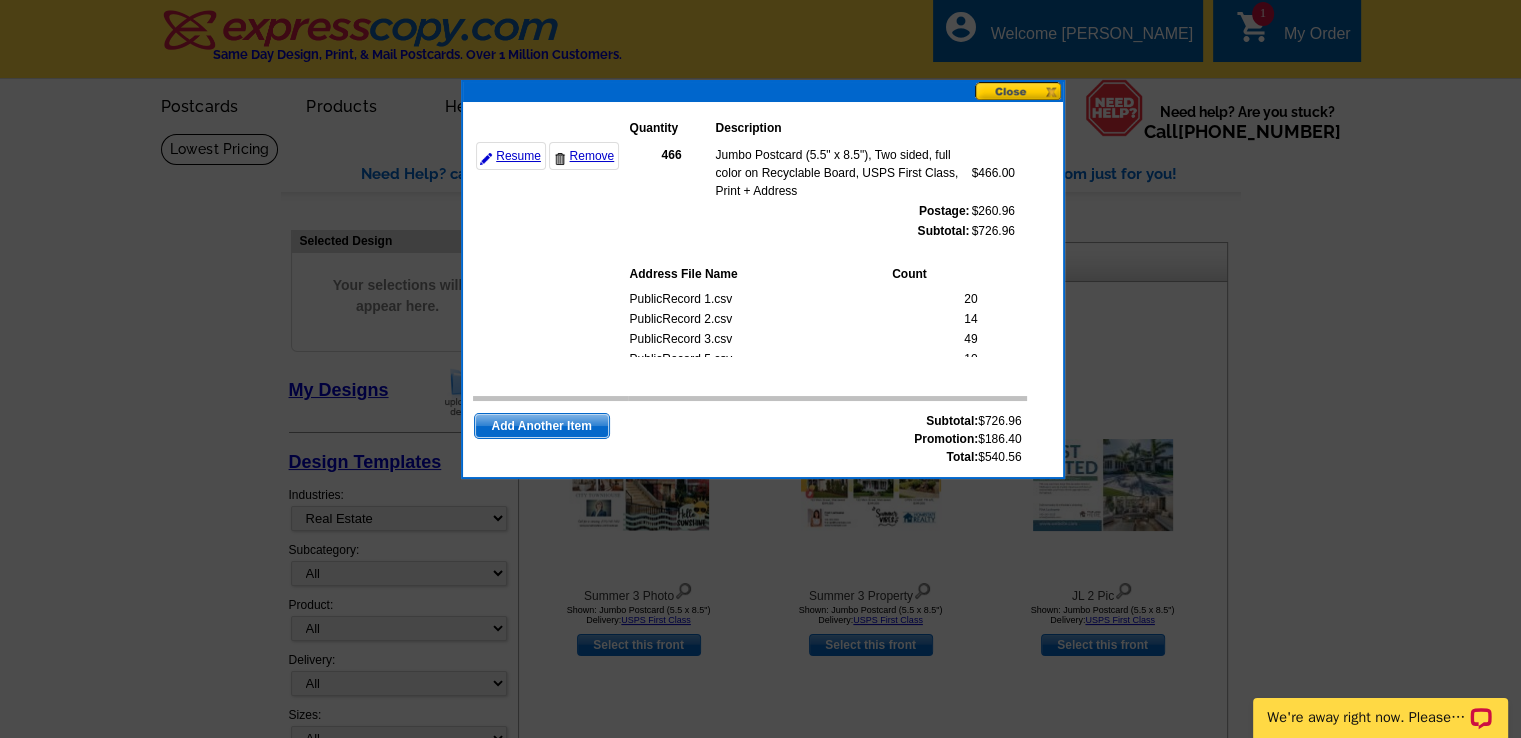 scroll, scrollTop: 252, scrollLeft: 0, axis: vertical 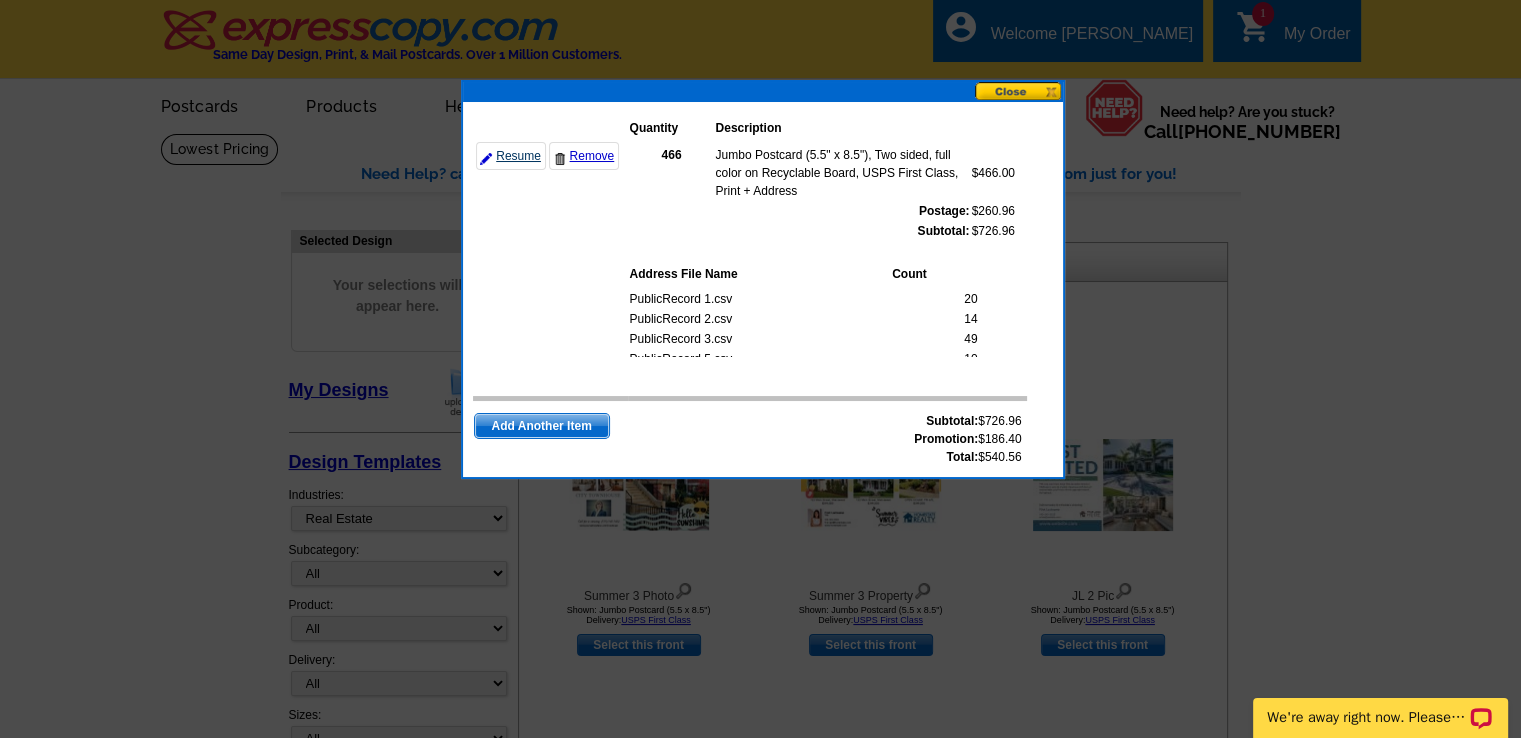 click on "Resume" at bounding box center (511, 156) 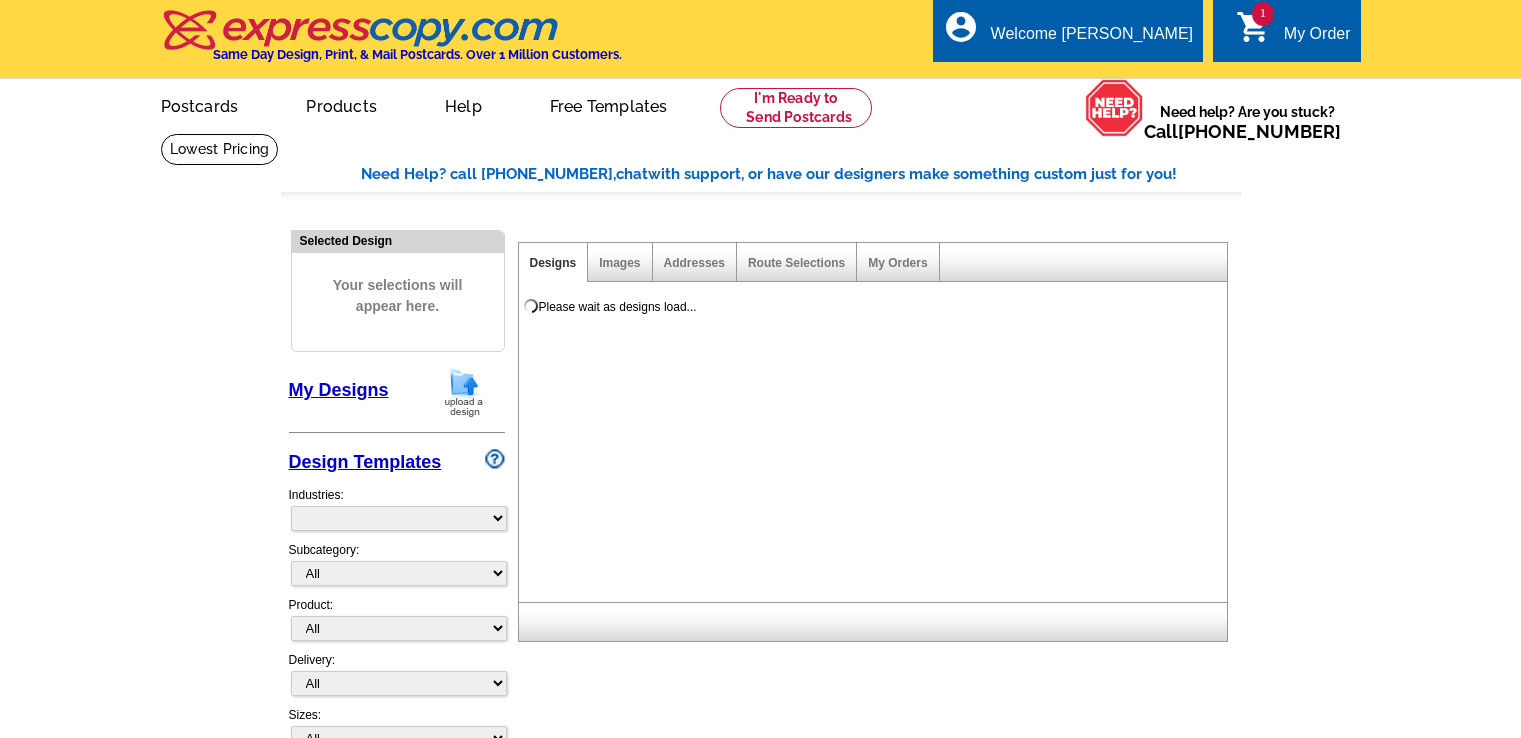 scroll, scrollTop: 0, scrollLeft: 0, axis: both 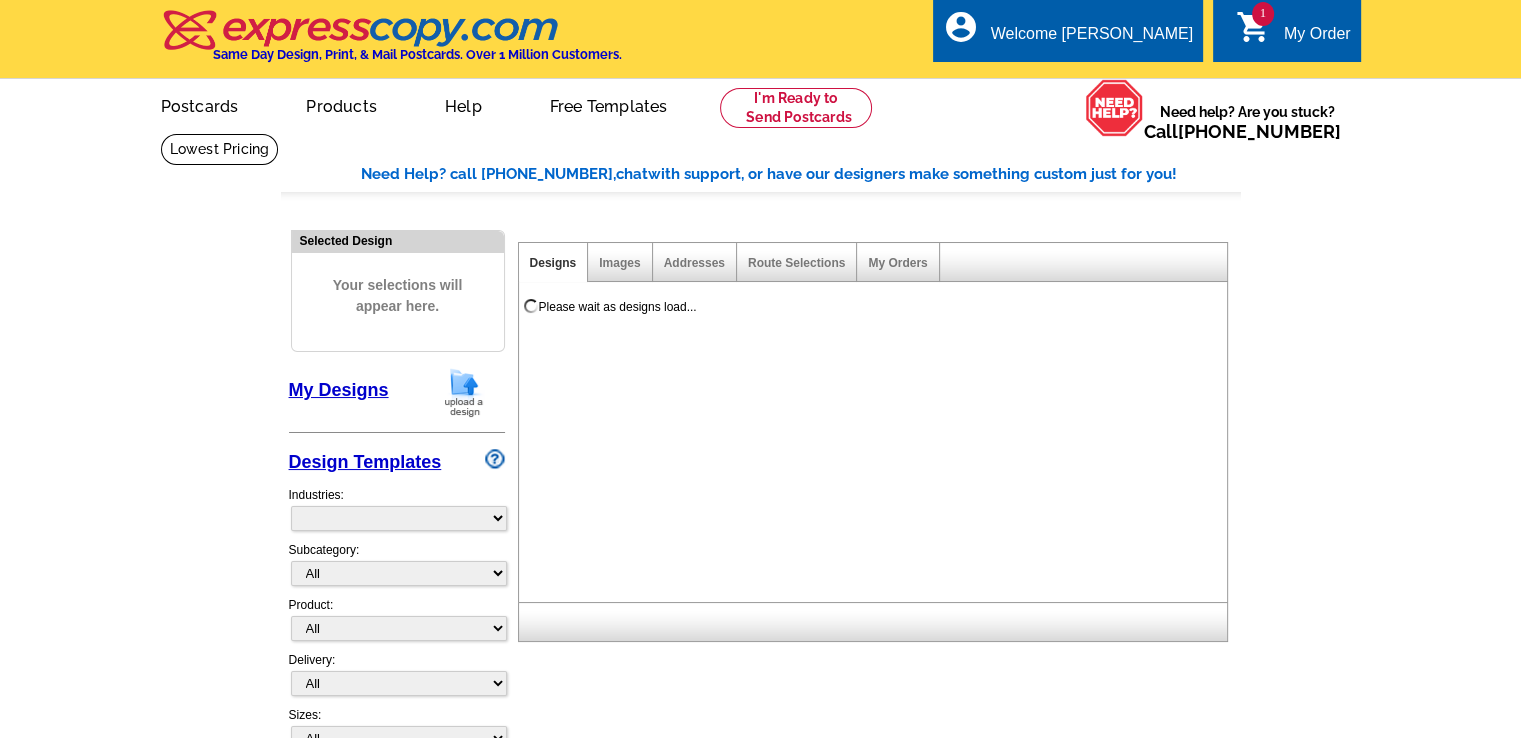 select on "785" 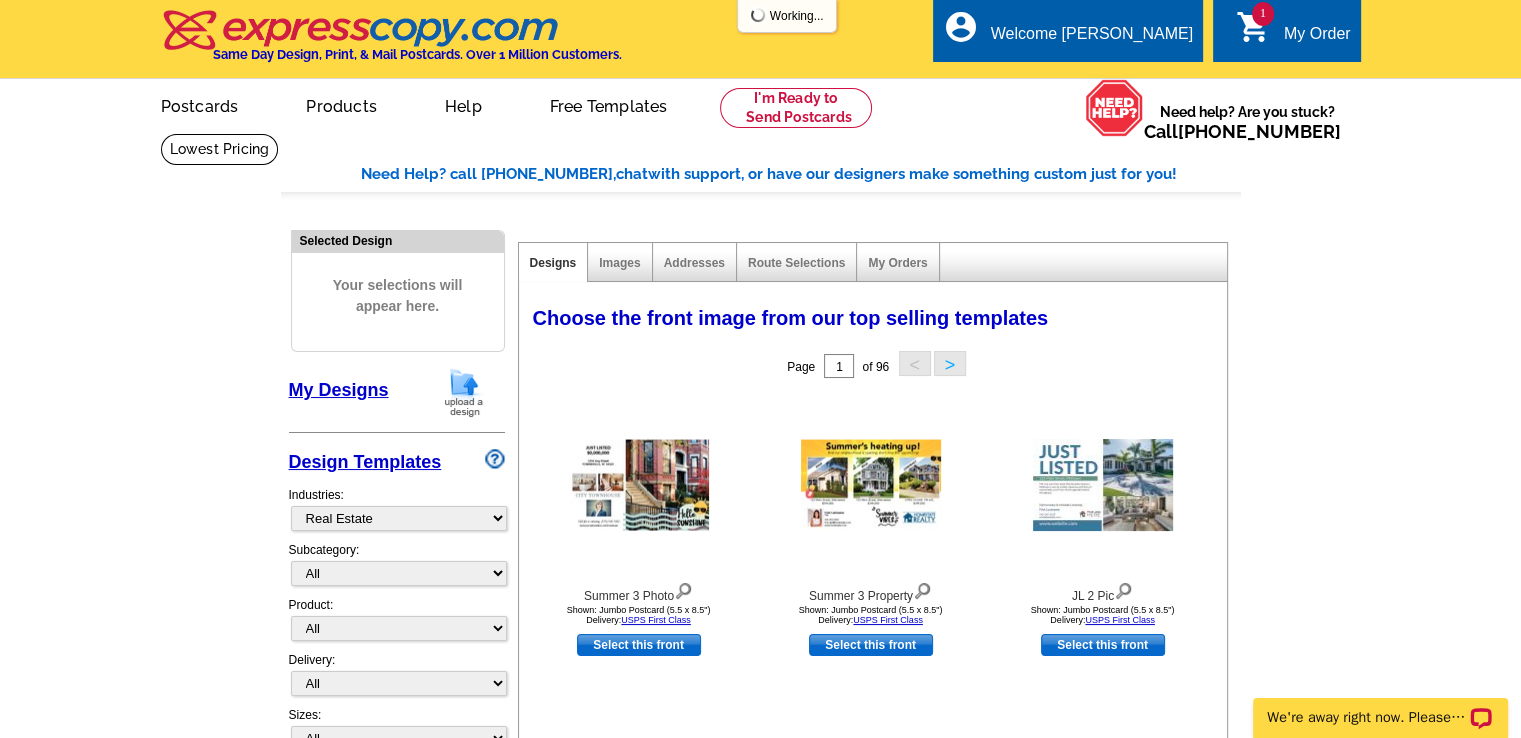scroll, scrollTop: 0, scrollLeft: 0, axis: both 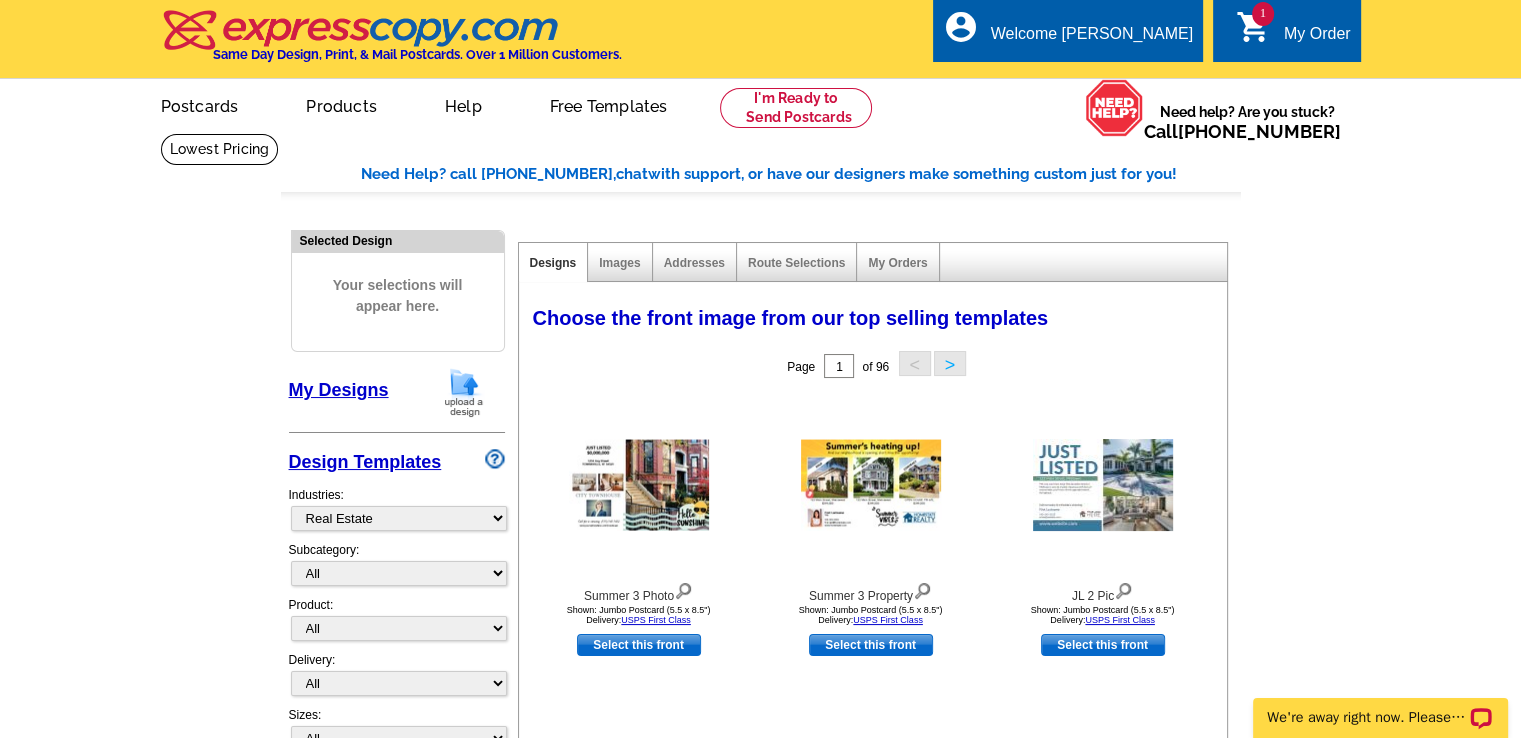 click on "My Orders" at bounding box center [898, 262] 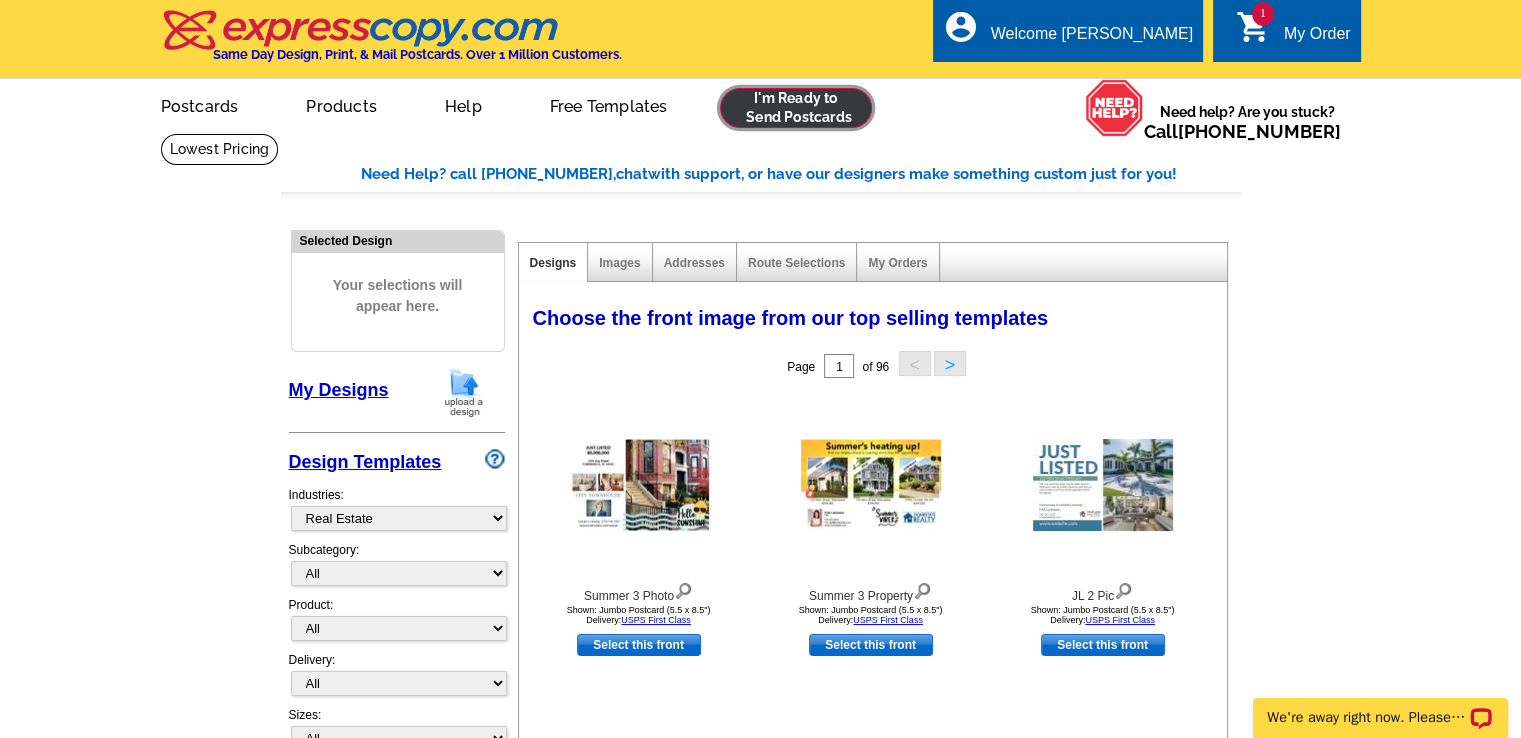 click at bounding box center [796, 108] 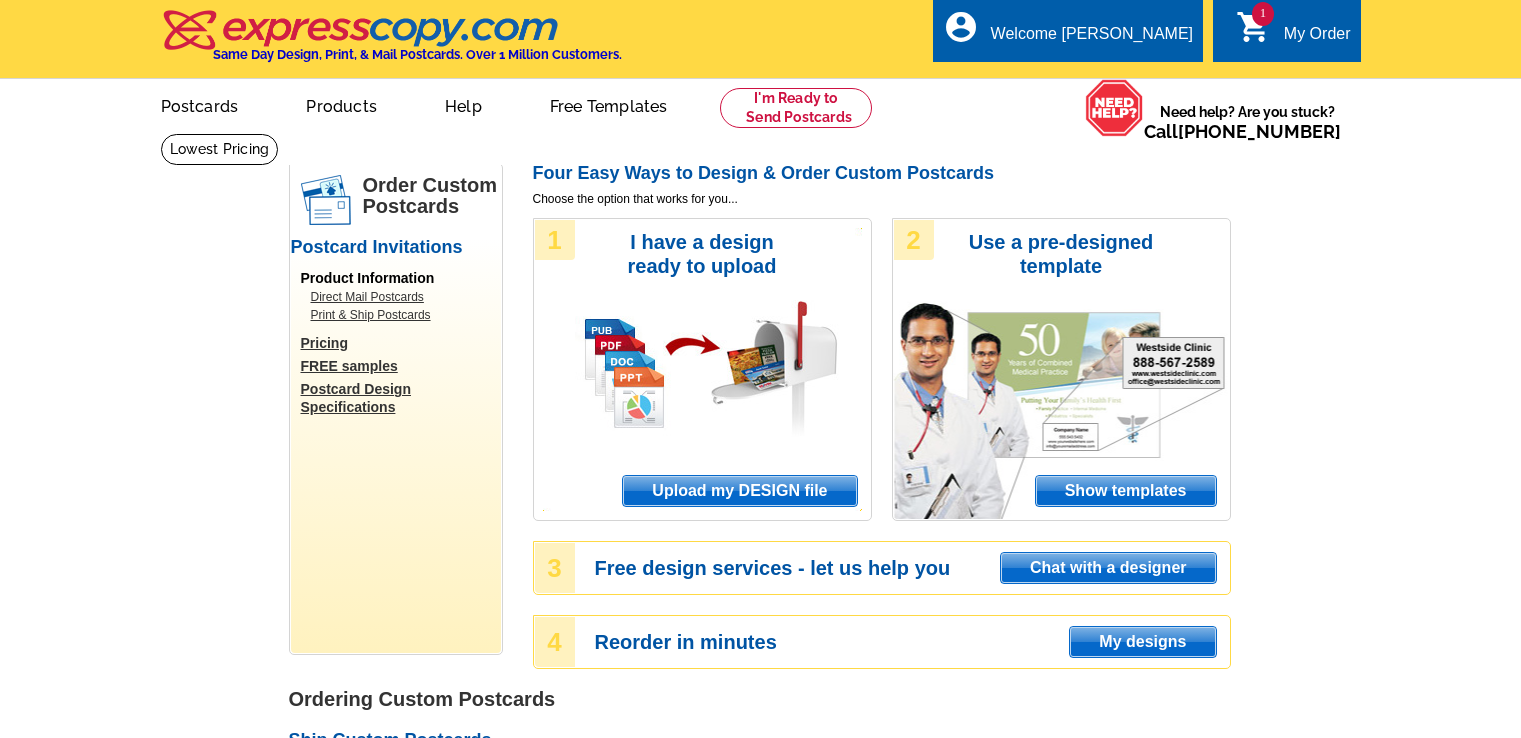 scroll, scrollTop: 0, scrollLeft: 0, axis: both 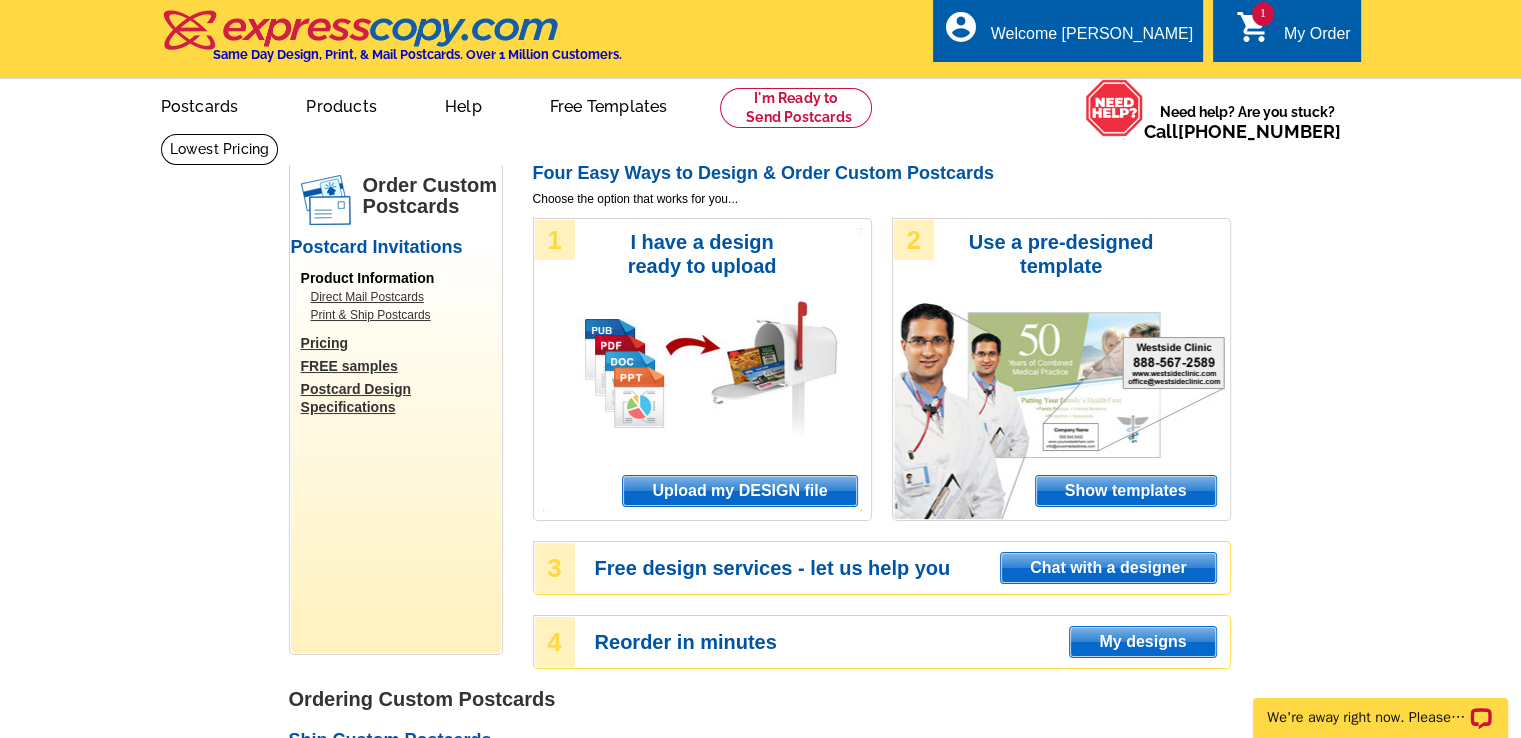 click on "Upload my DESIGN file" at bounding box center [739, 491] 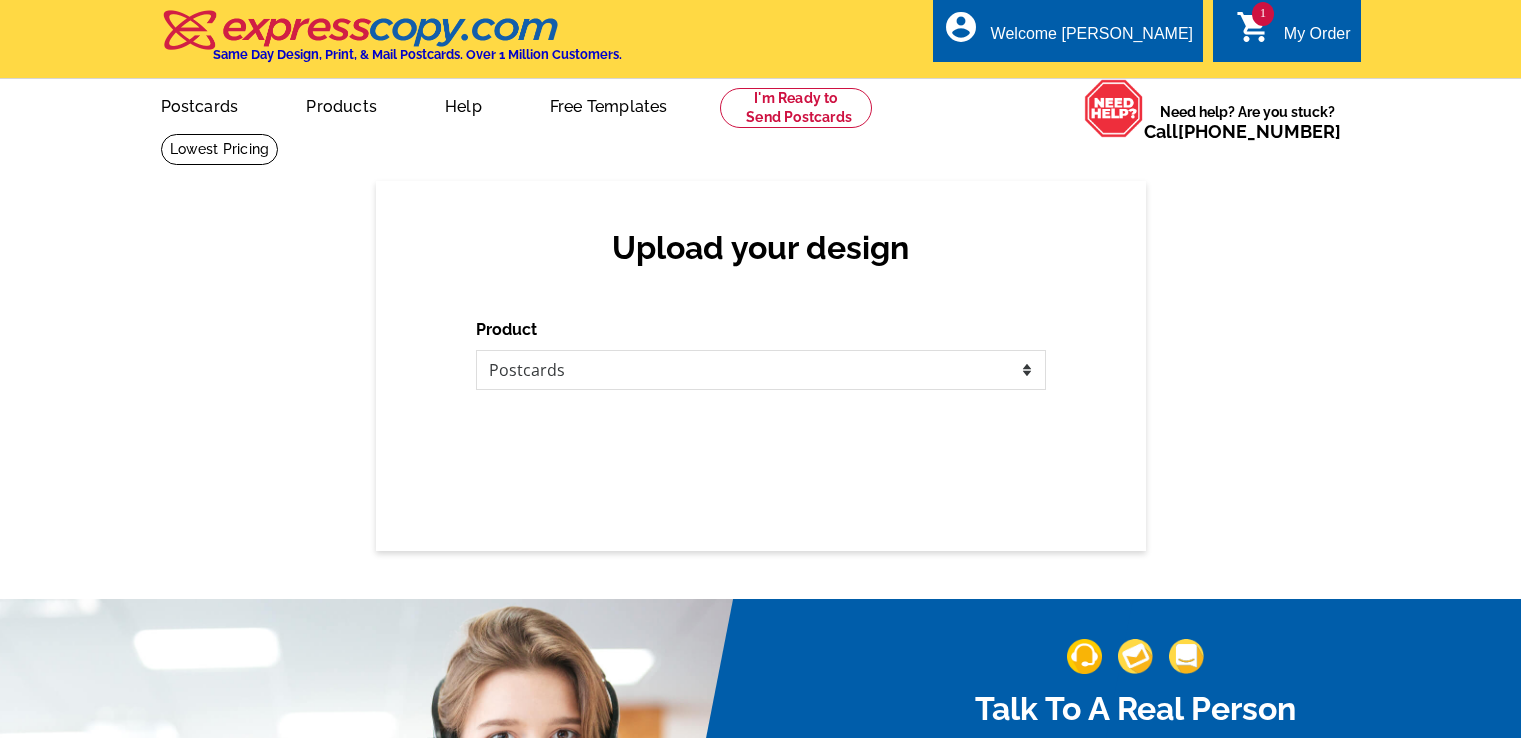 scroll, scrollTop: 0, scrollLeft: 0, axis: both 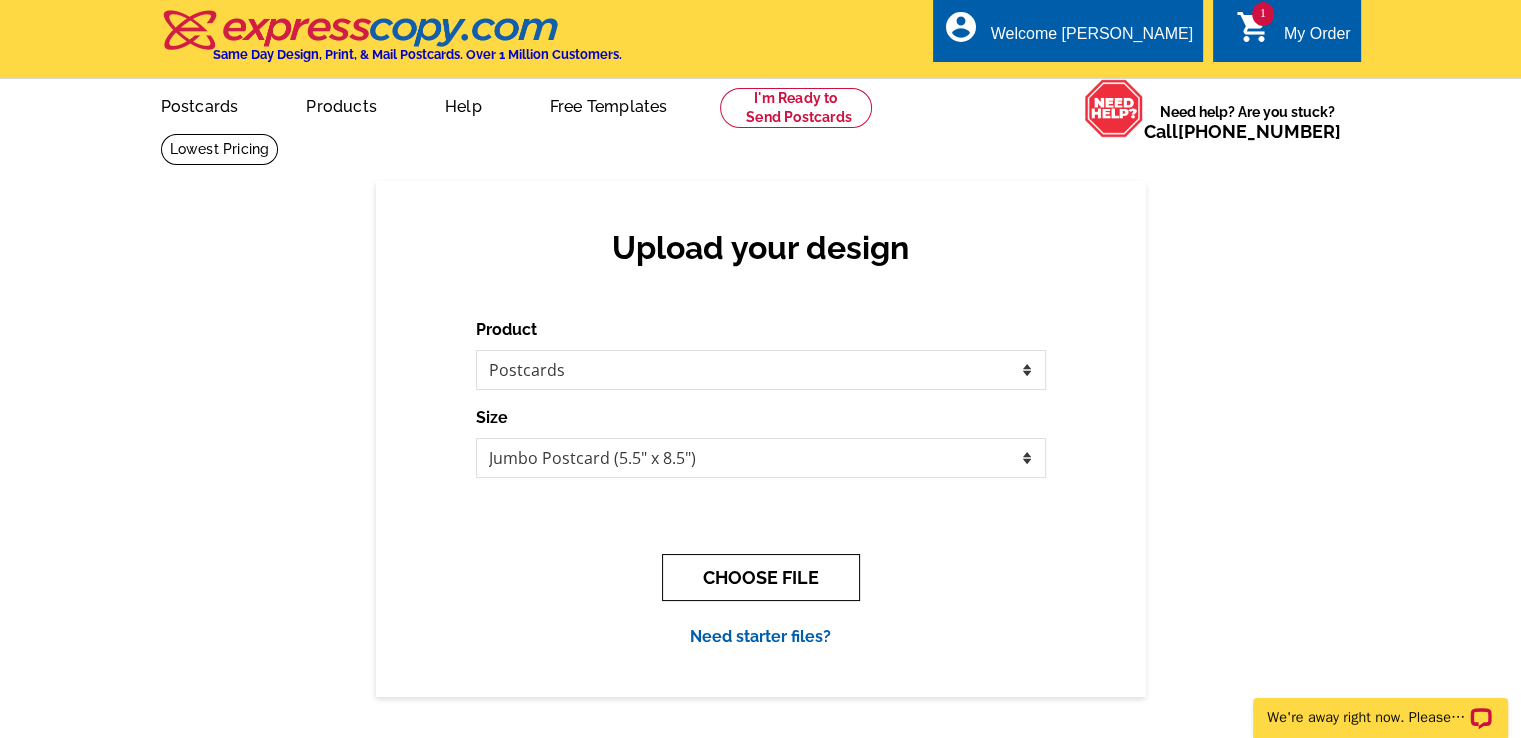 click on "CHOOSE FILE" at bounding box center (761, 577) 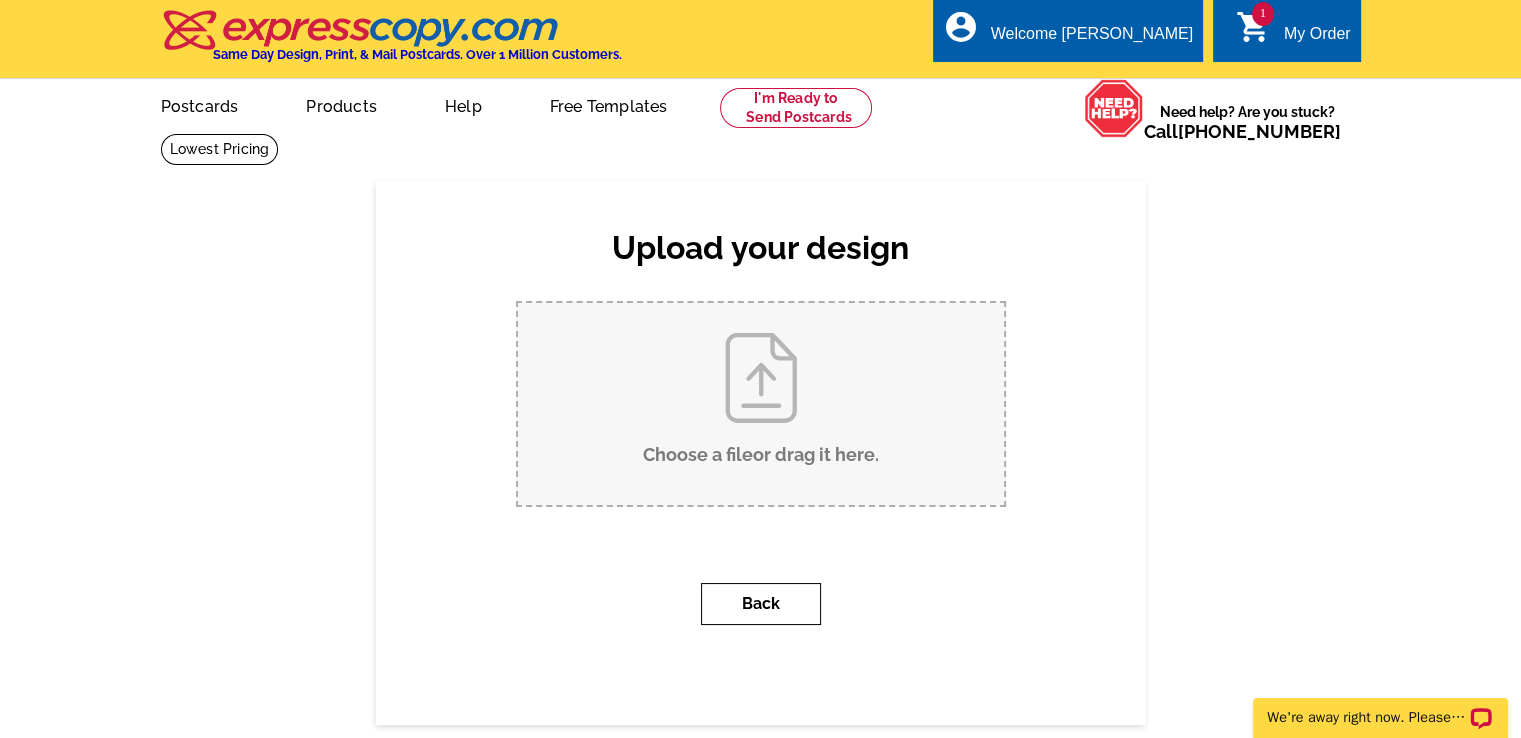 drag, startPoint x: 747, startPoint y: 595, endPoint x: 811, endPoint y: 509, distance: 107.200745 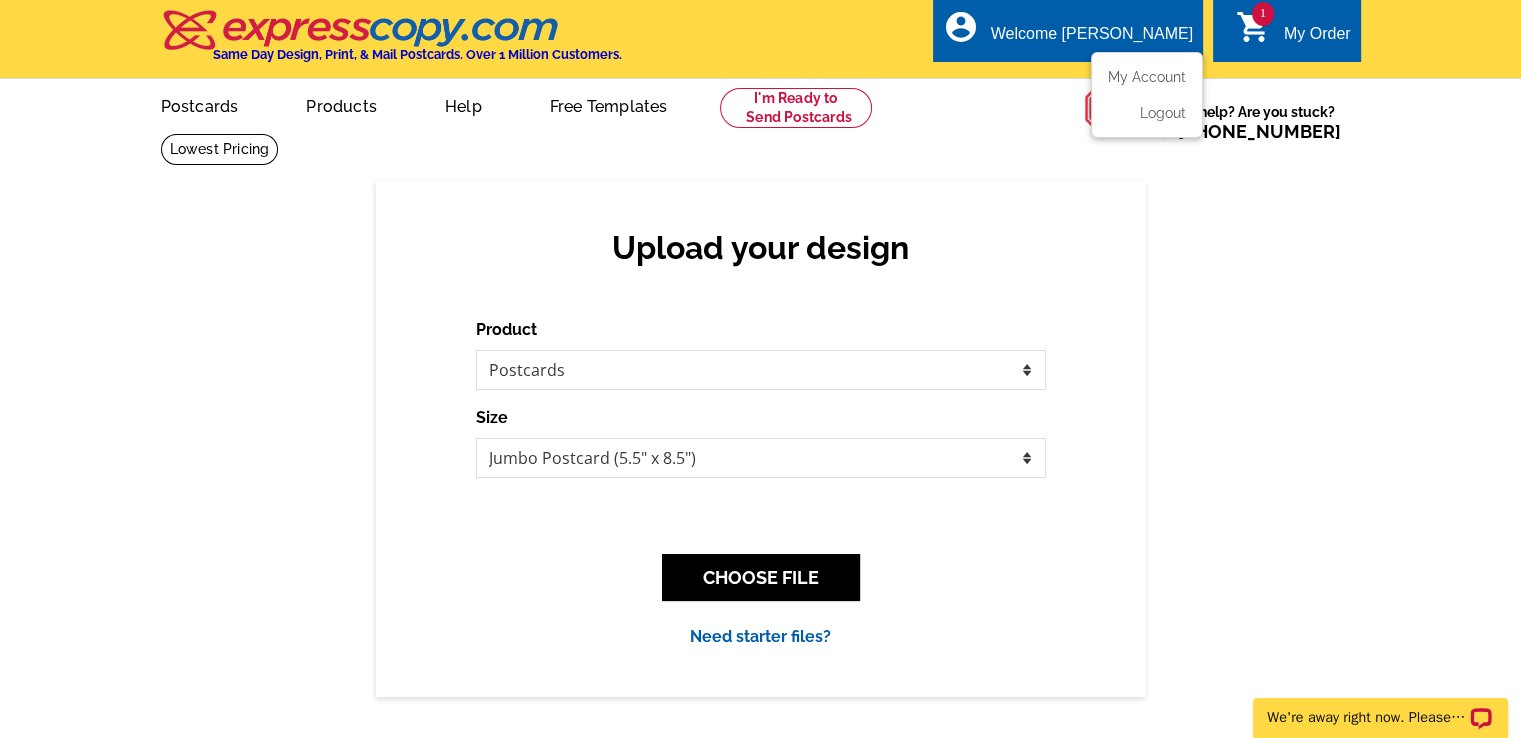 click on "Welcome [PERSON_NAME]" at bounding box center [1092, 39] 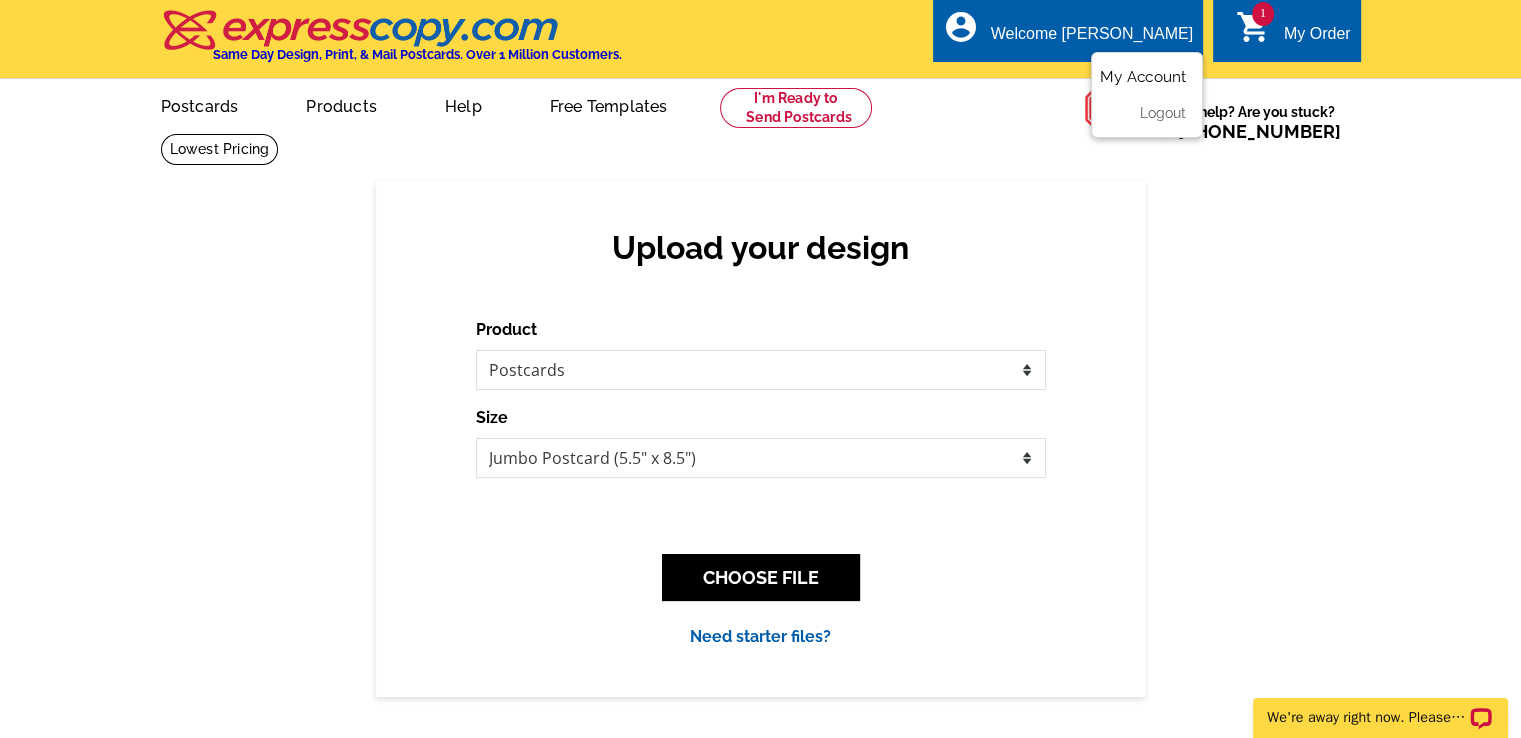 click on "My Account" at bounding box center [1143, 77] 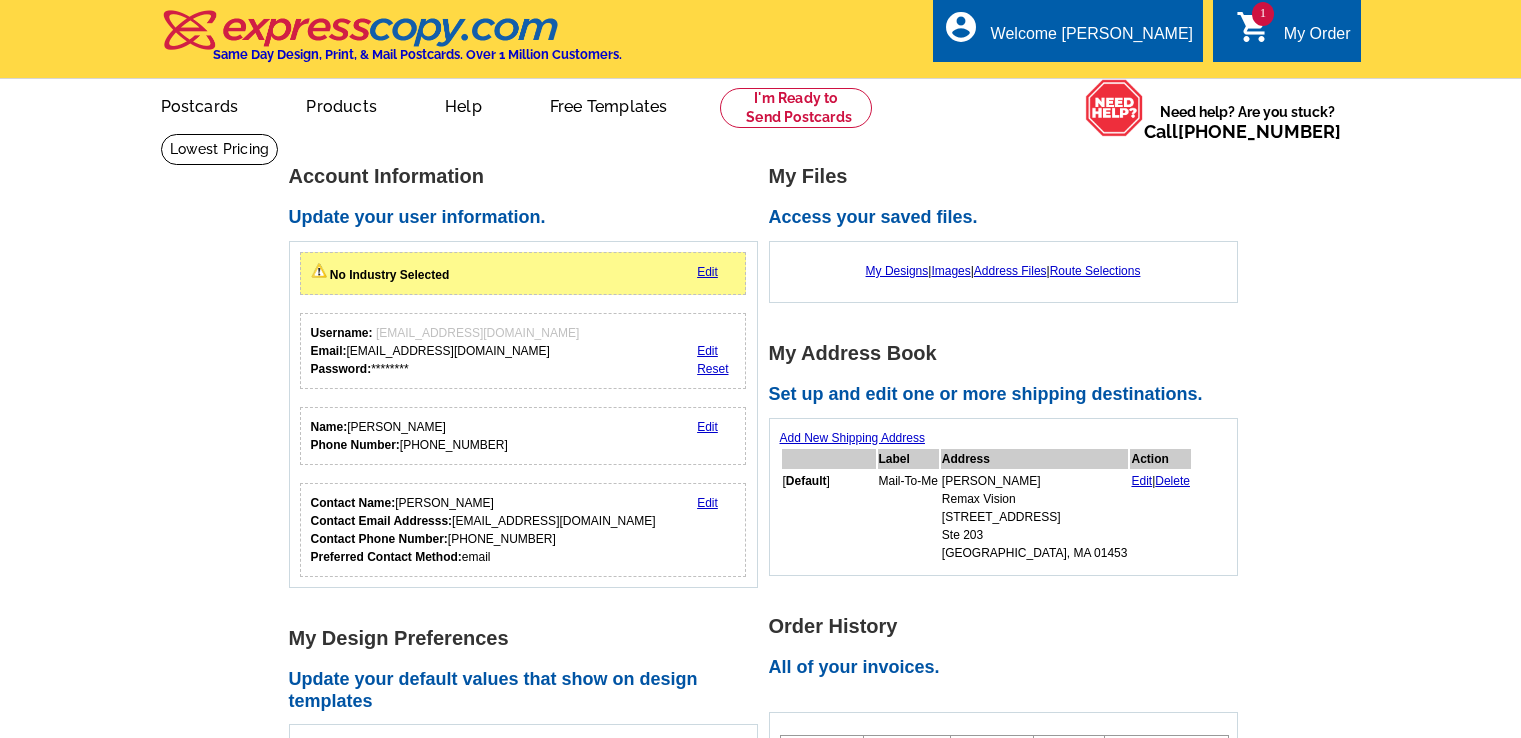 scroll, scrollTop: 0, scrollLeft: 0, axis: both 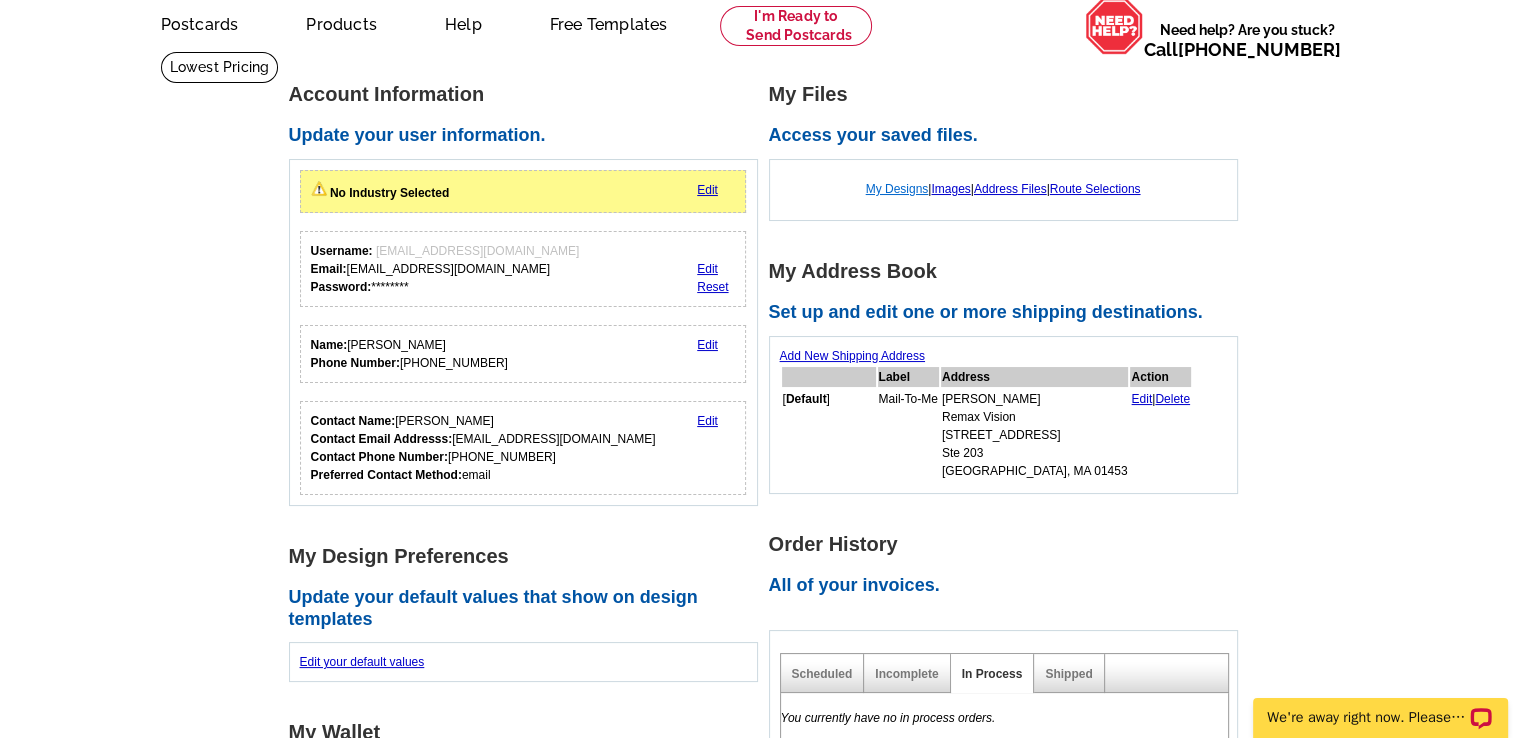 click on "My Designs" at bounding box center [897, 189] 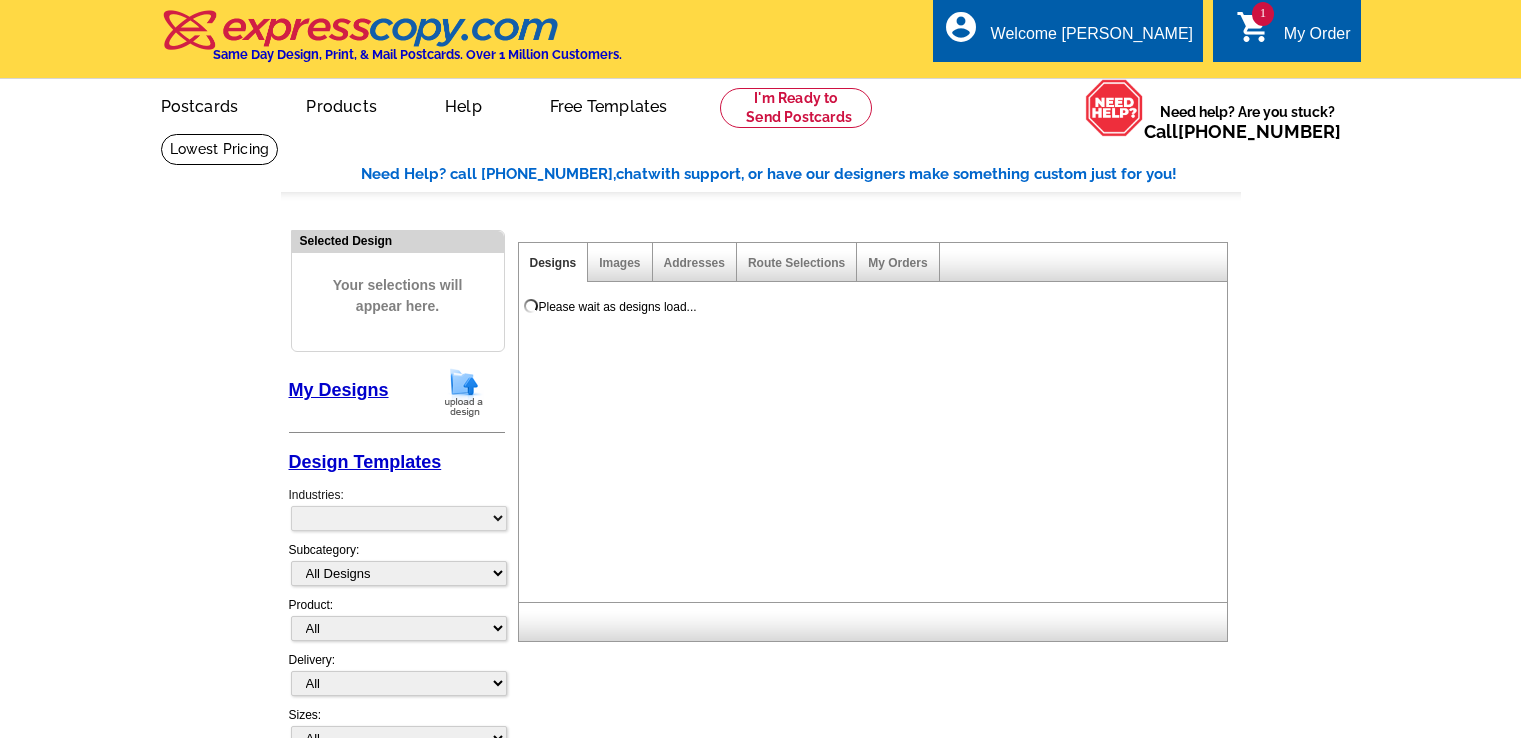 scroll, scrollTop: 0, scrollLeft: 0, axis: both 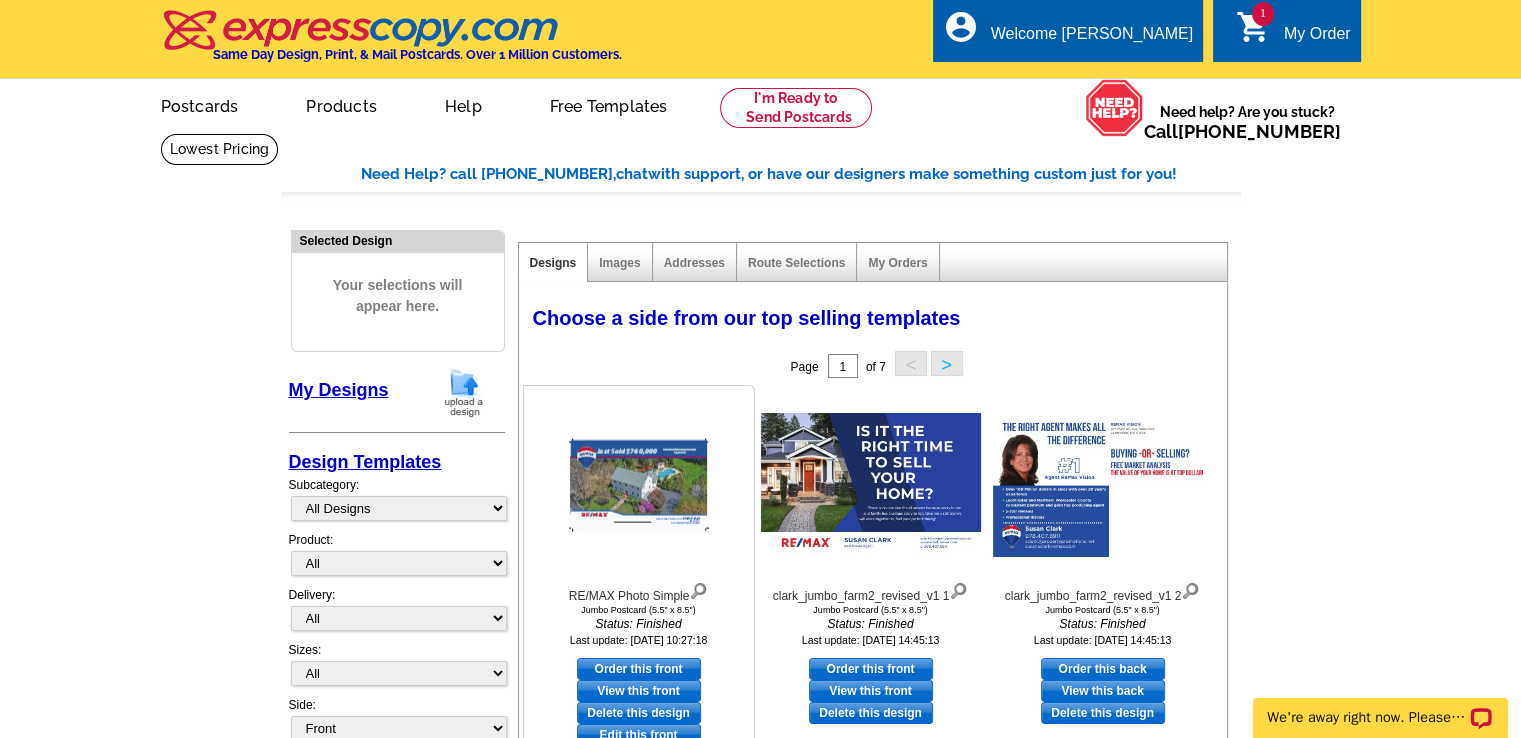 click on "Order this front" at bounding box center (639, 669) 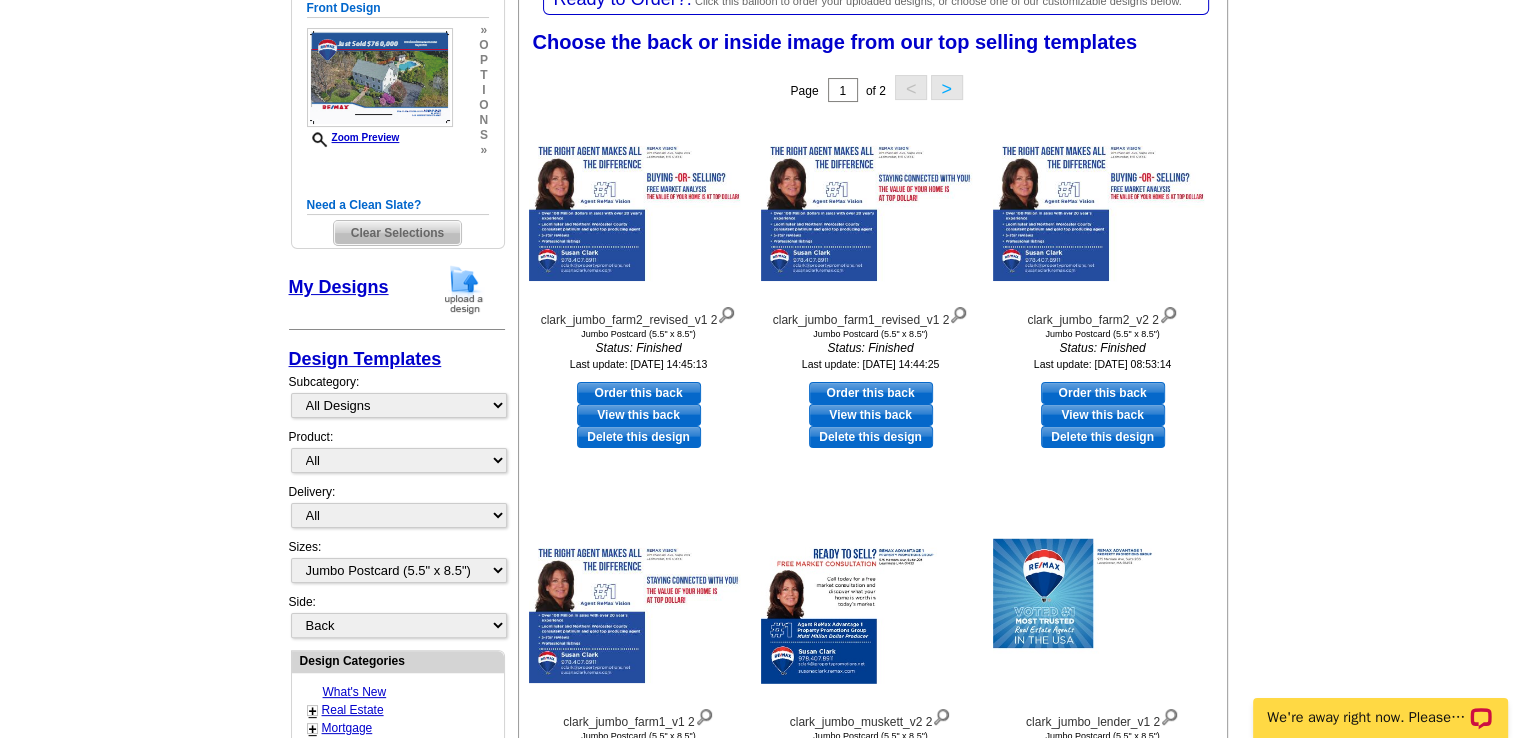 scroll, scrollTop: 339, scrollLeft: 0, axis: vertical 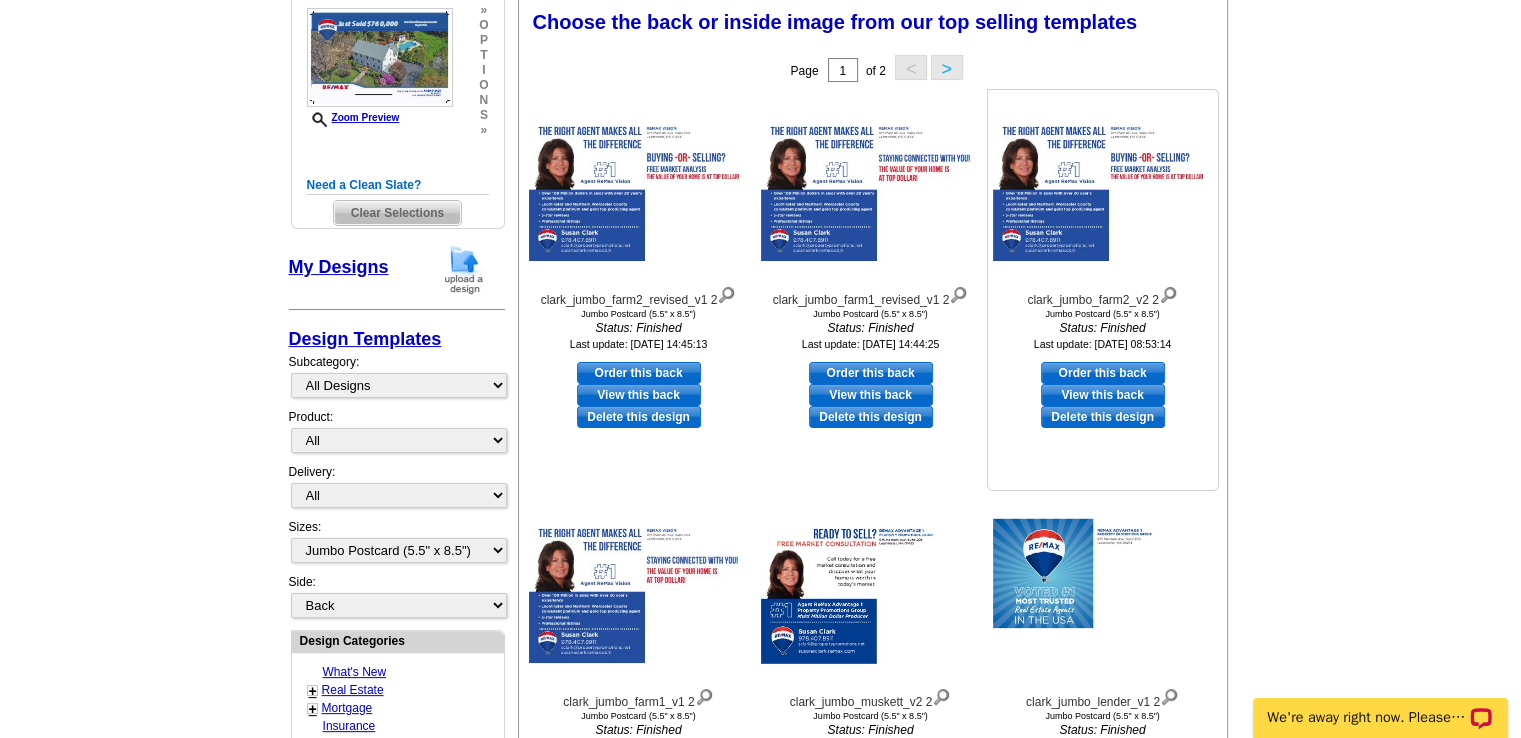 click on "Order this back" at bounding box center [1103, 373] 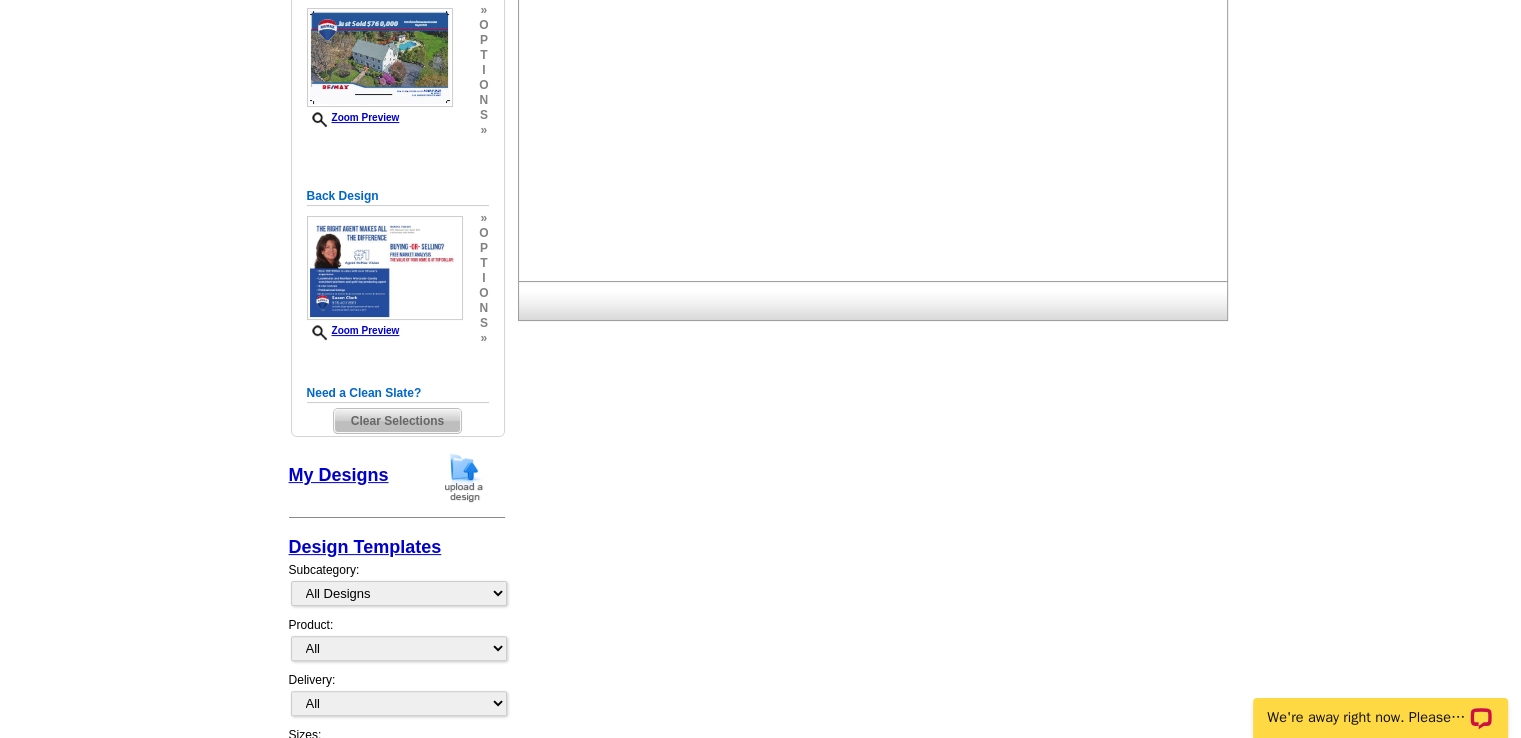 scroll, scrollTop: 0, scrollLeft: 0, axis: both 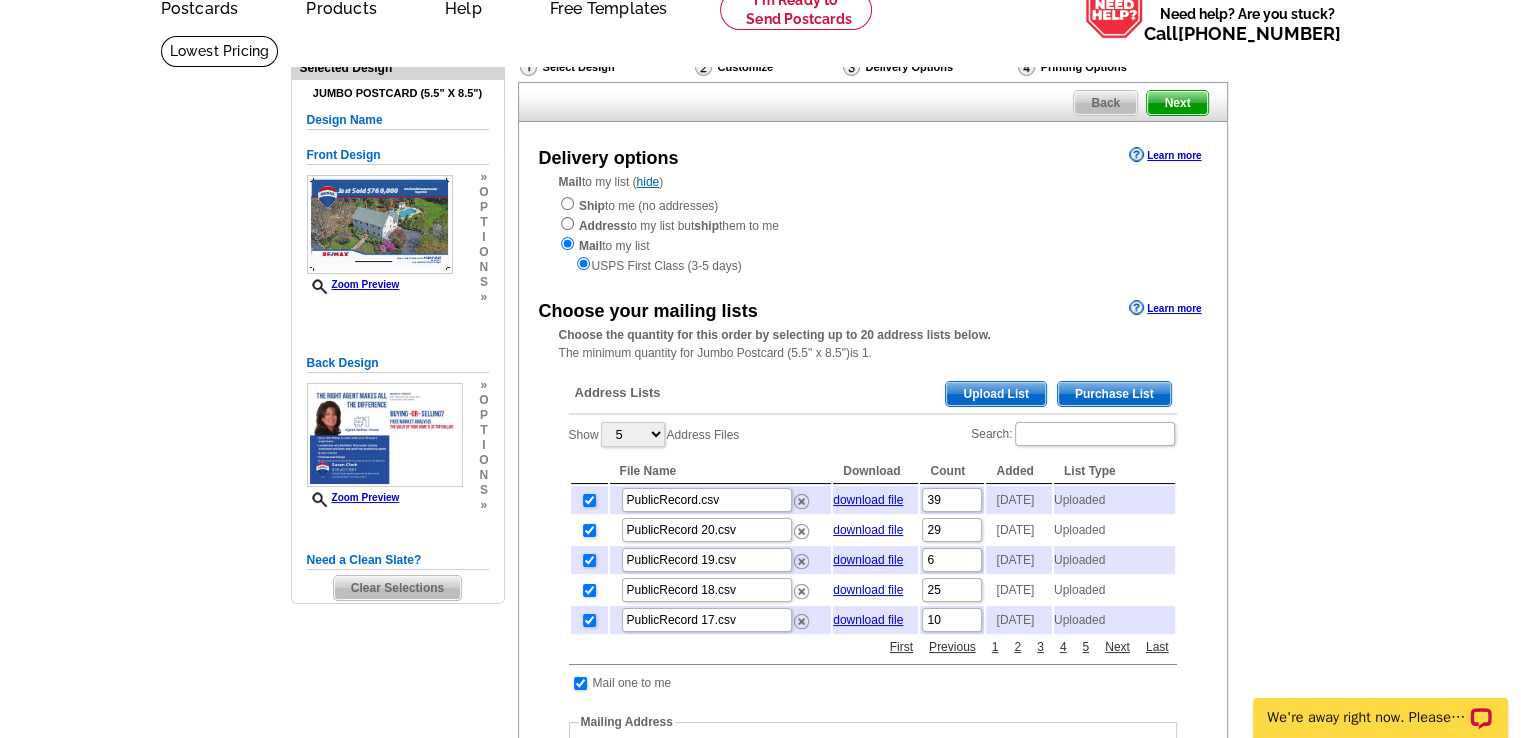 click on "Upload List" at bounding box center [995, 394] 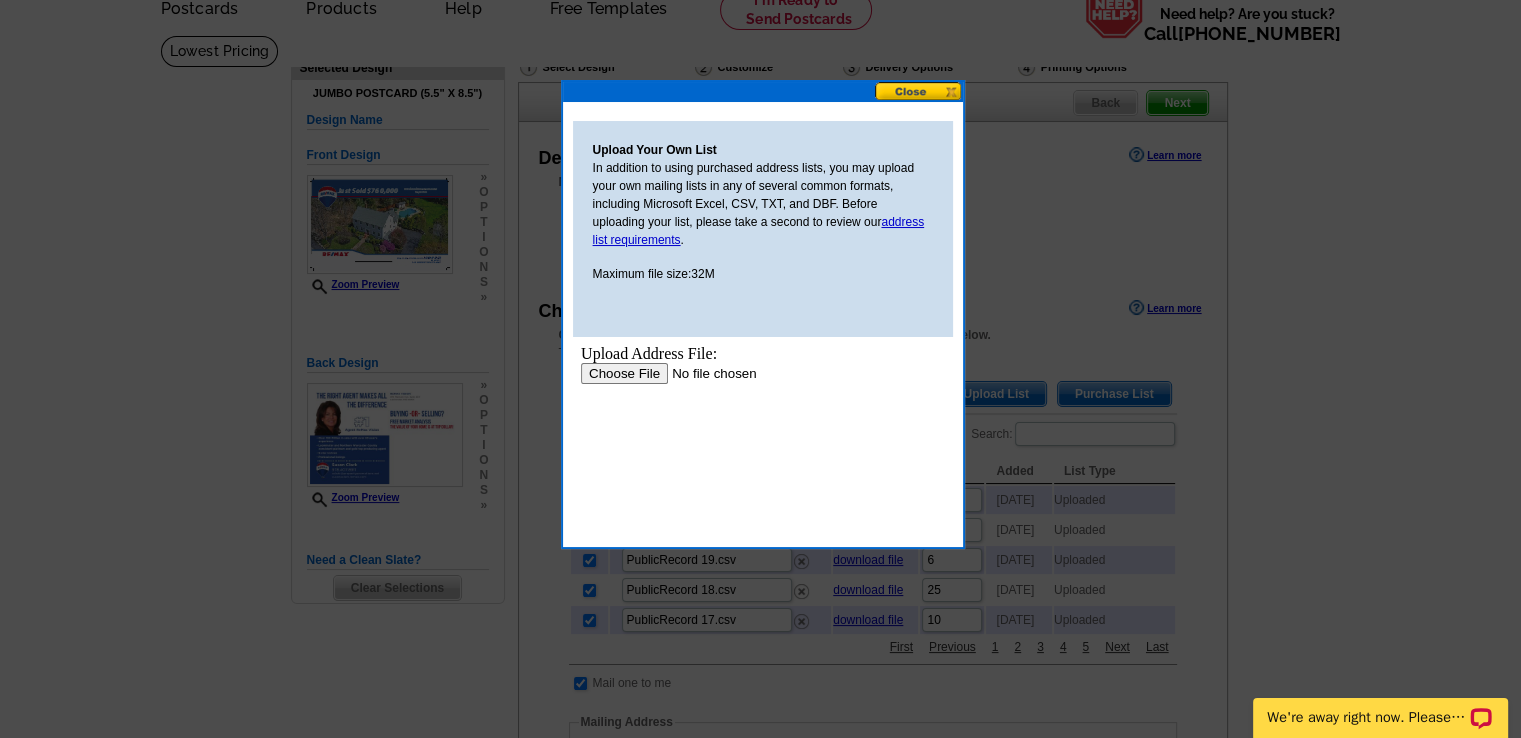 scroll, scrollTop: 0, scrollLeft: 0, axis: both 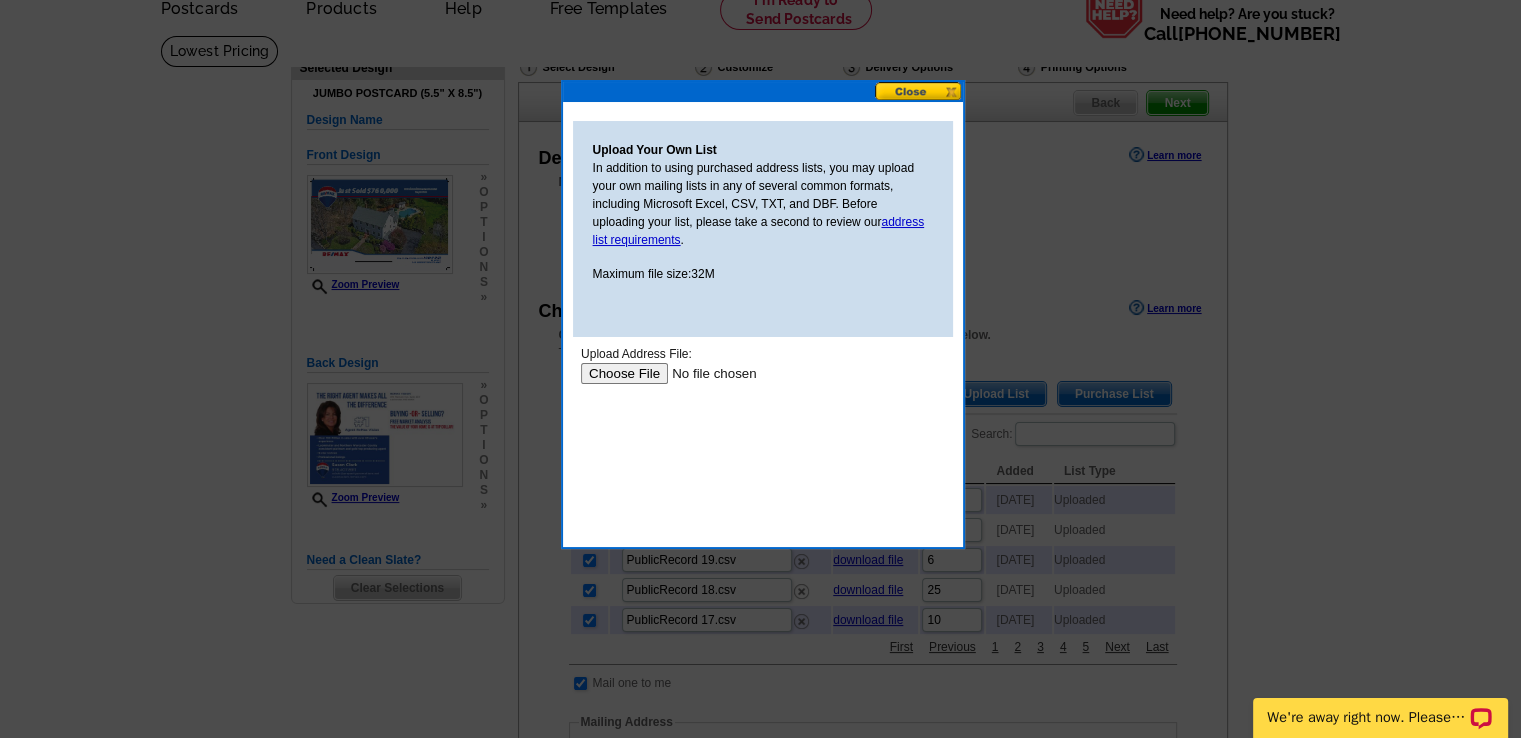 click at bounding box center [706, 373] 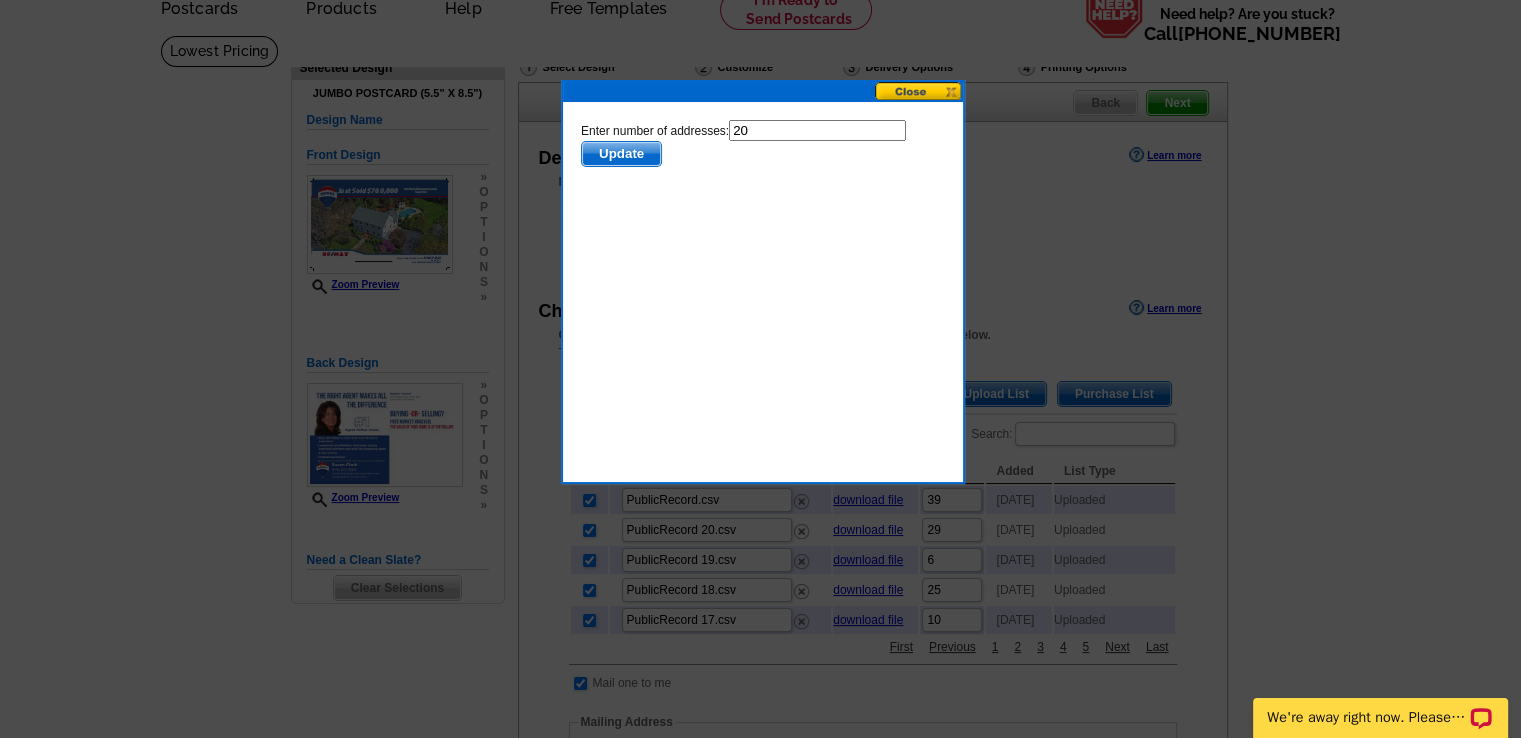 scroll, scrollTop: 0, scrollLeft: 0, axis: both 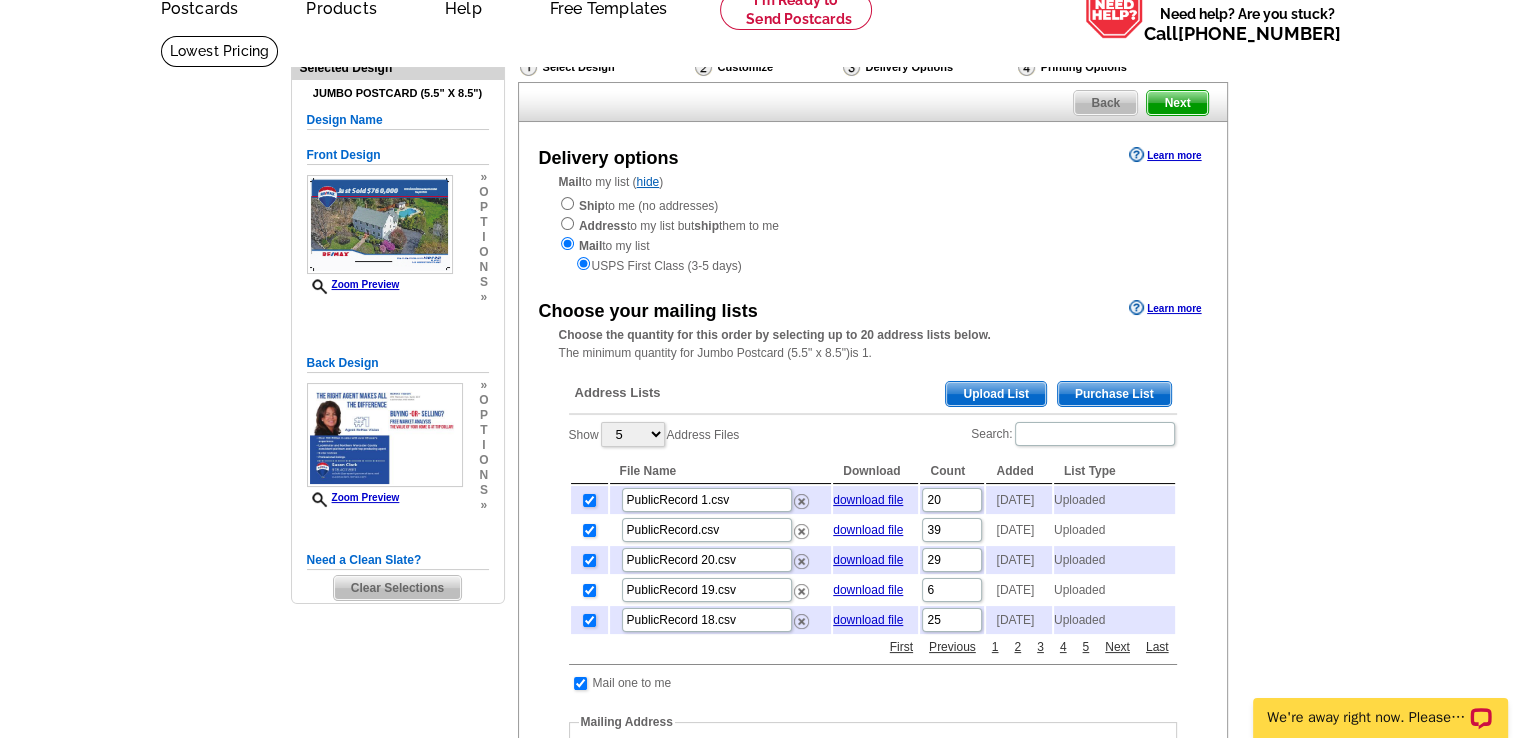 click on "Upload List" at bounding box center (995, 394) 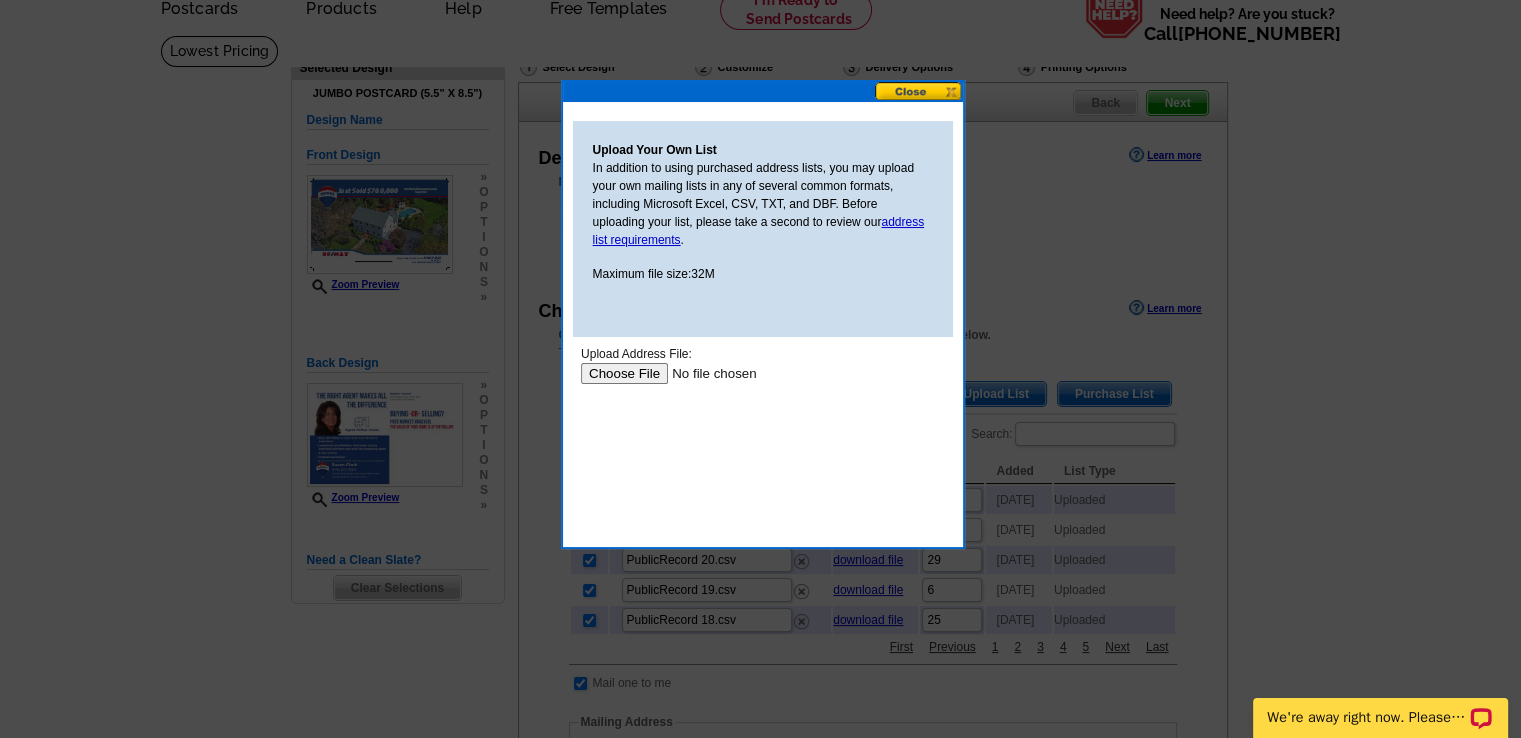 scroll, scrollTop: 0, scrollLeft: 0, axis: both 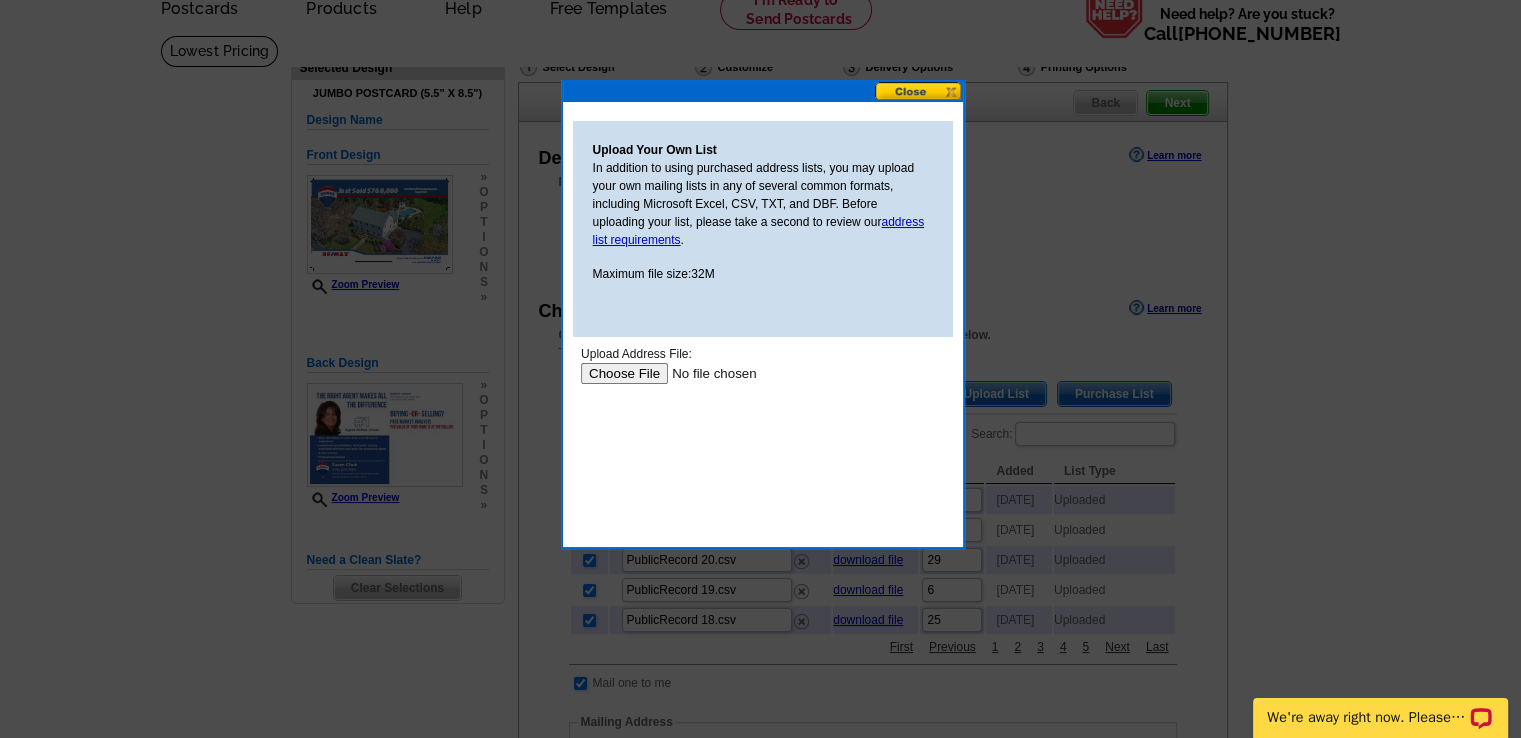 click at bounding box center (706, 373) 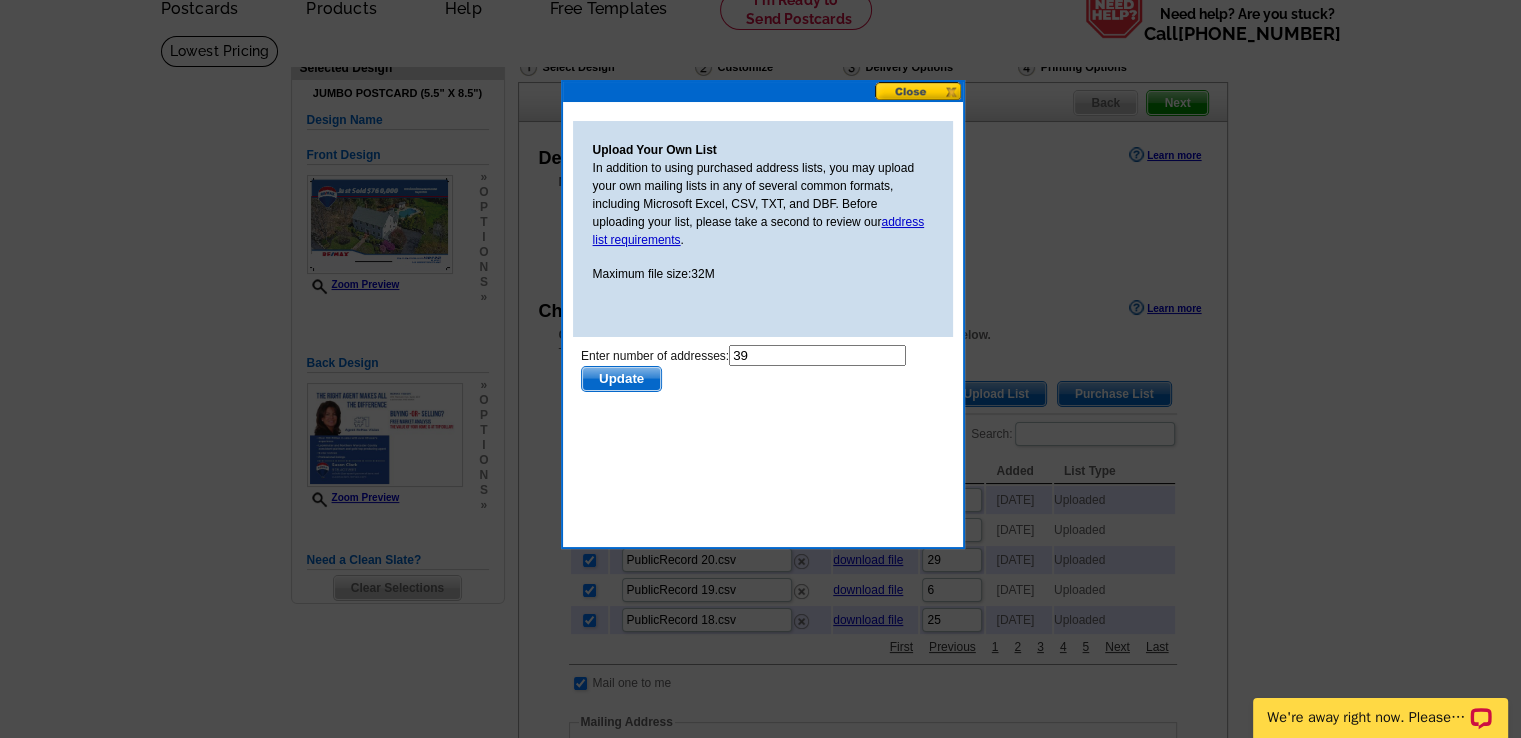 scroll, scrollTop: 0, scrollLeft: 0, axis: both 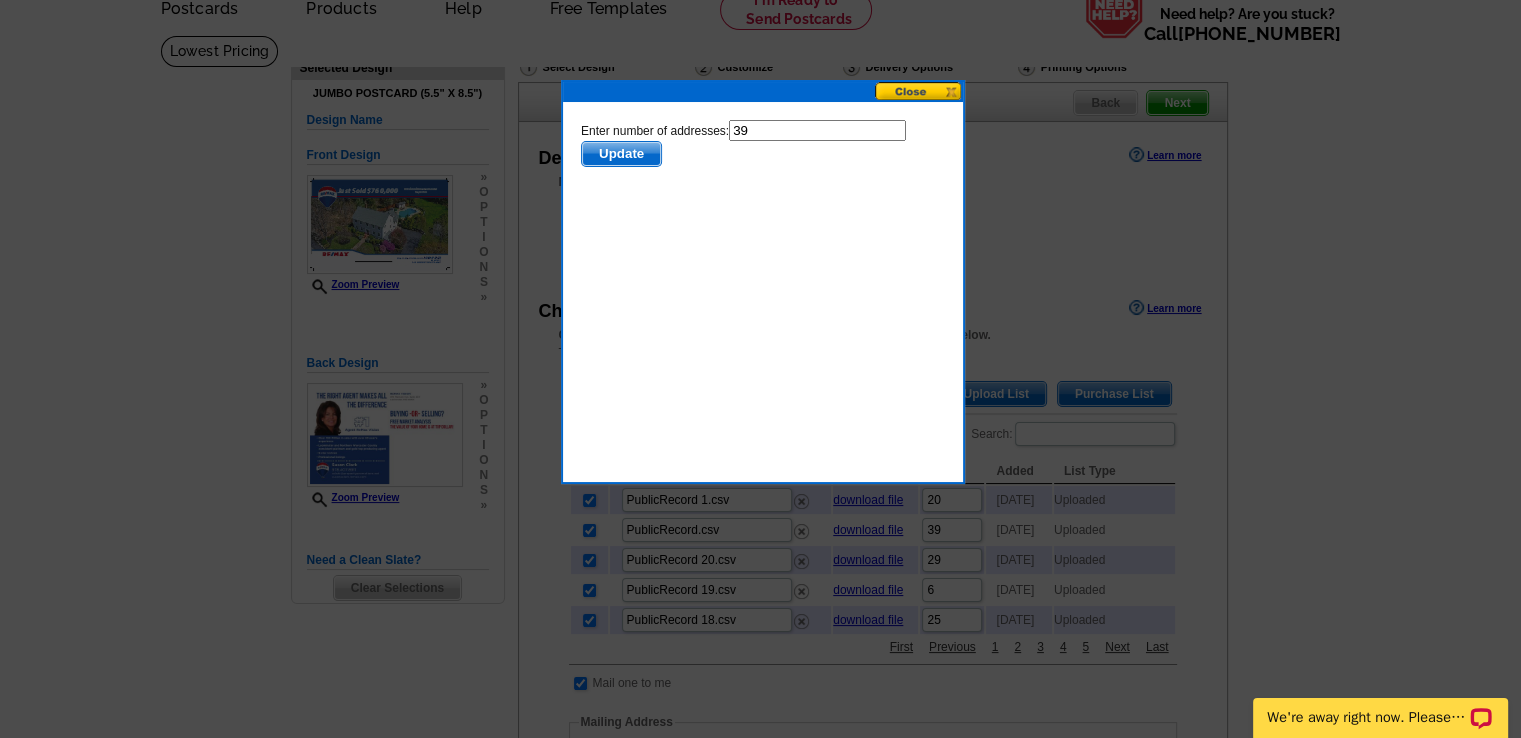 click on "Update" at bounding box center (620, 154) 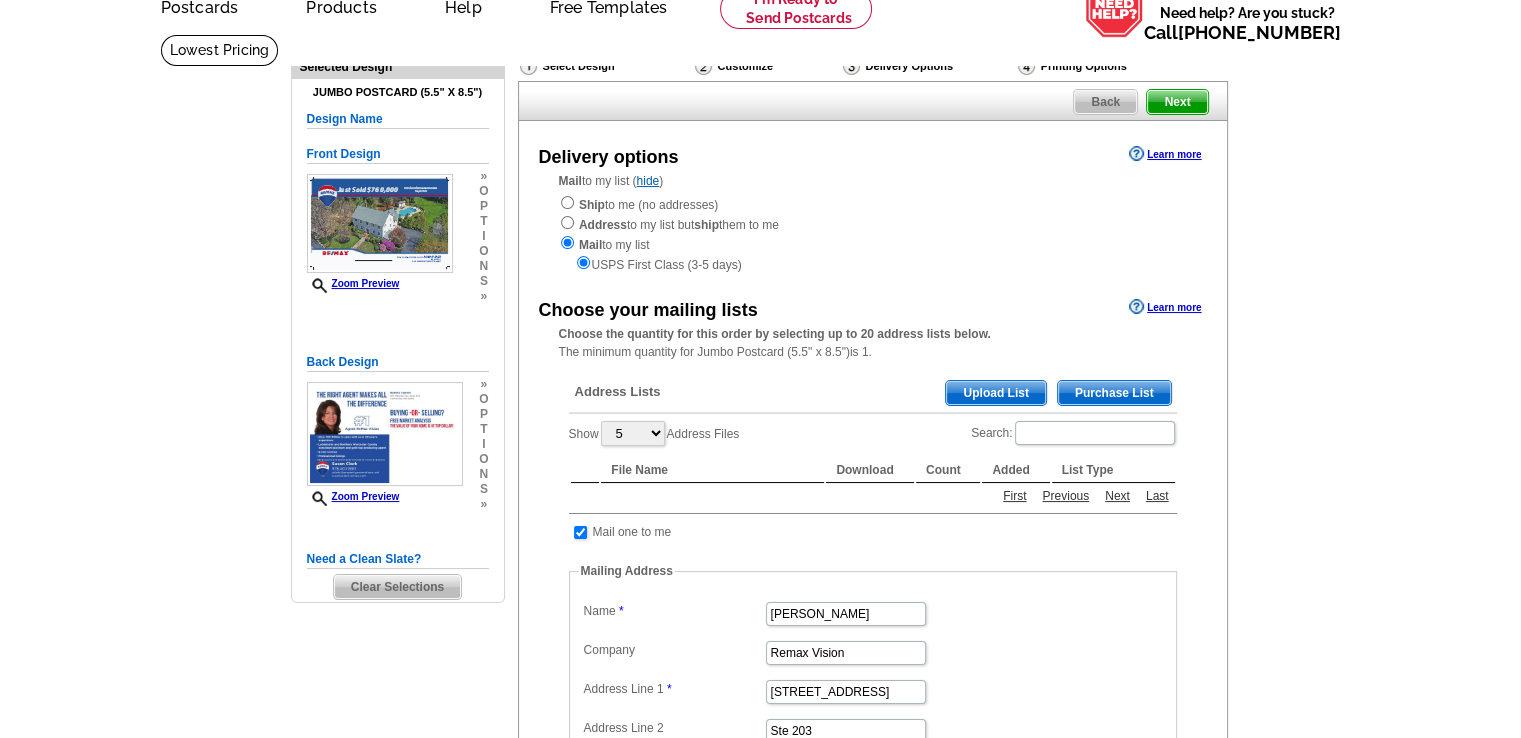 scroll, scrollTop: 98, scrollLeft: 0, axis: vertical 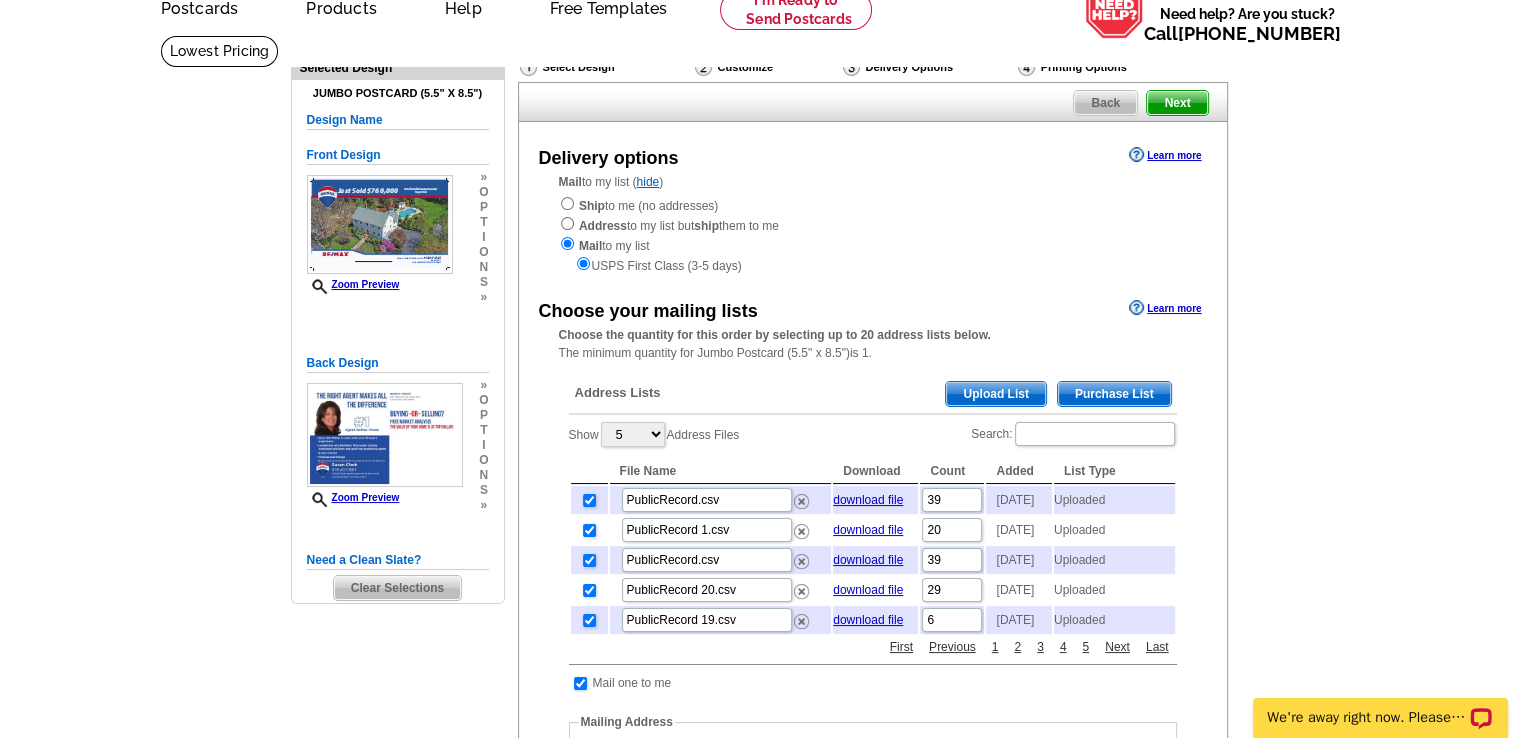click on "Upload List" at bounding box center [995, 394] 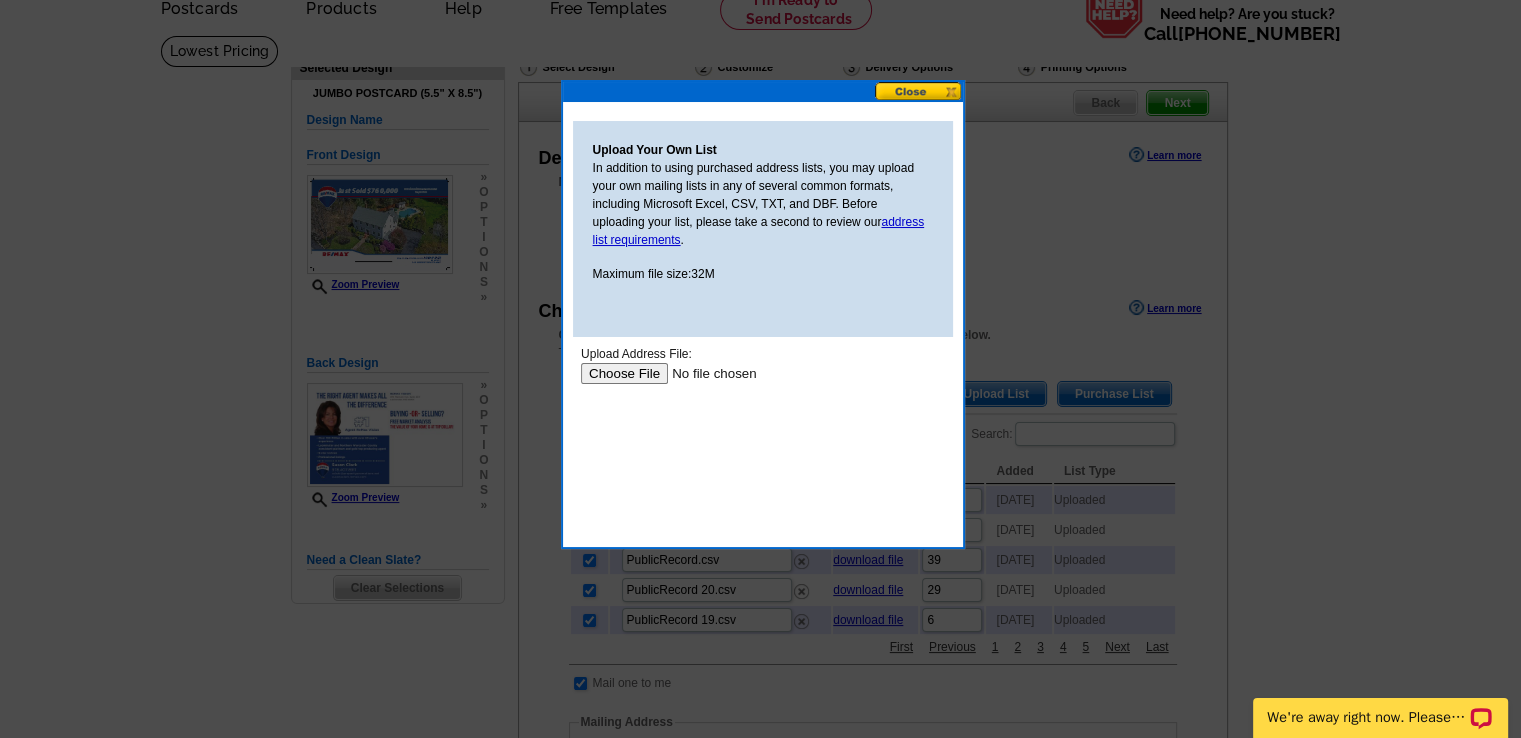 scroll, scrollTop: 0, scrollLeft: 0, axis: both 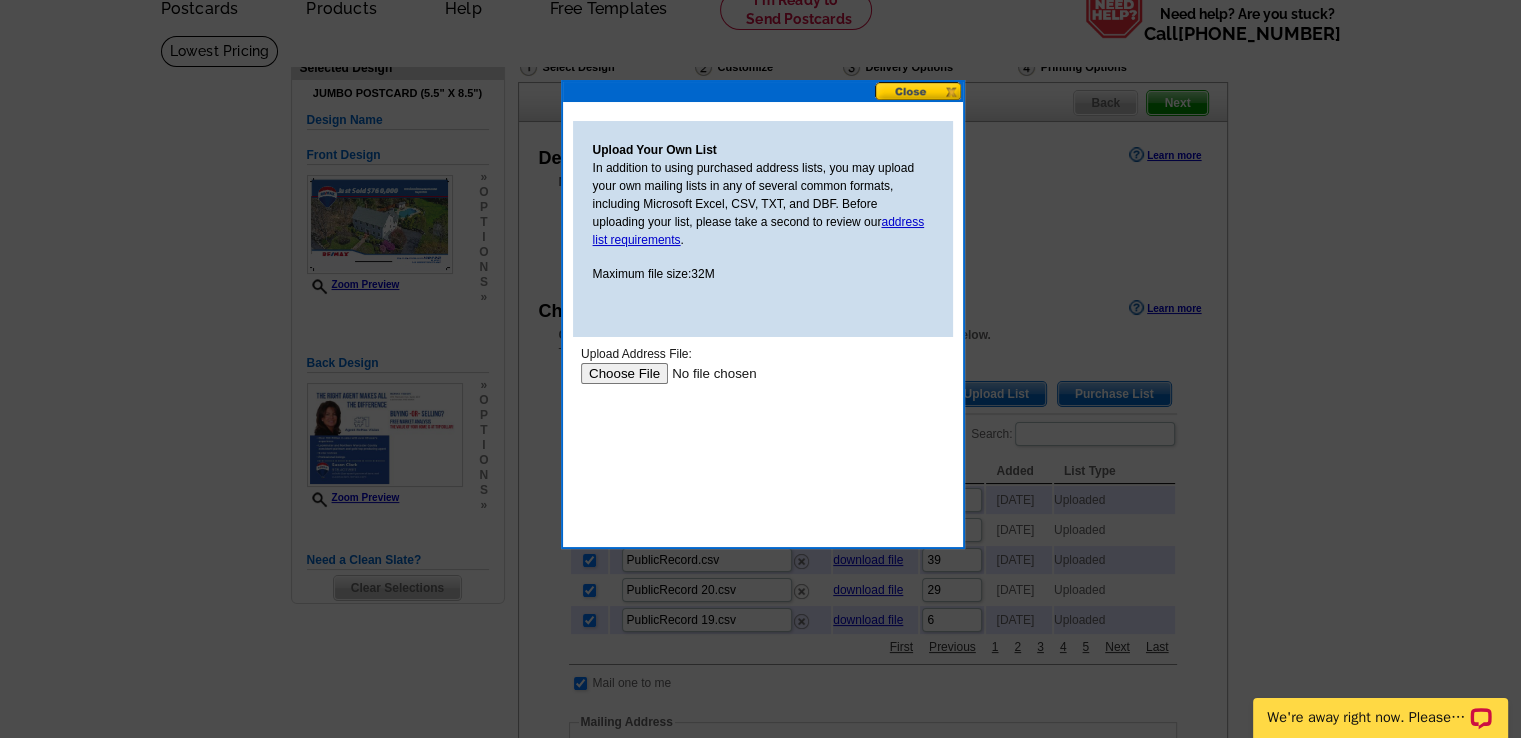 click at bounding box center [706, 373] 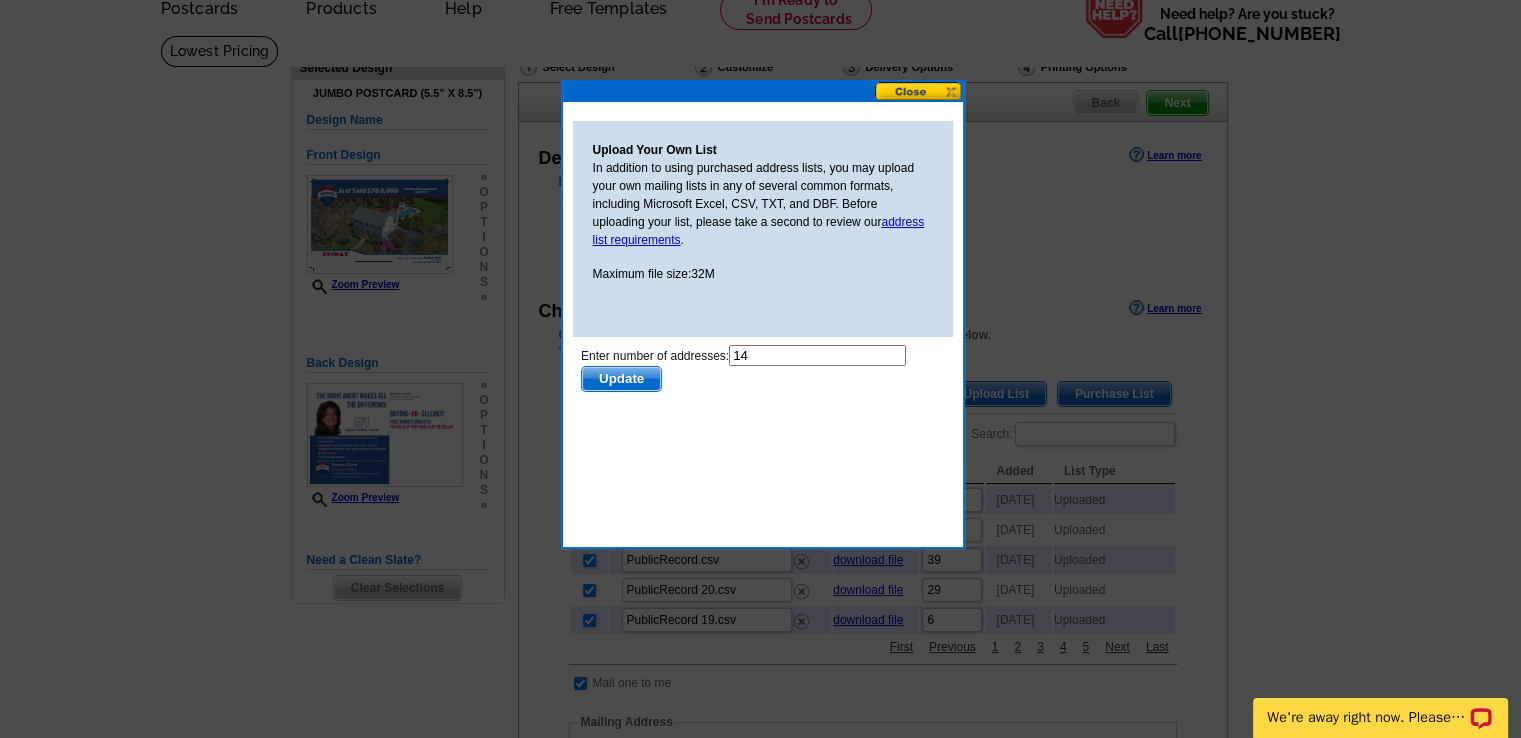 scroll, scrollTop: 0, scrollLeft: 0, axis: both 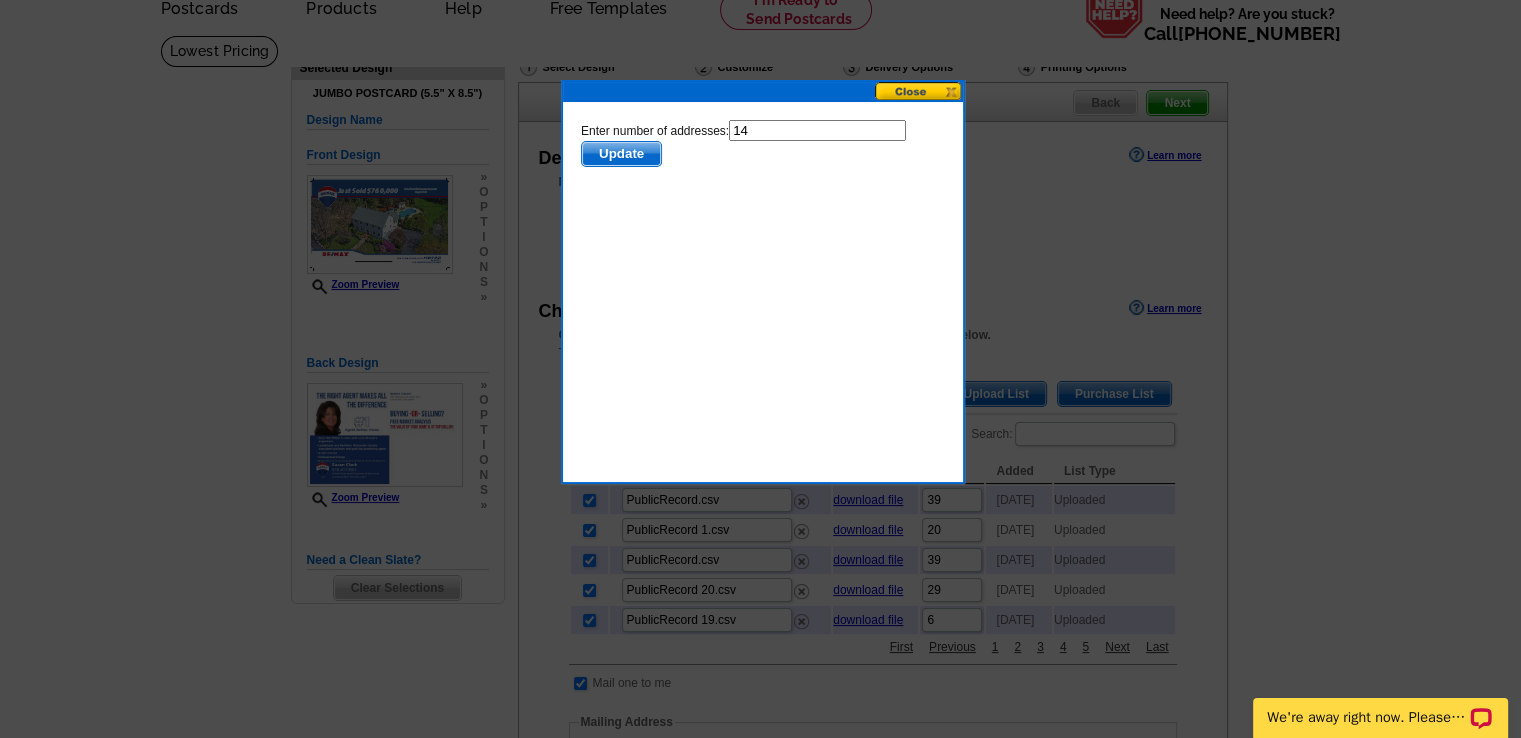 click on "Update" 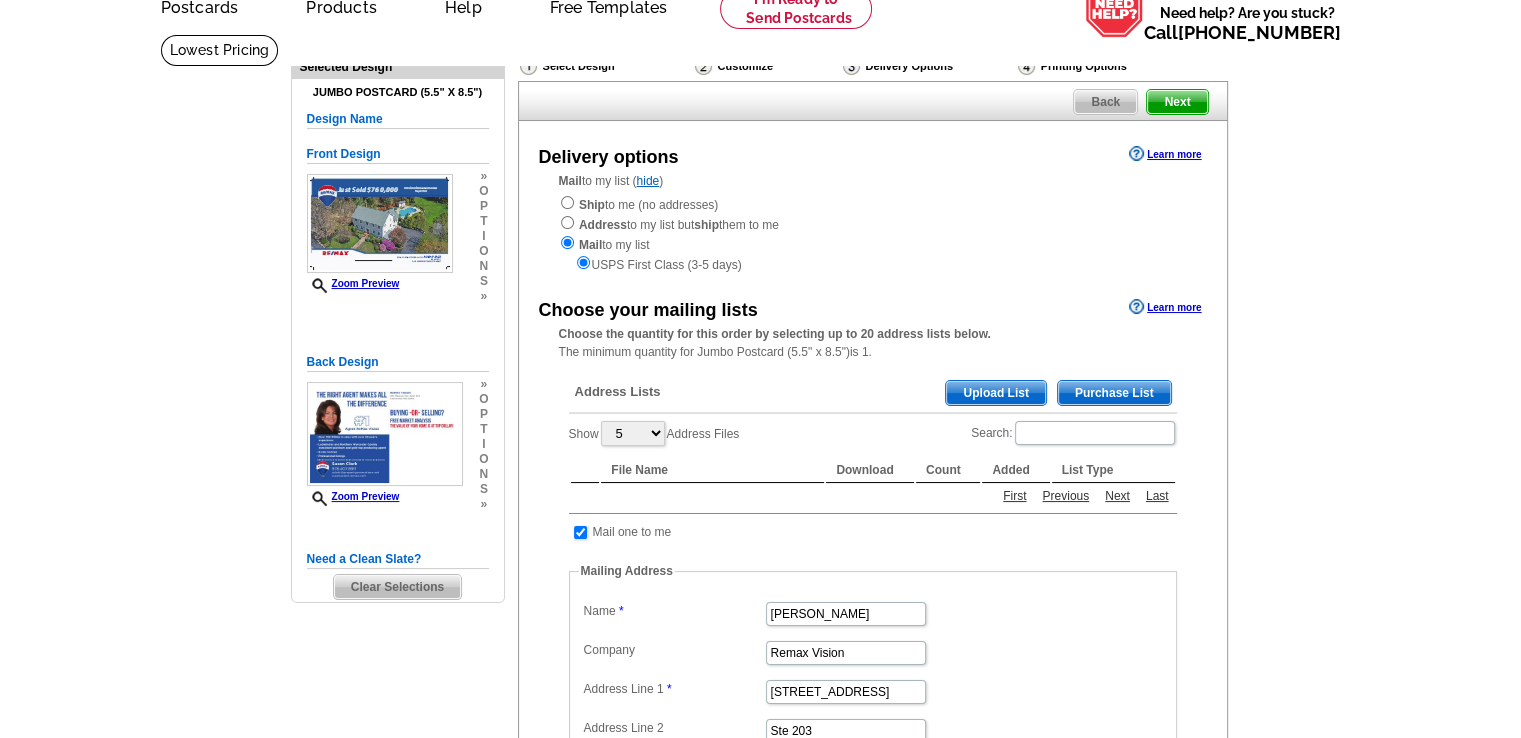 scroll, scrollTop: 98, scrollLeft: 0, axis: vertical 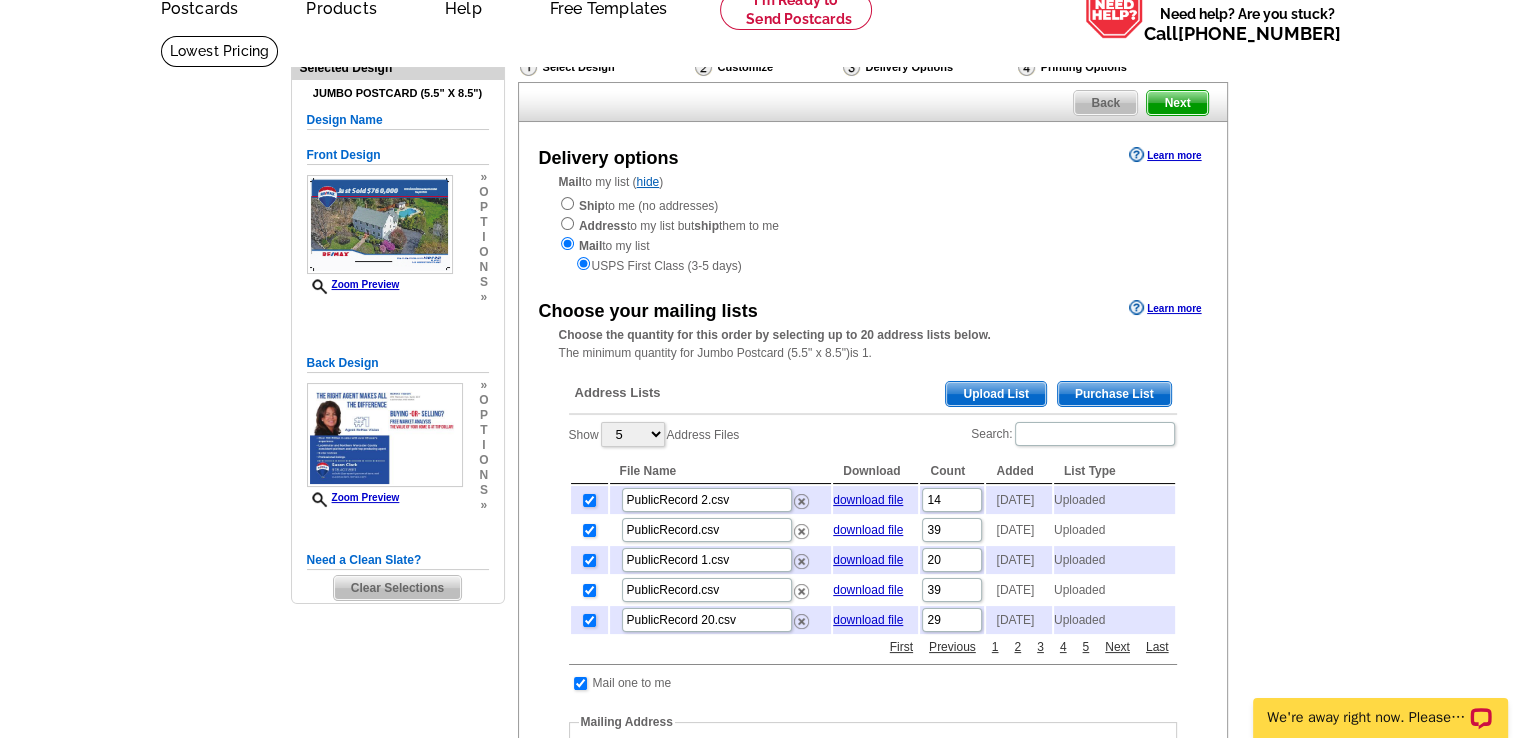 click on "Upload List" at bounding box center [995, 394] 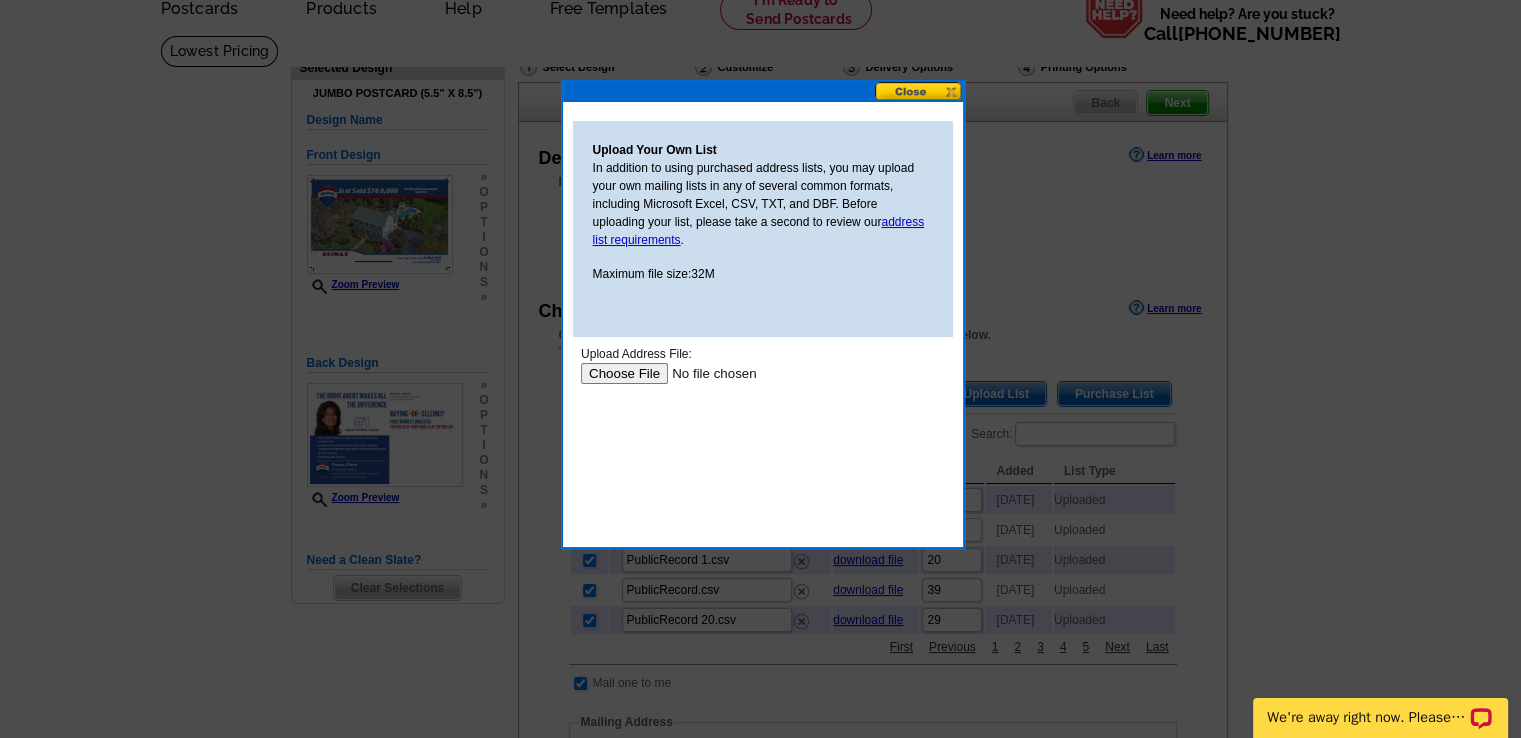 scroll, scrollTop: 0, scrollLeft: 0, axis: both 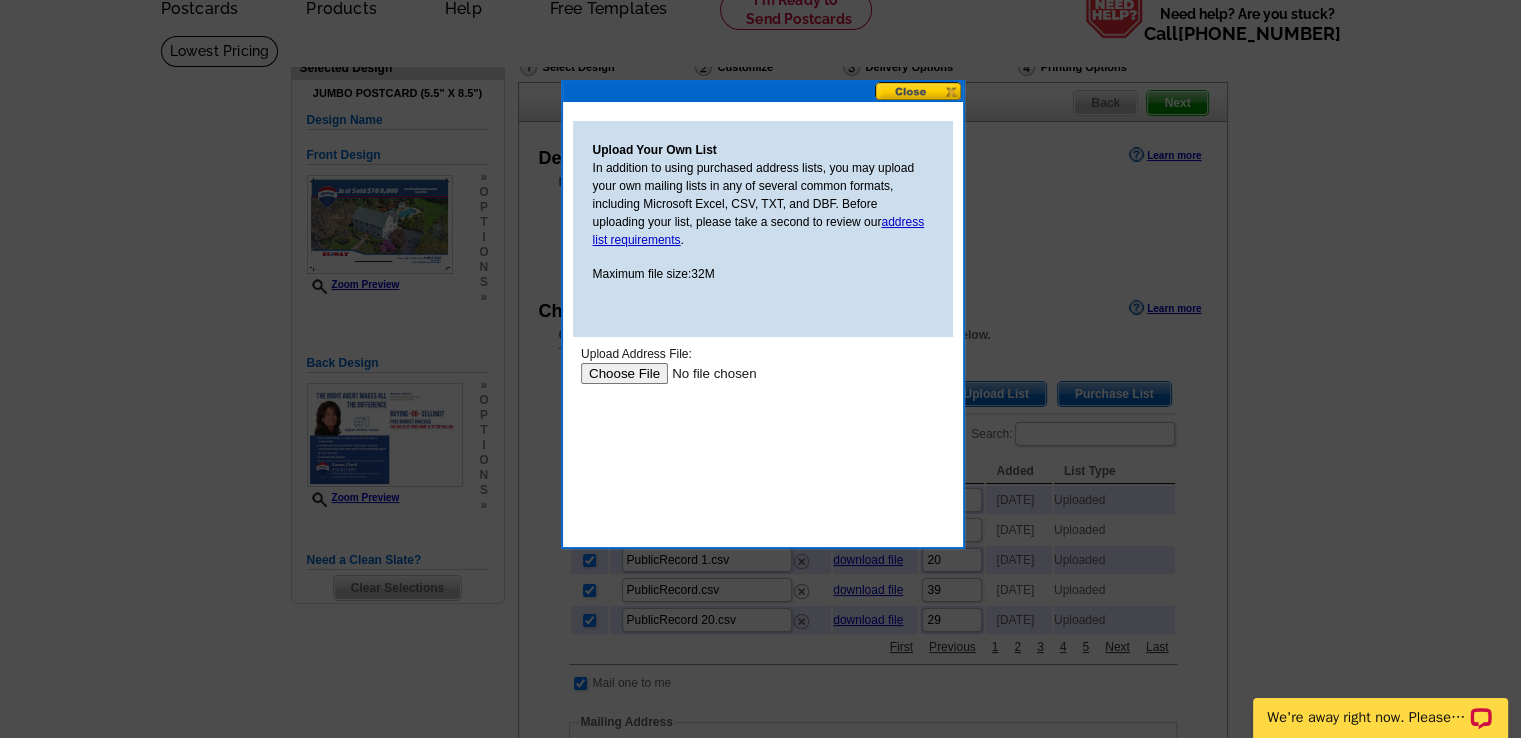 click at bounding box center (706, 373) 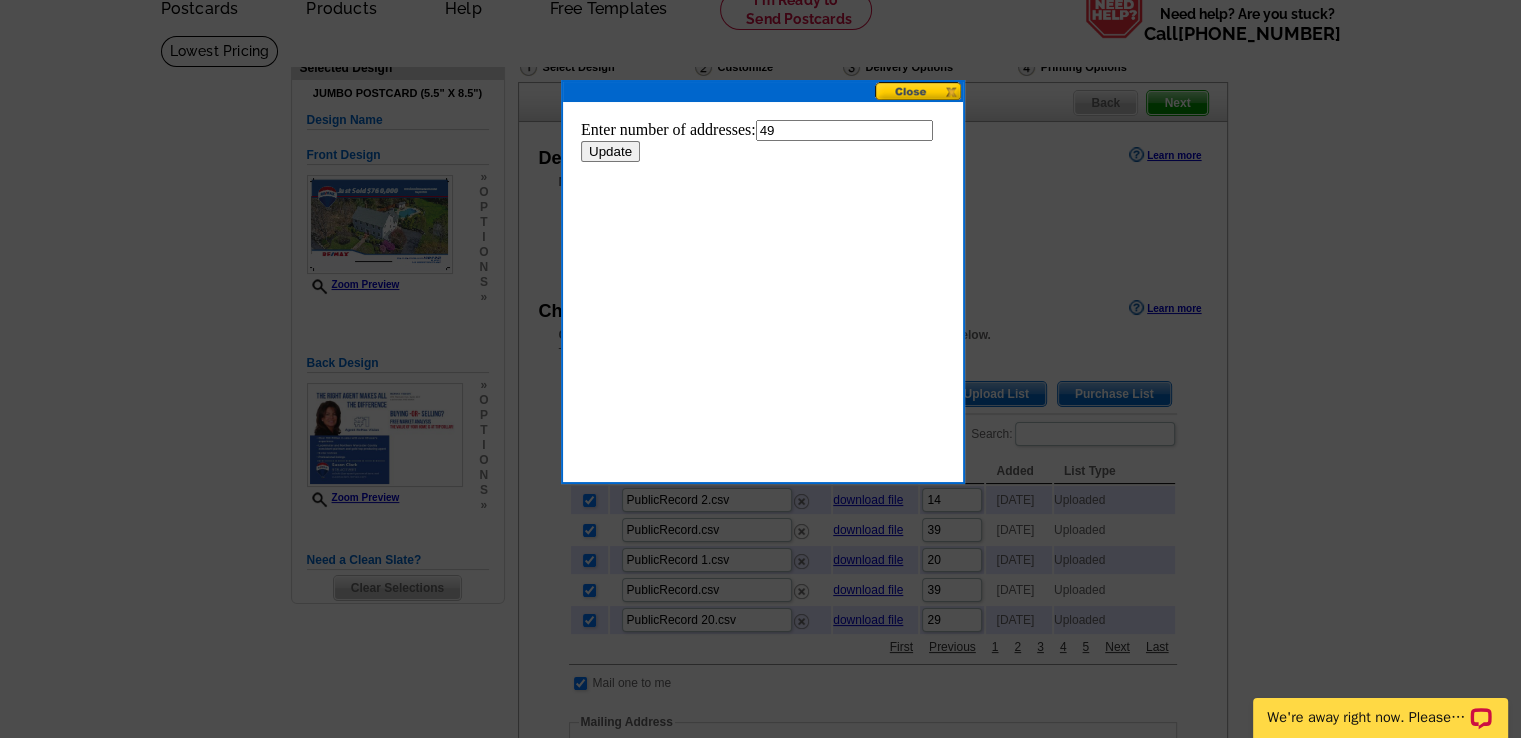 scroll, scrollTop: 0, scrollLeft: 0, axis: both 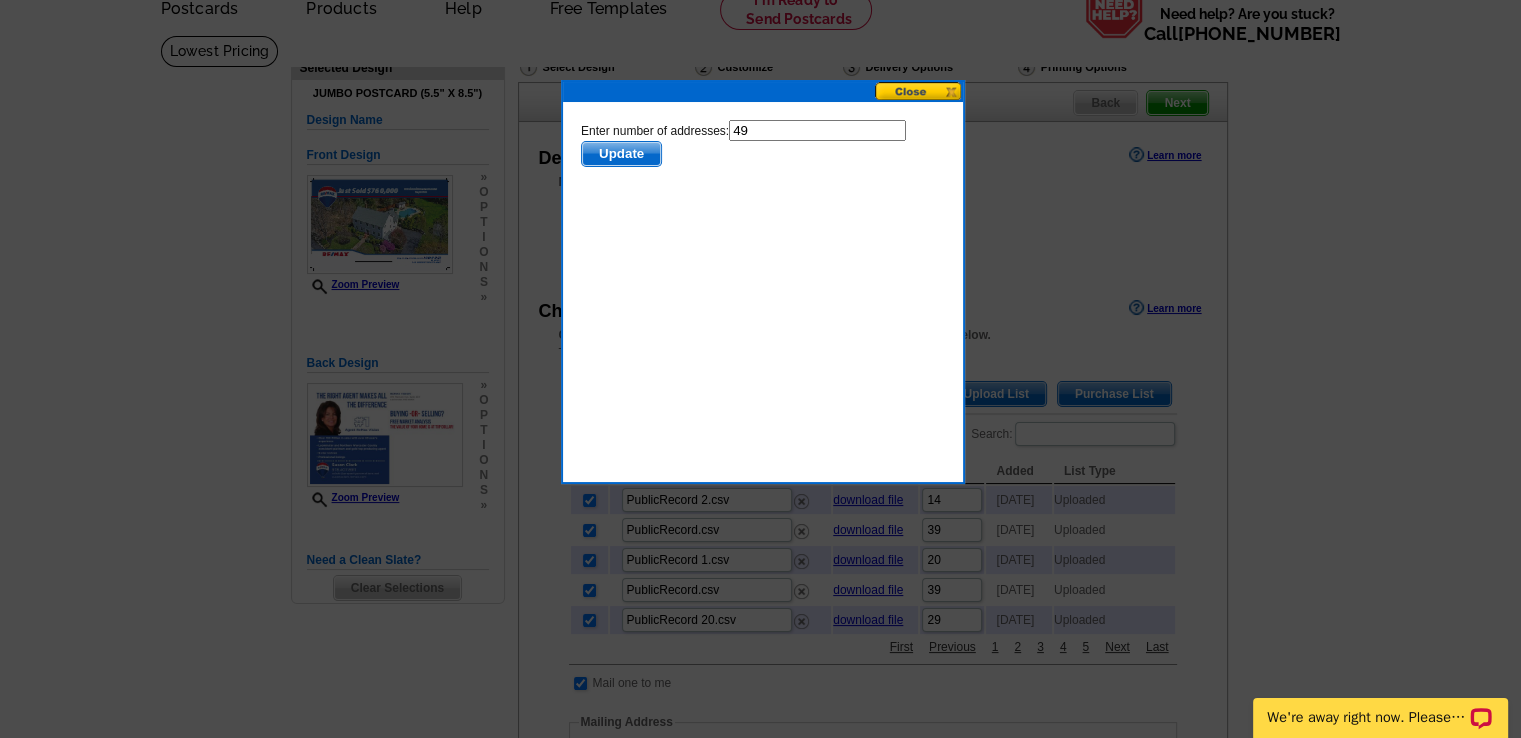 click on "Update" at bounding box center (620, 154) 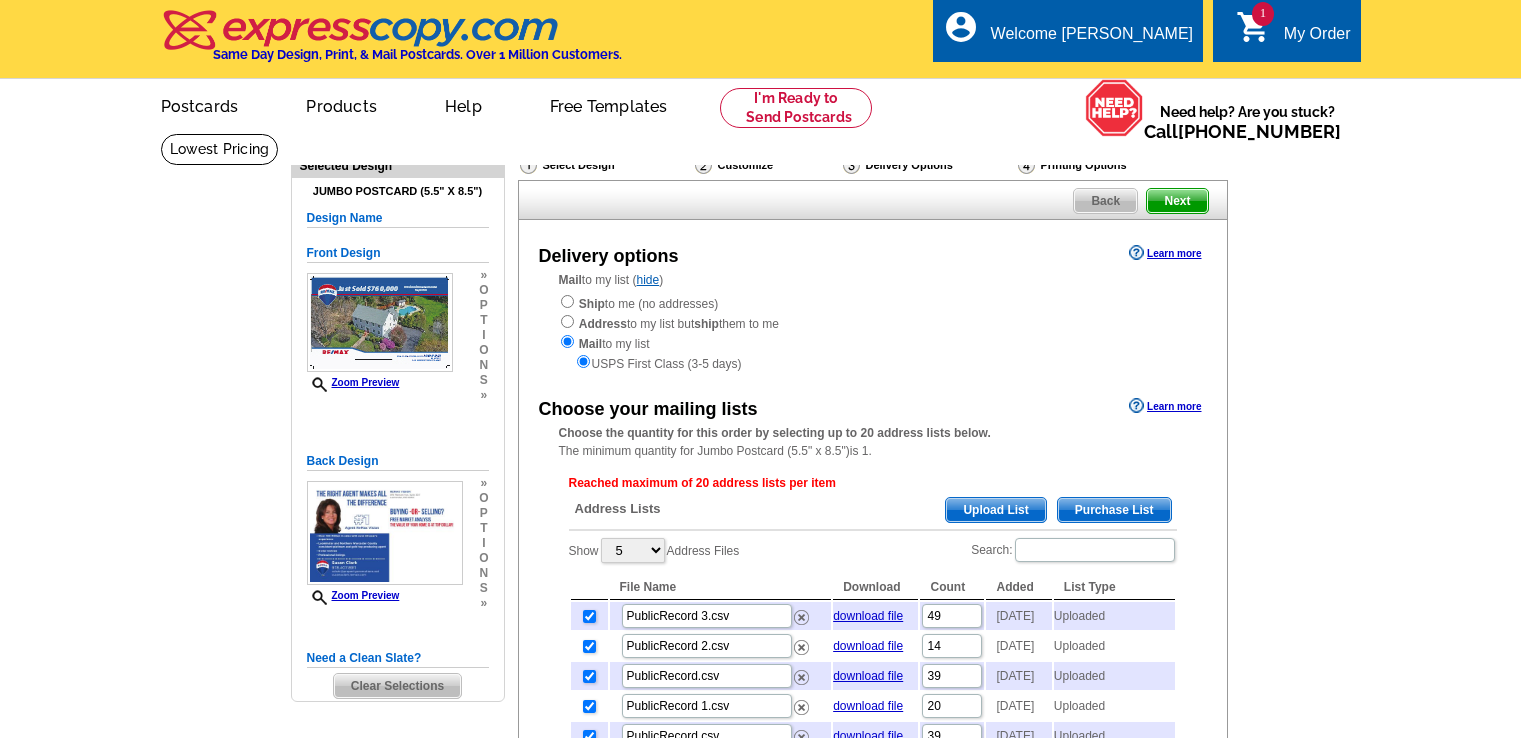 scroll, scrollTop: 98, scrollLeft: 0, axis: vertical 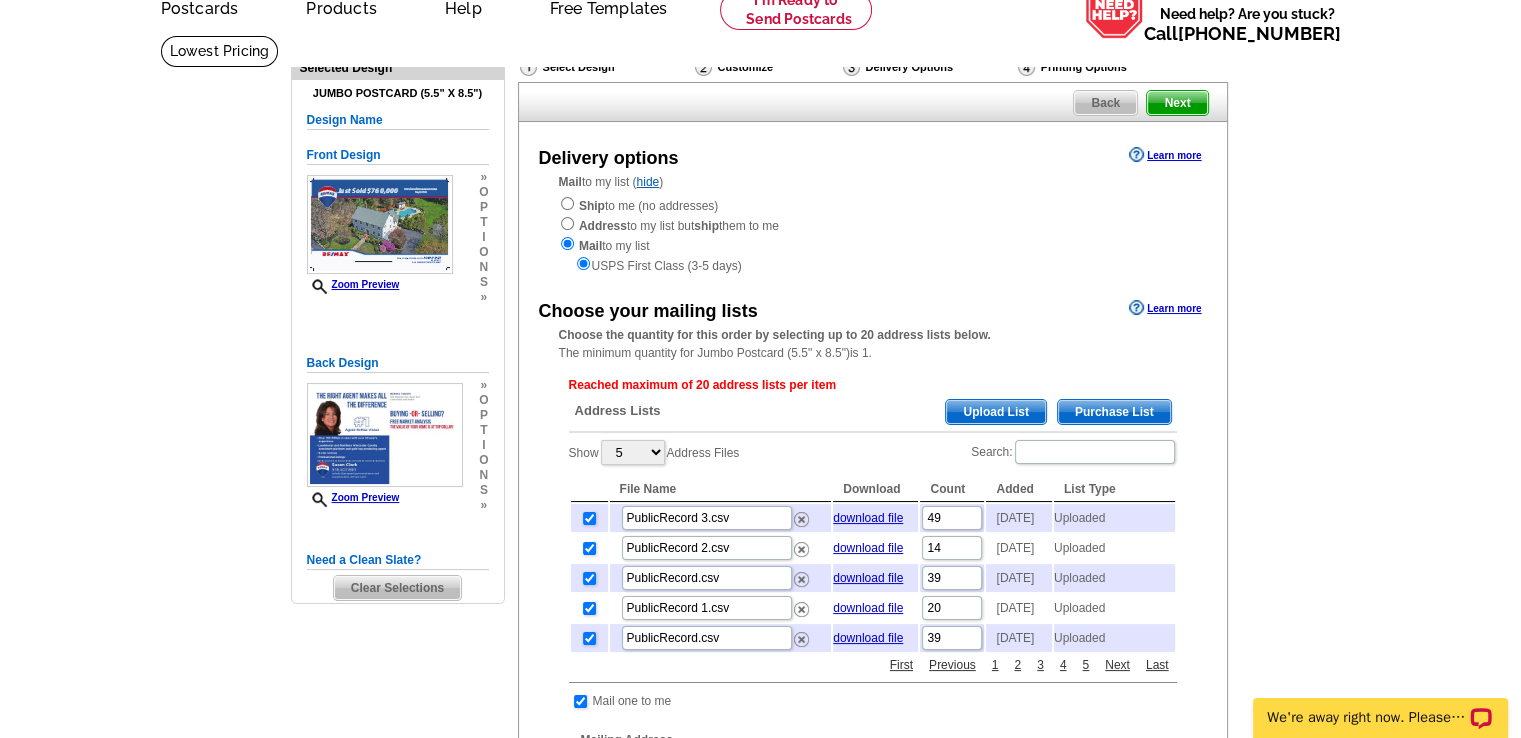 click on "Upload List" at bounding box center [995, 412] 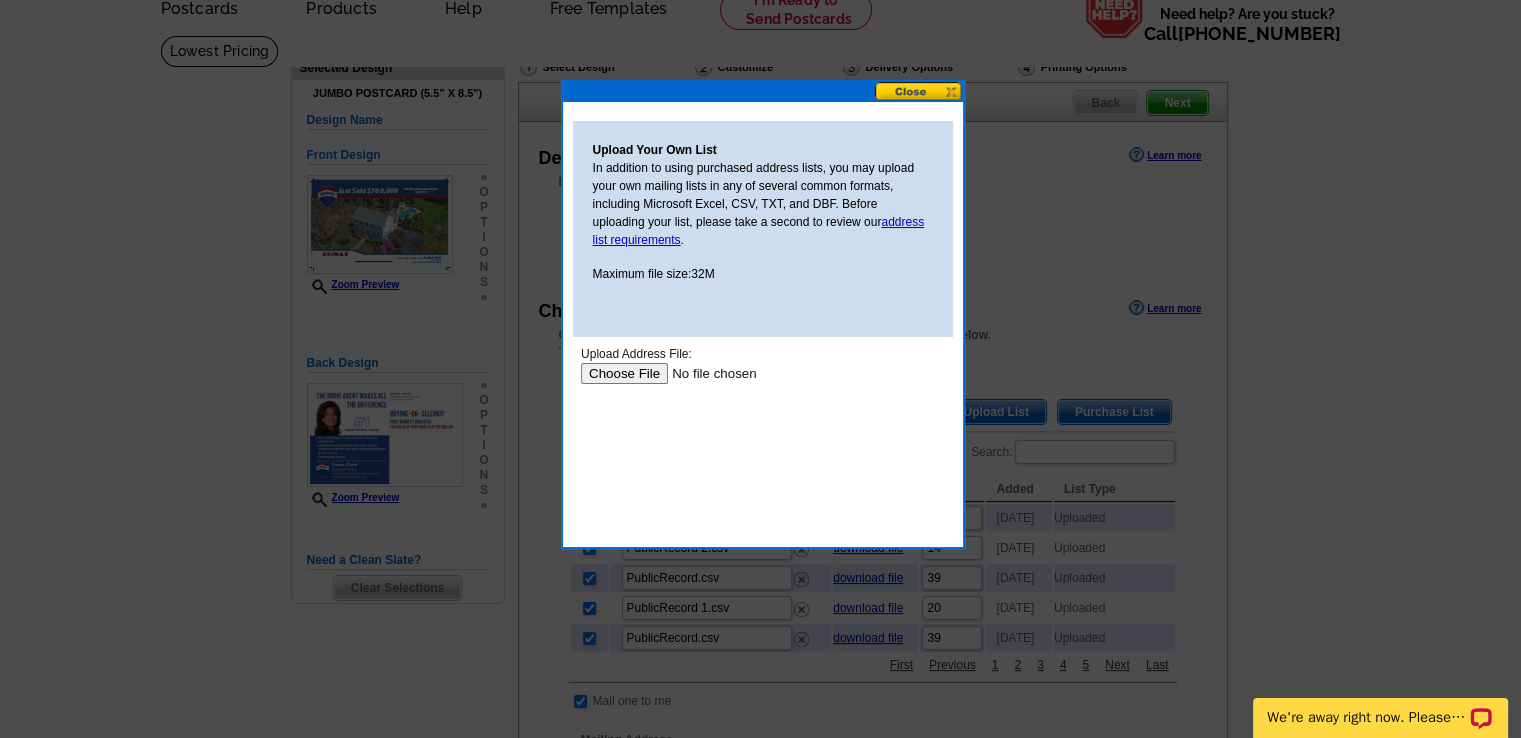 scroll, scrollTop: 0, scrollLeft: 0, axis: both 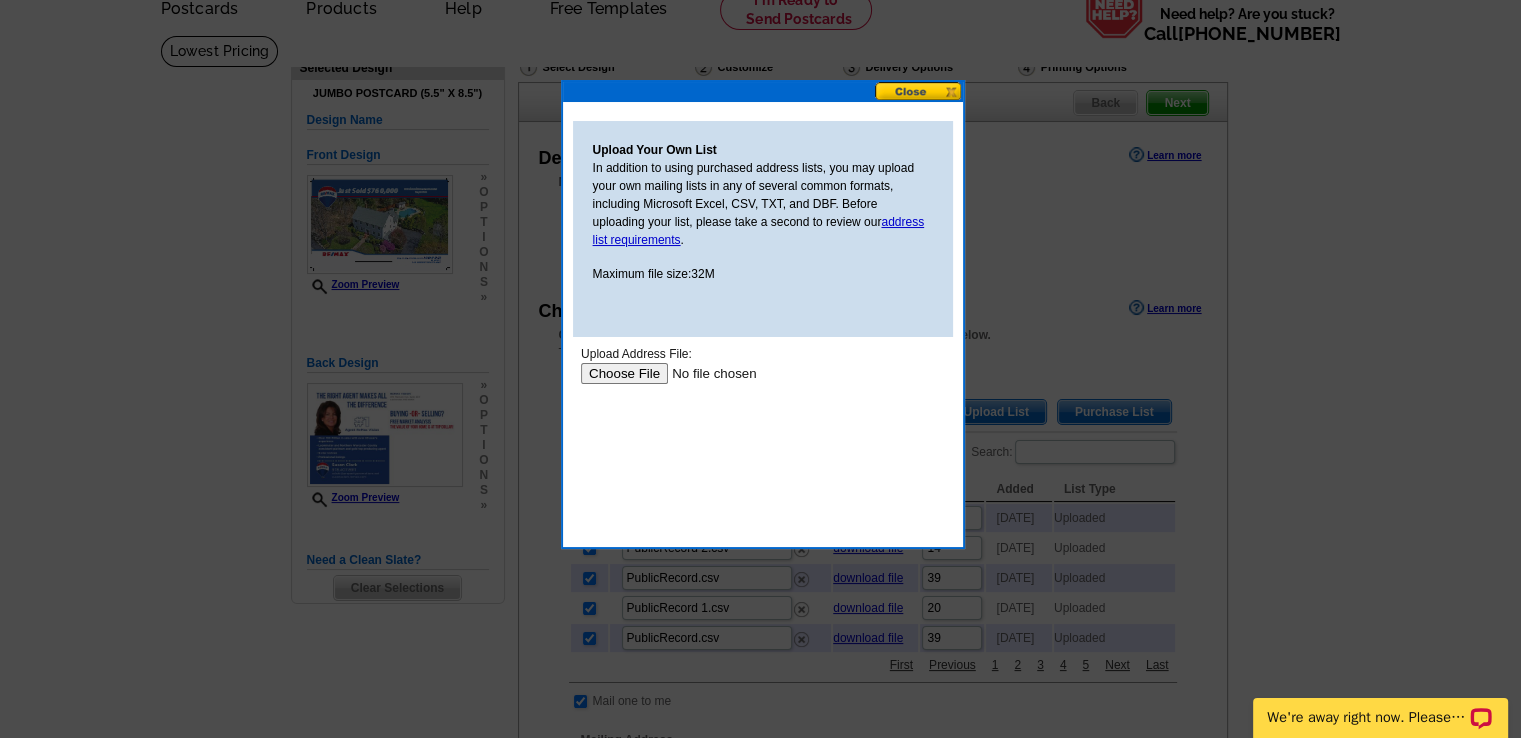 click at bounding box center (706, 373) 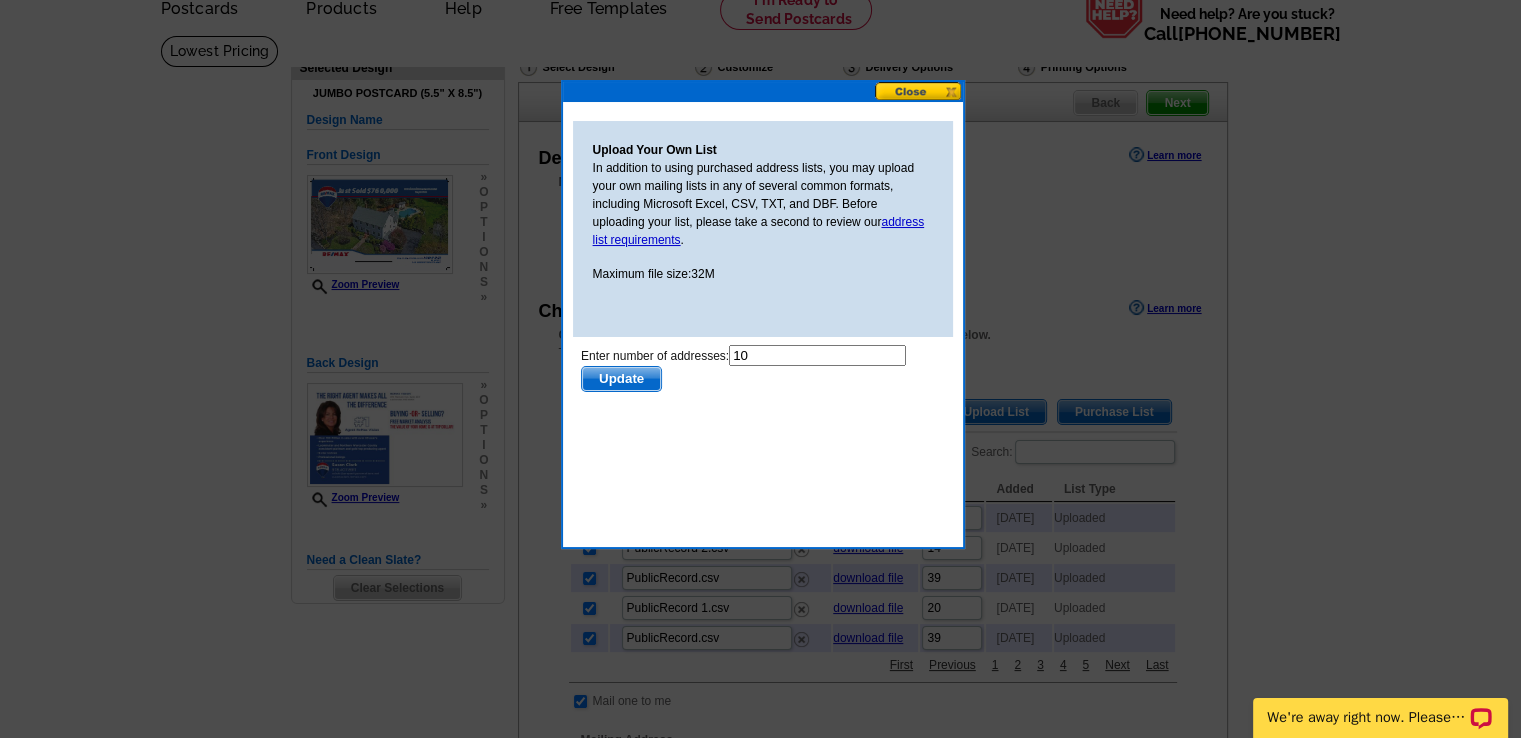 scroll, scrollTop: 0, scrollLeft: 0, axis: both 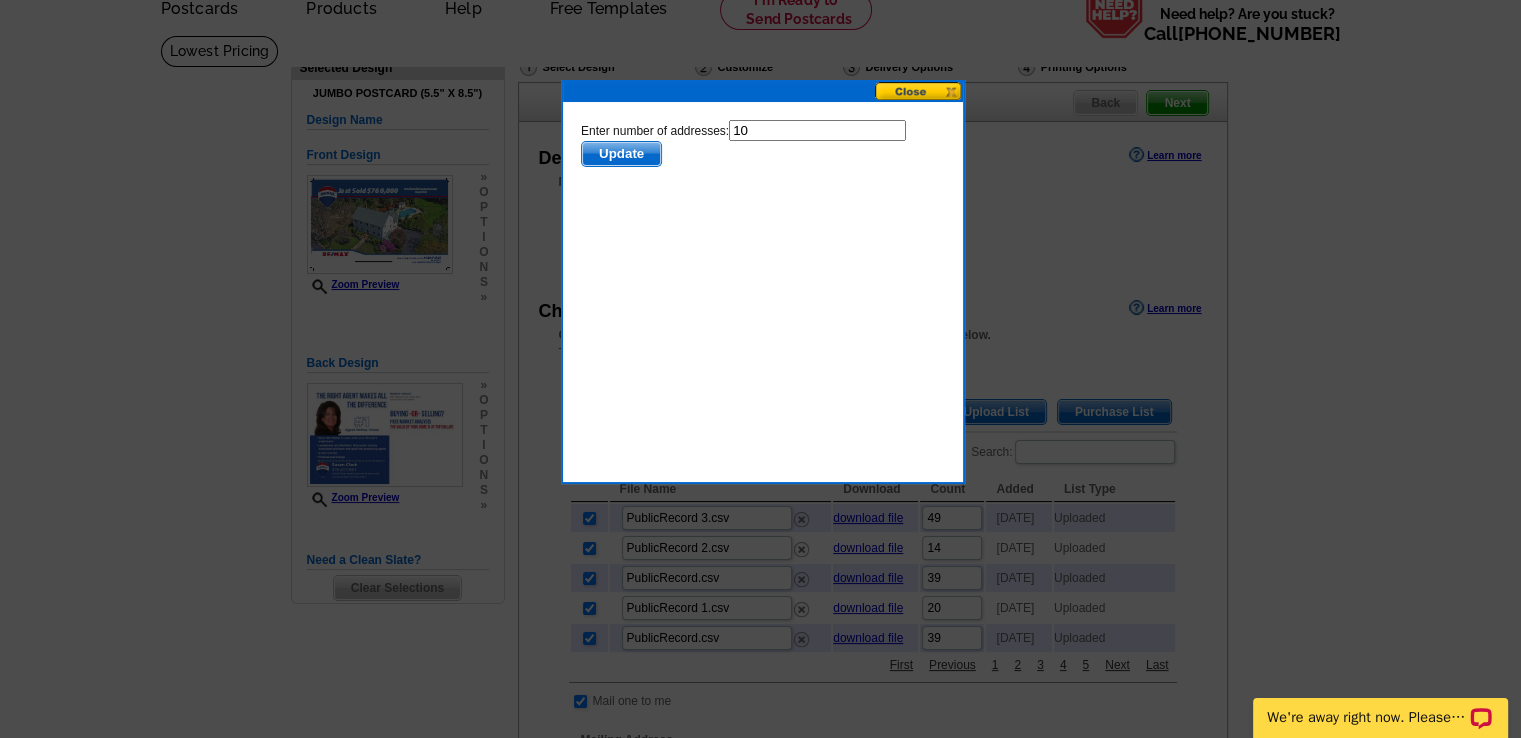 click at bounding box center (919, 91) 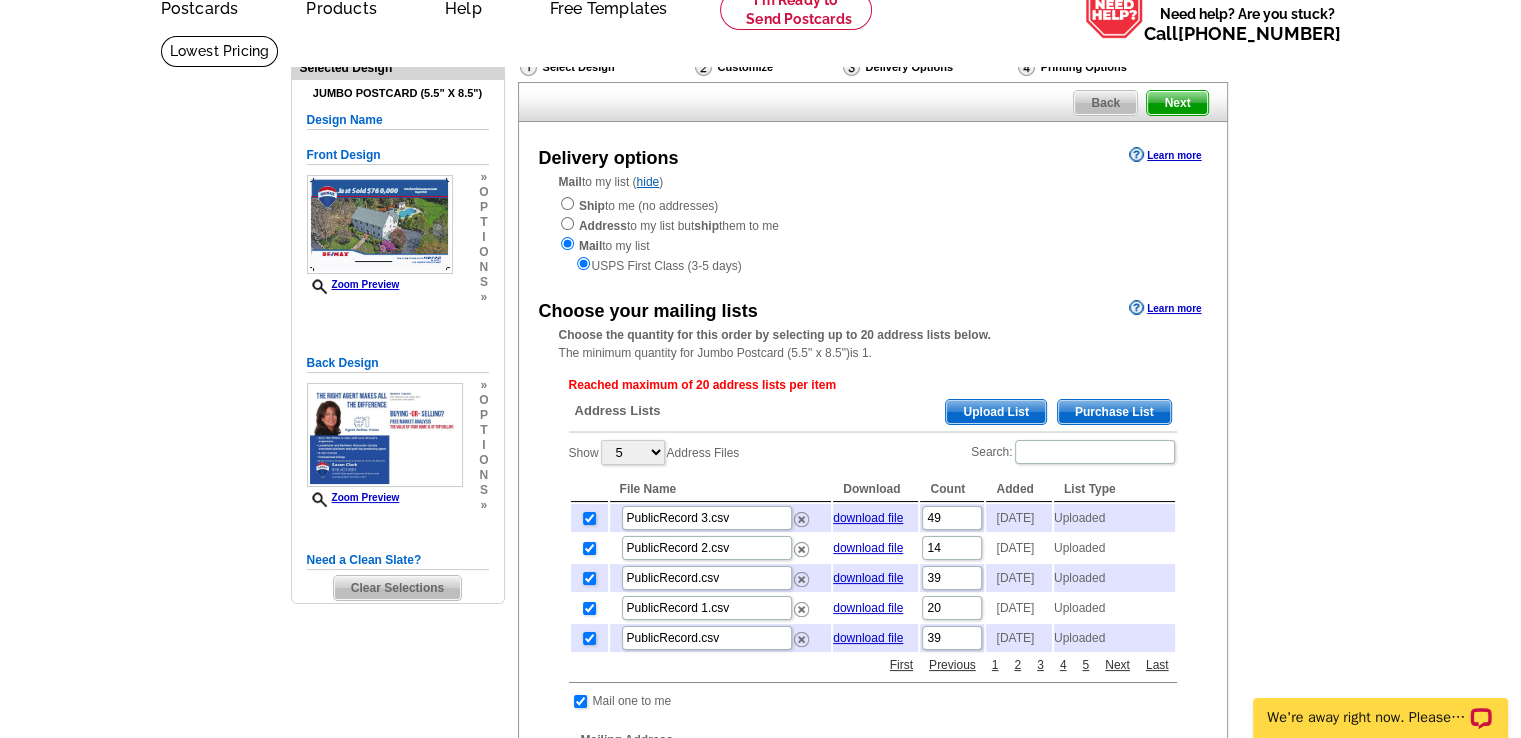 click on "Upload List" at bounding box center [995, 412] 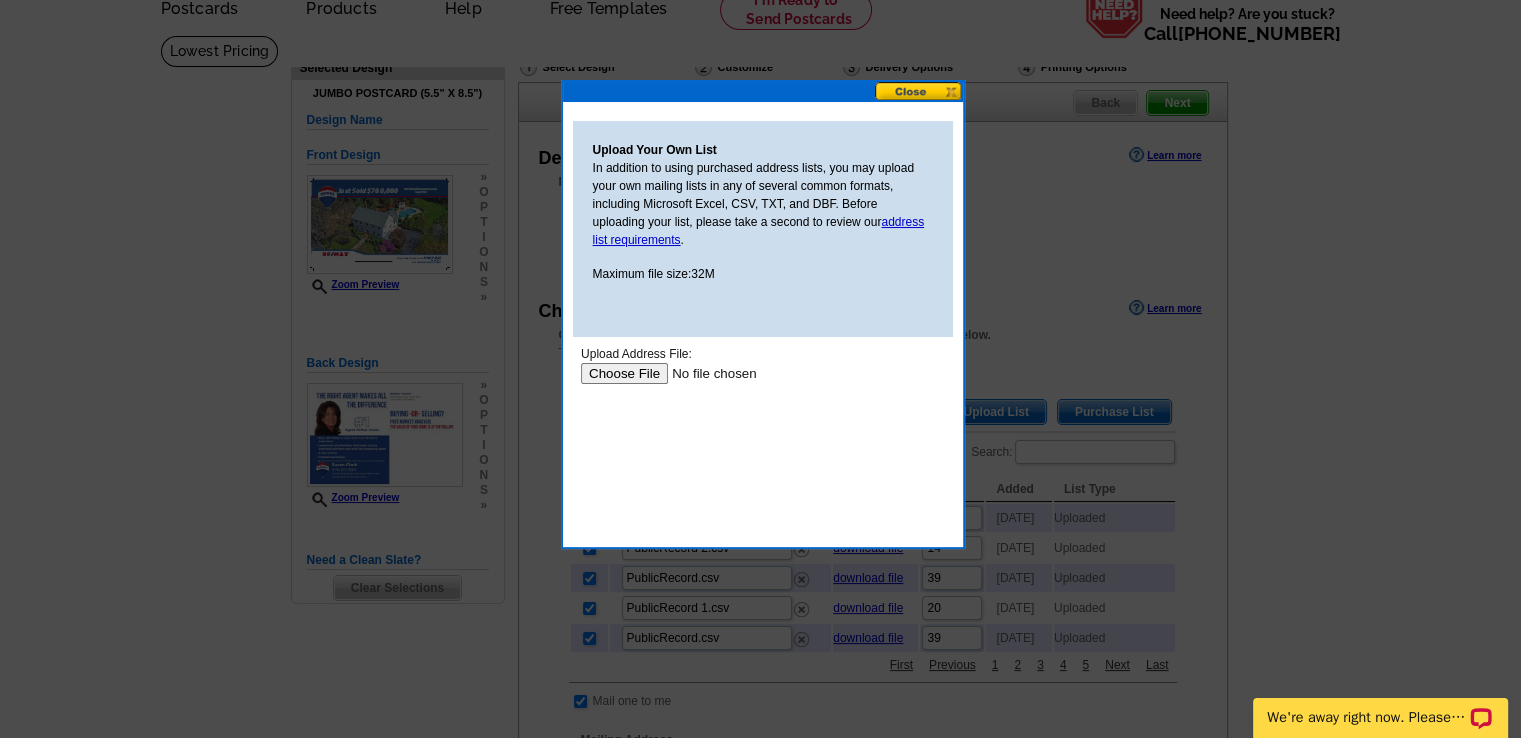 scroll, scrollTop: 0, scrollLeft: 0, axis: both 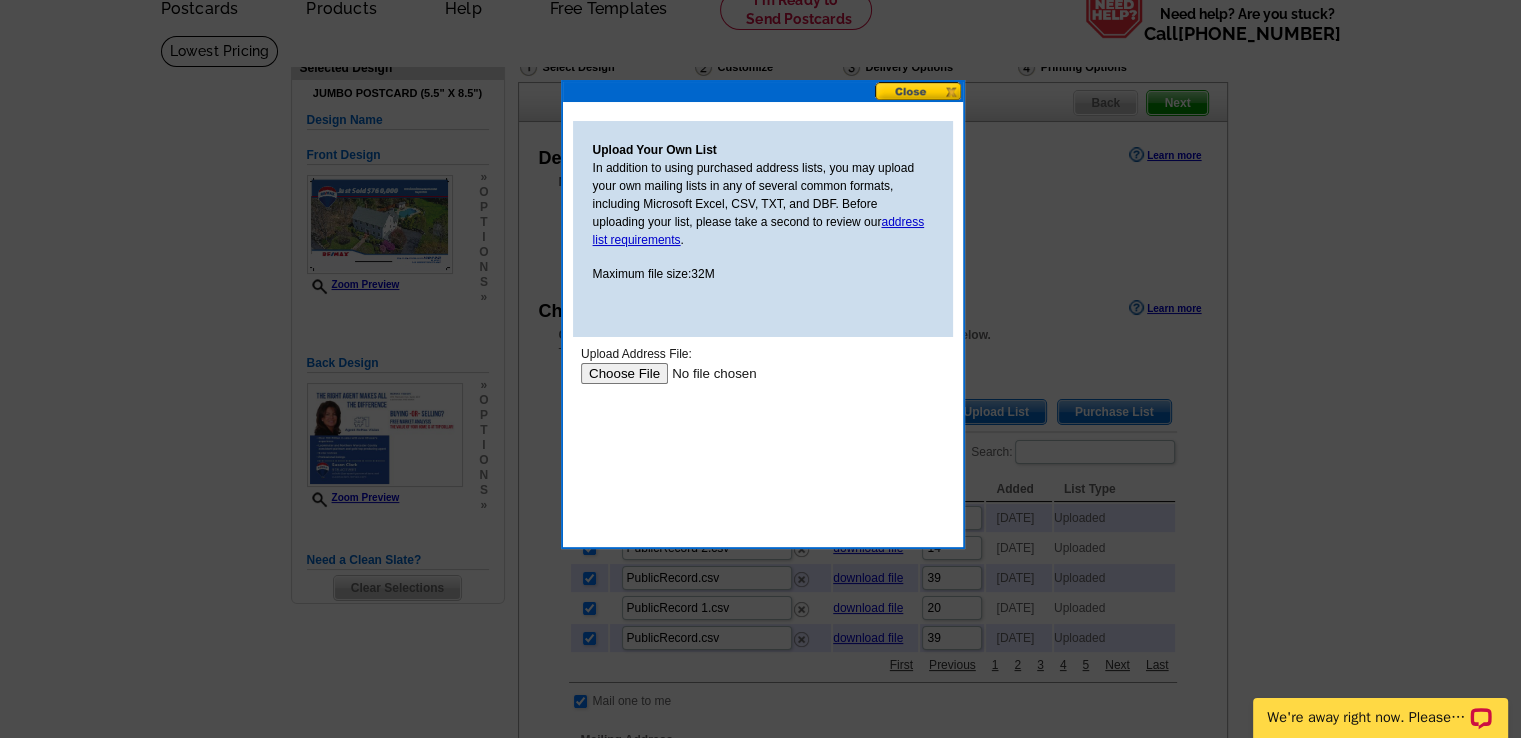 click at bounding box center (706, 373) 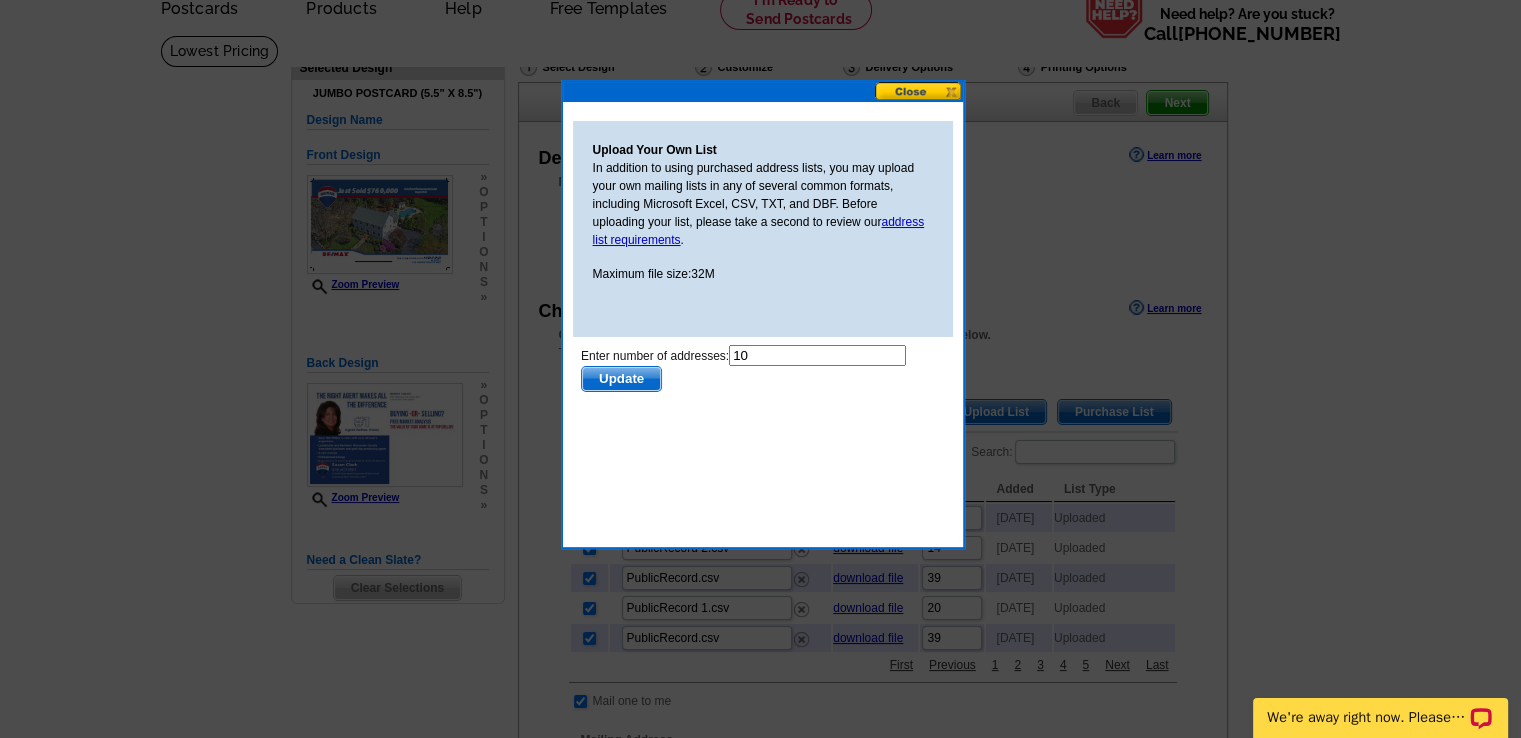 scroll, scrollTop: 0, scrollLeft: 0, axis: both 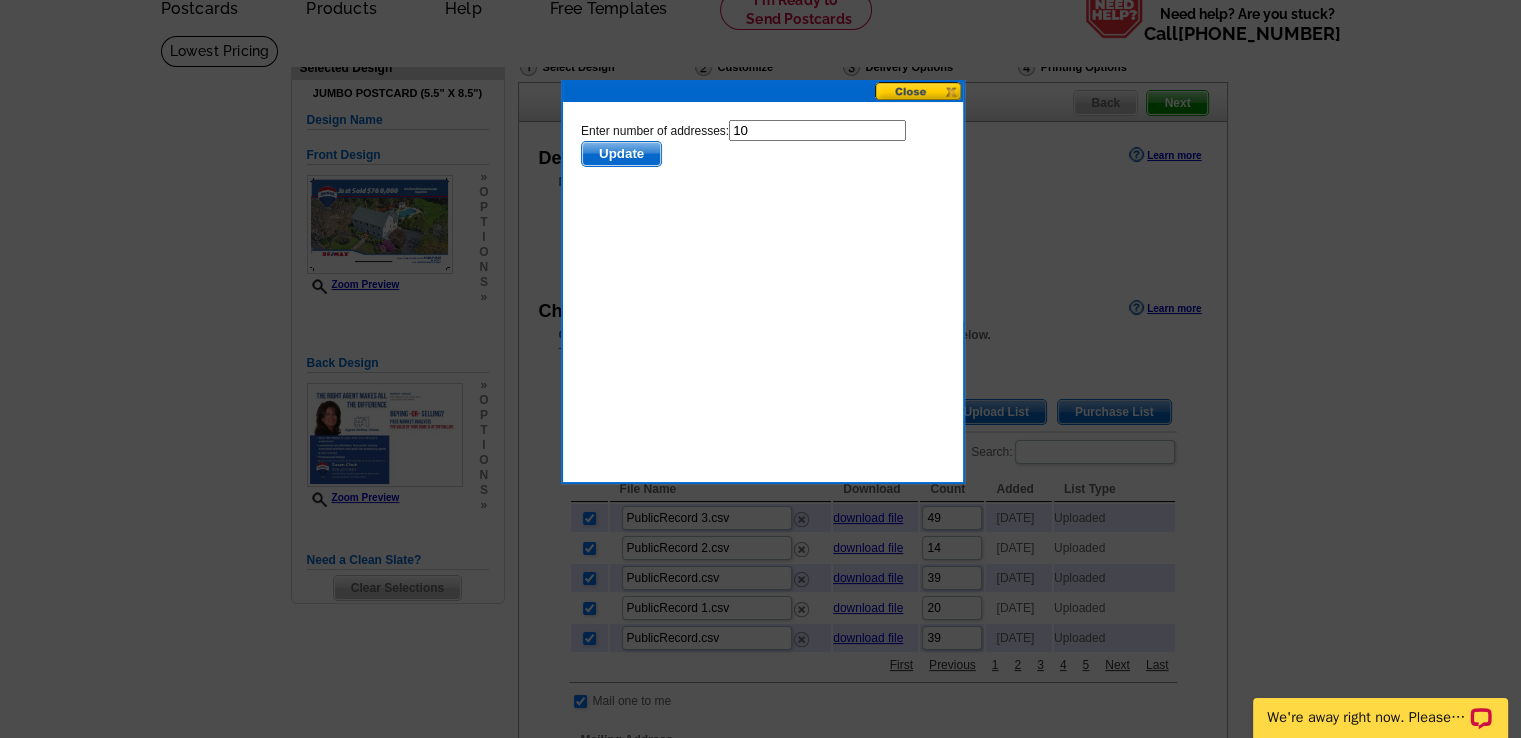 click on "Update" at bounding box center [620, 154] 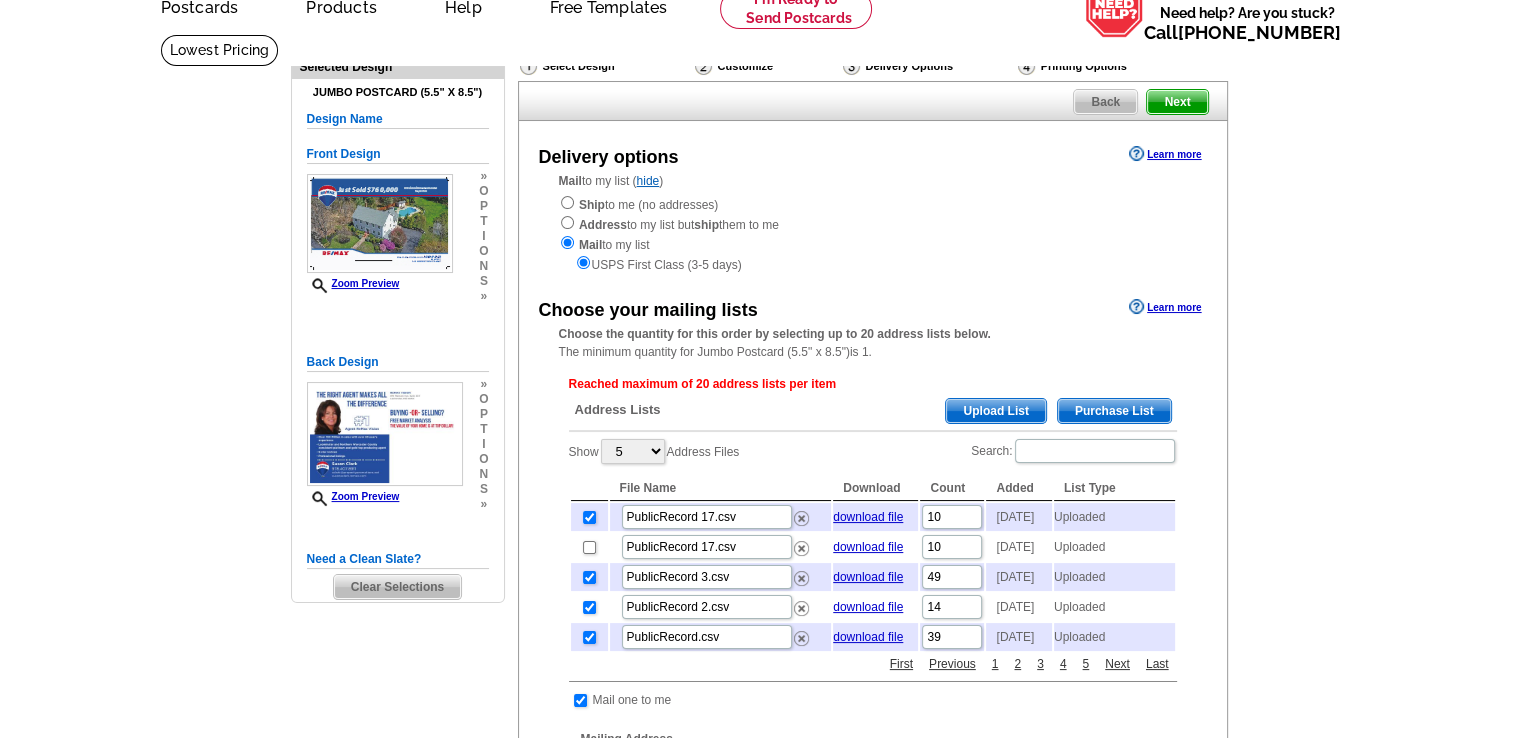 scroll, scrollTop: 98, scrollLeft: 0, axis: vertical 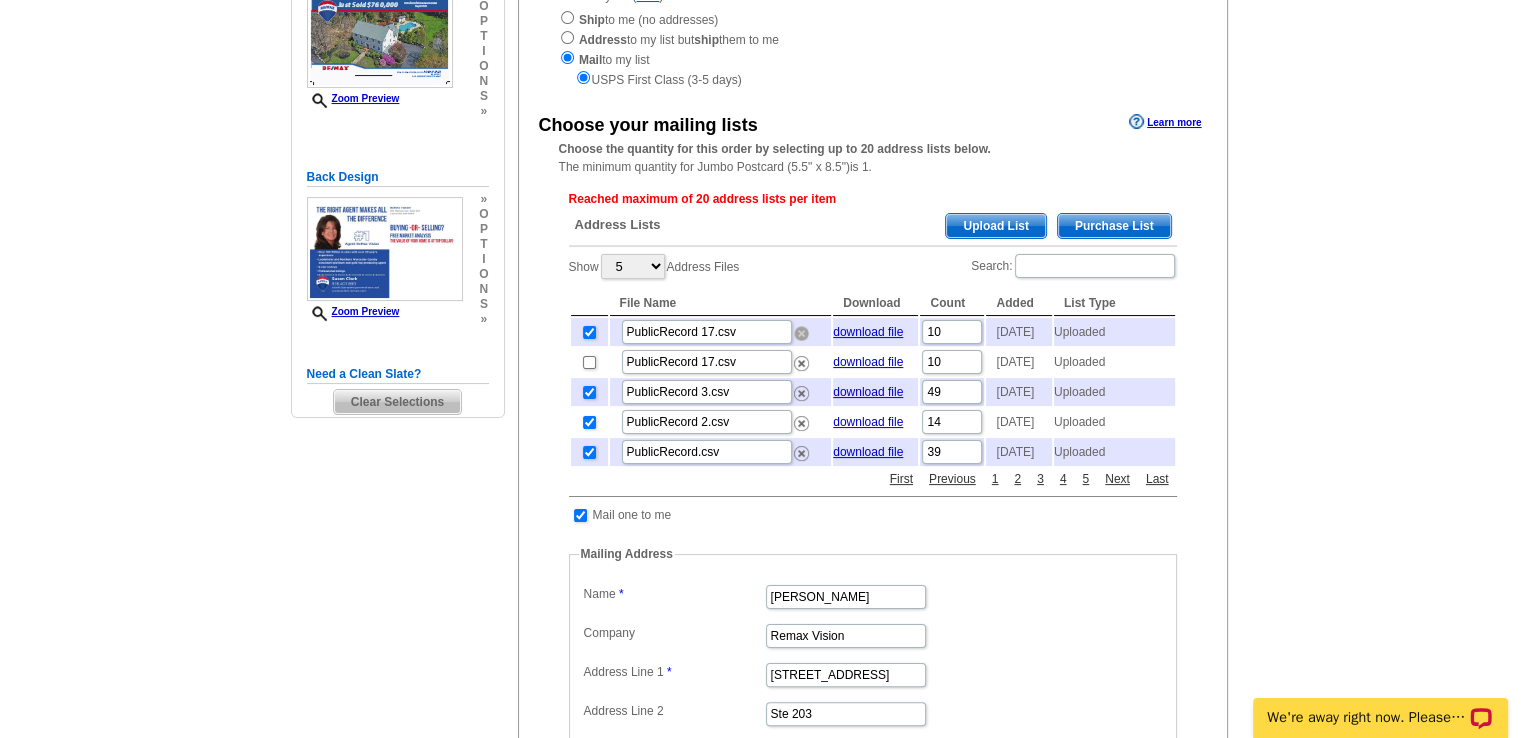 click at bounding box center [801, 333] 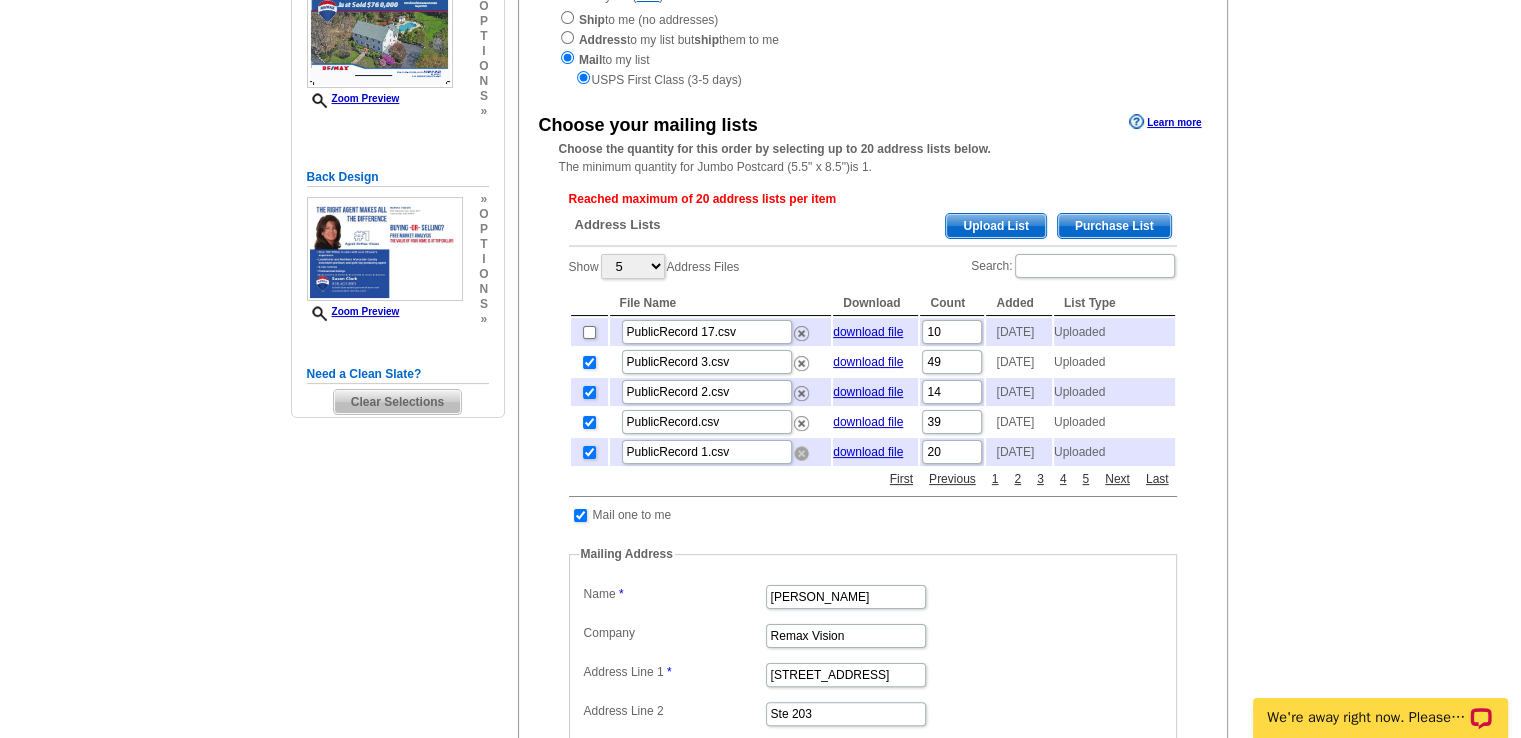 click at bounding box center [801, 453] 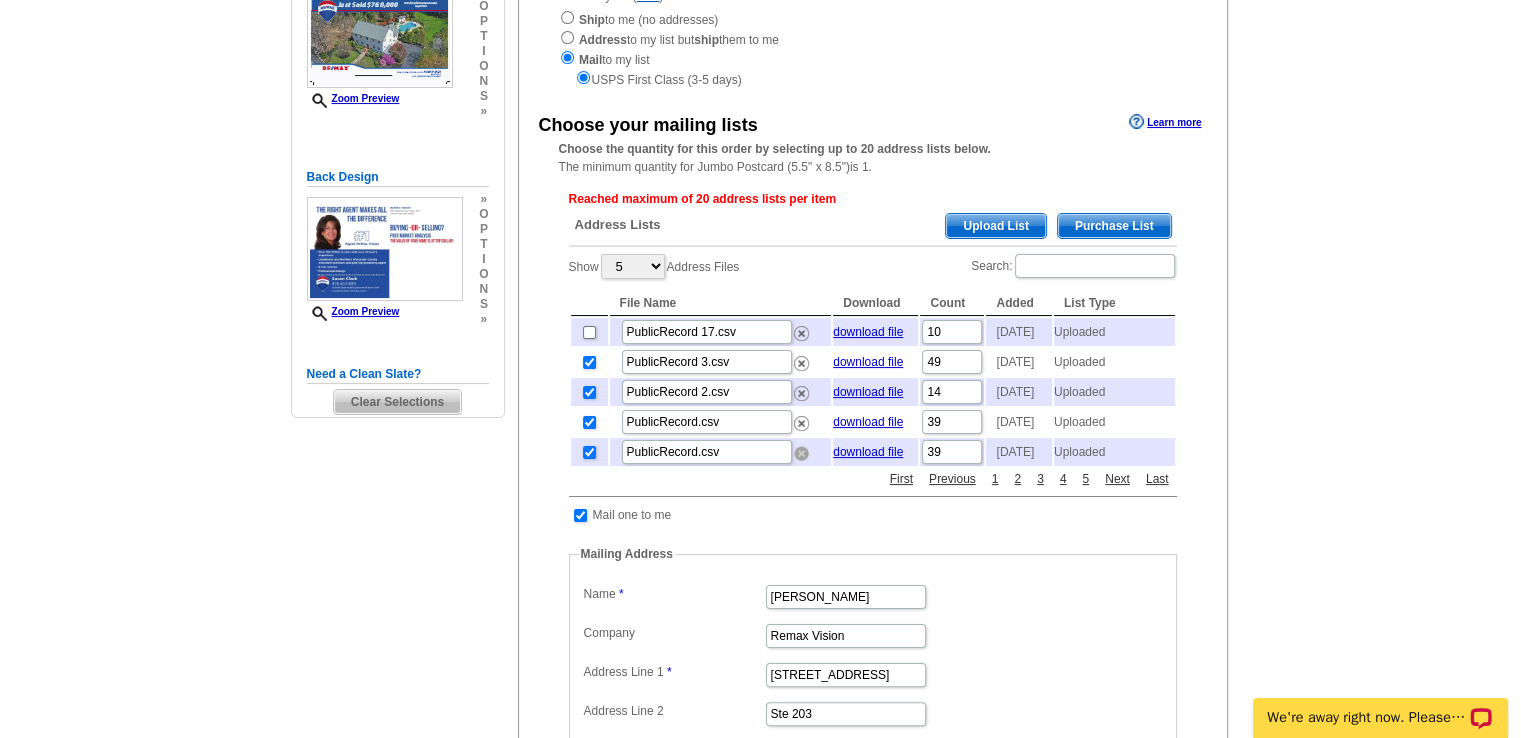click at bounding box center [801, 453] 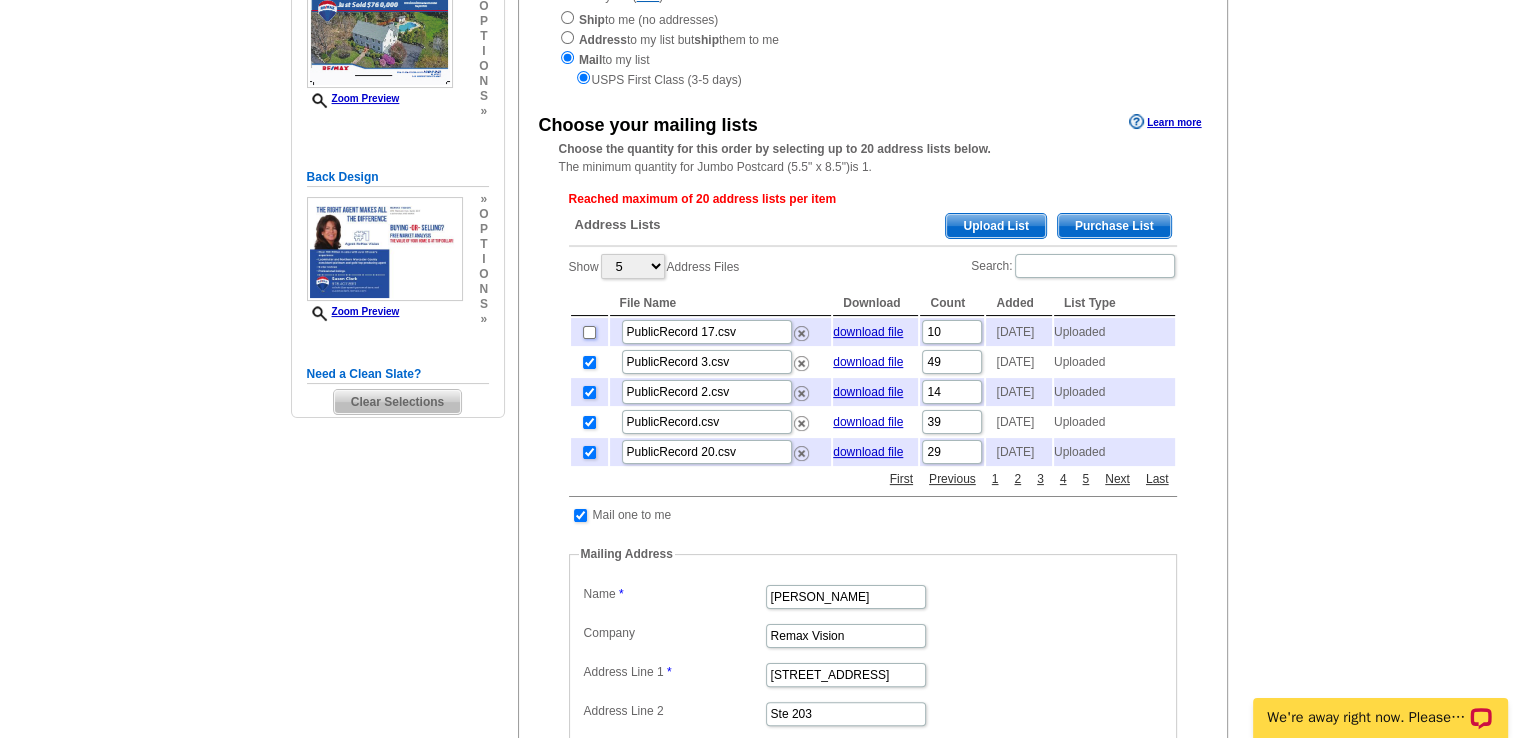 click at bounding box center (589, 332) 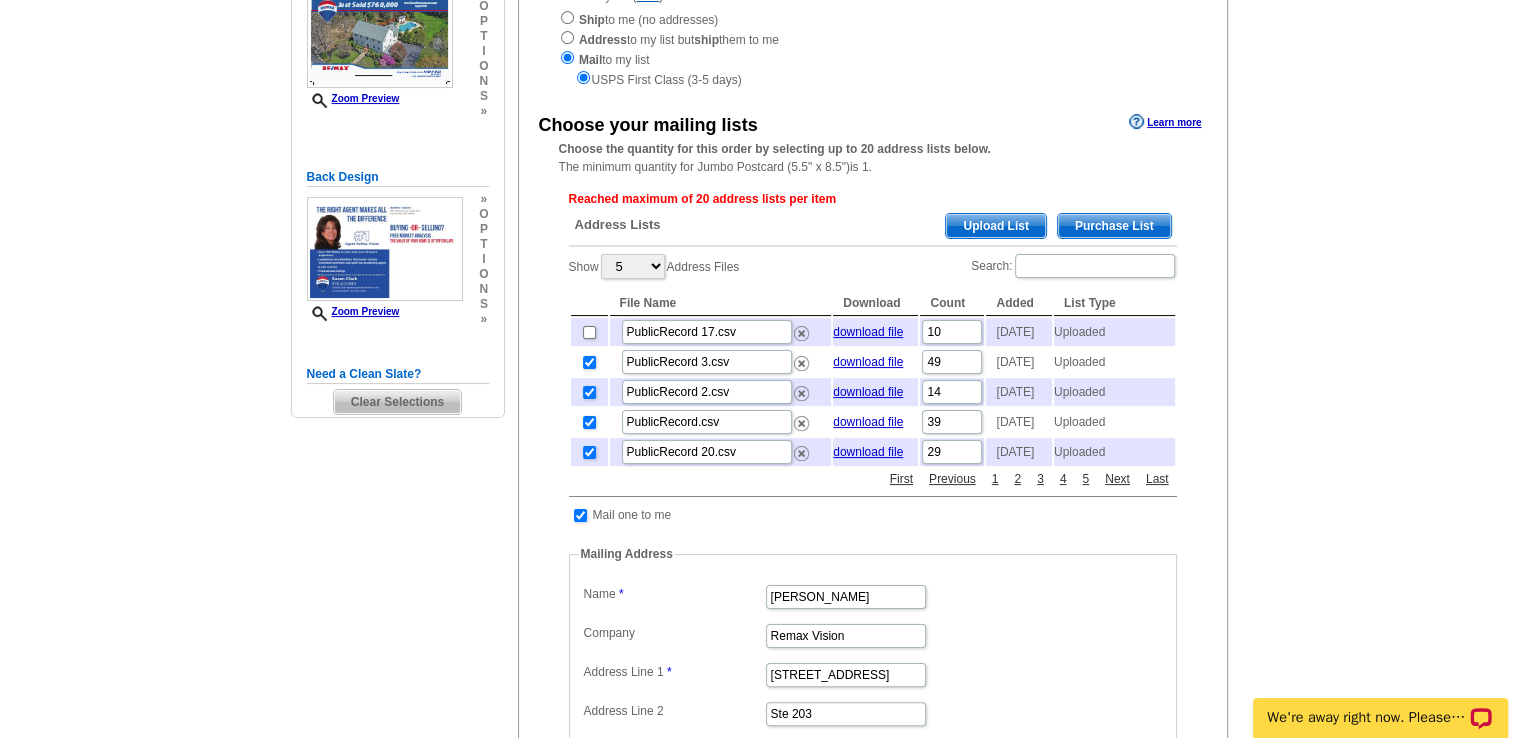 checkbox on "true" 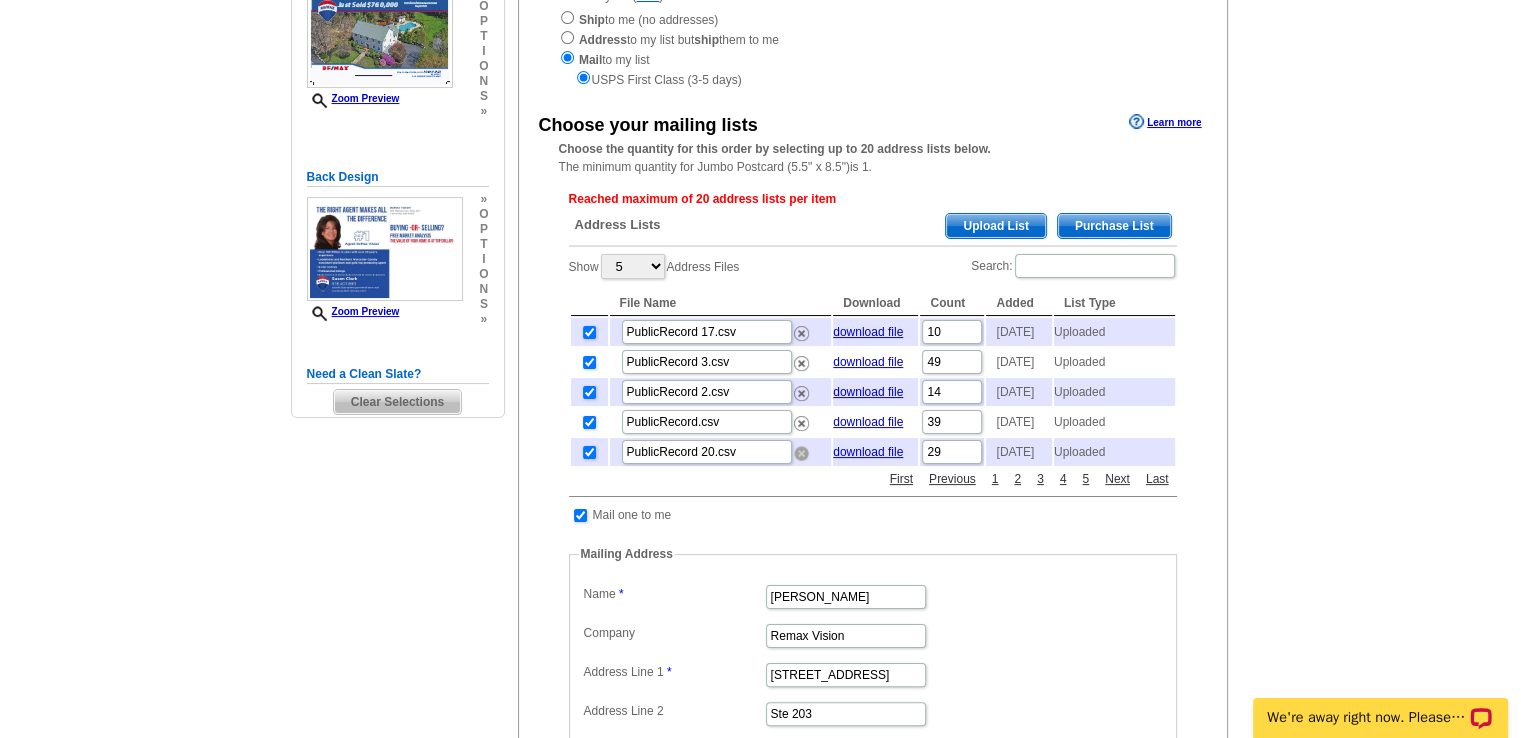 click at bounding box center (801, 453) 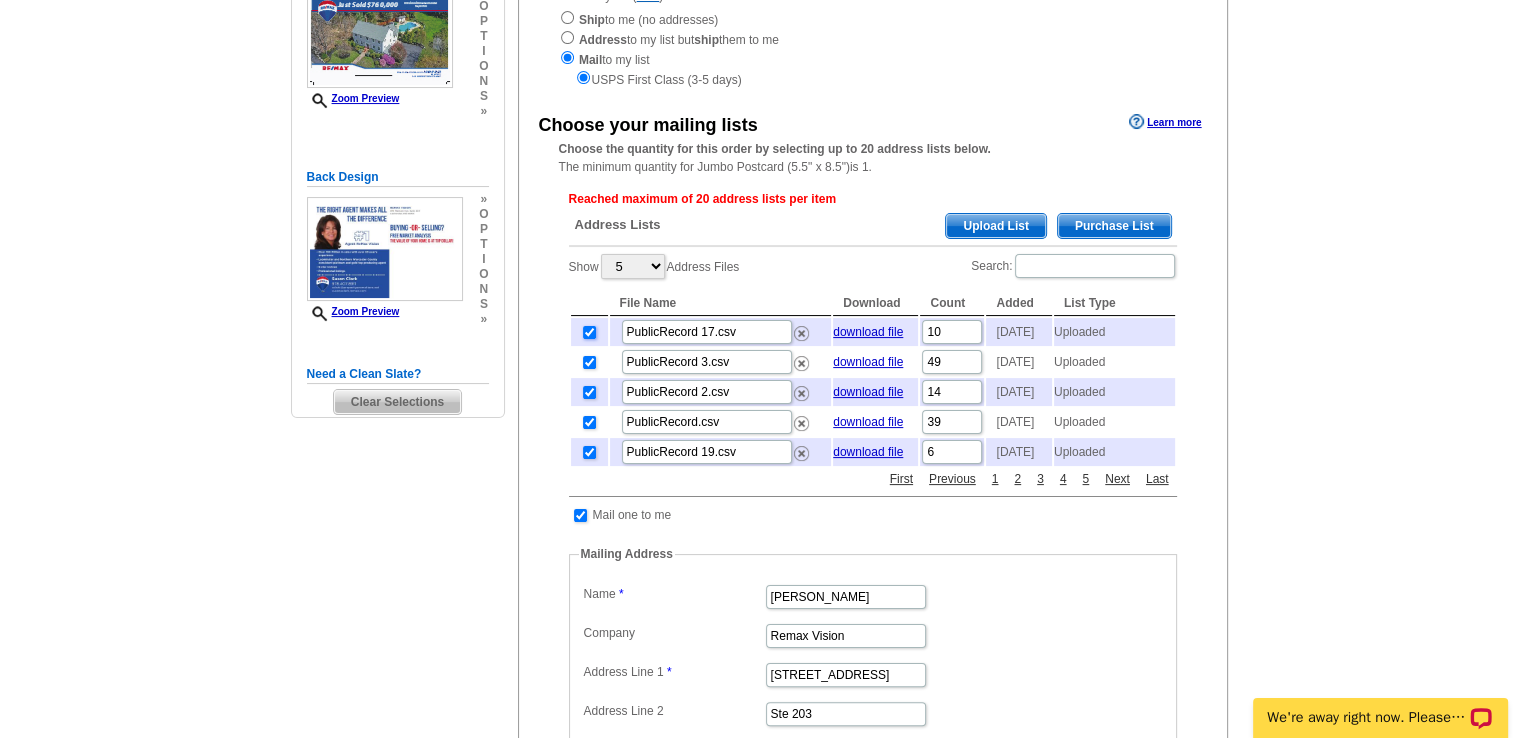 click at bounding box center (589, 332) 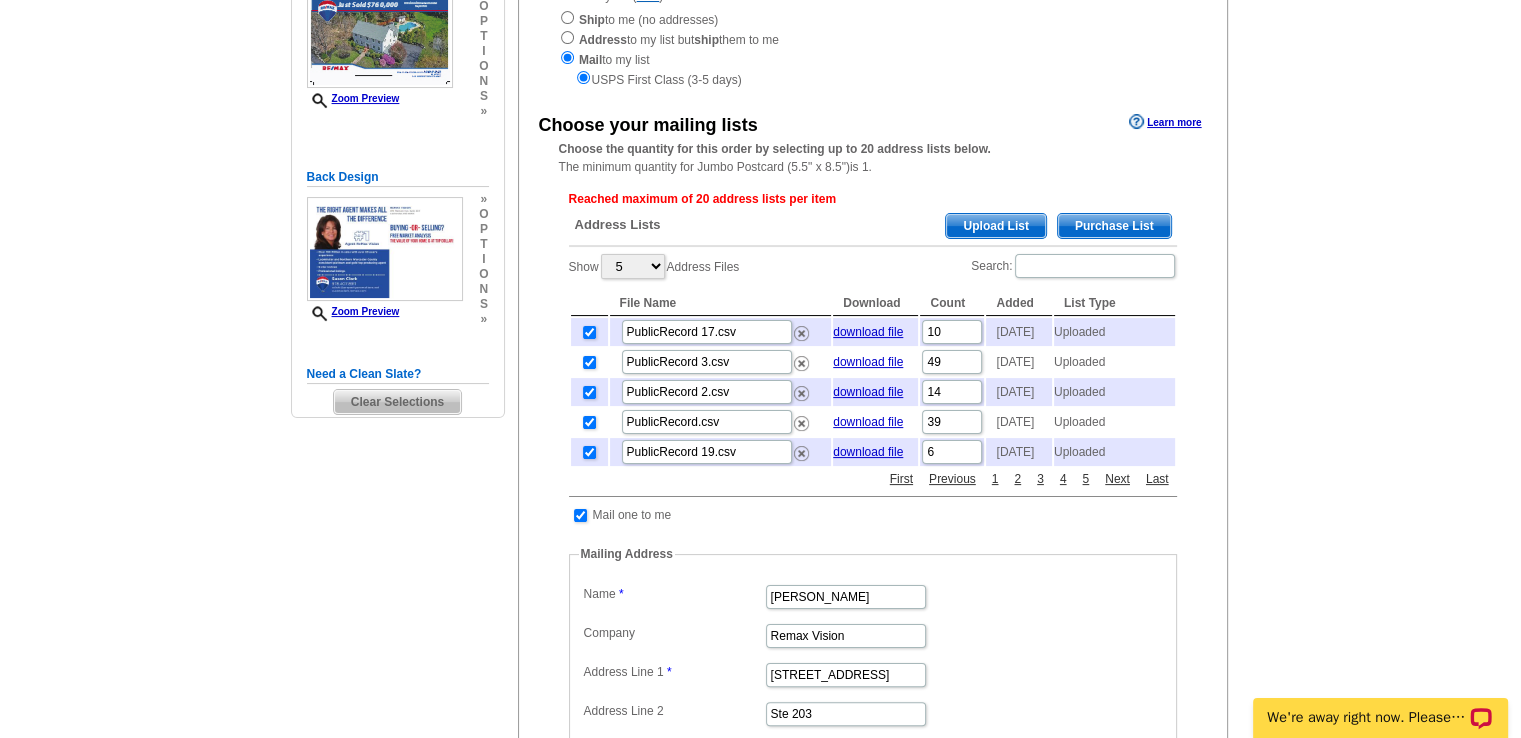 checkbox on "false" 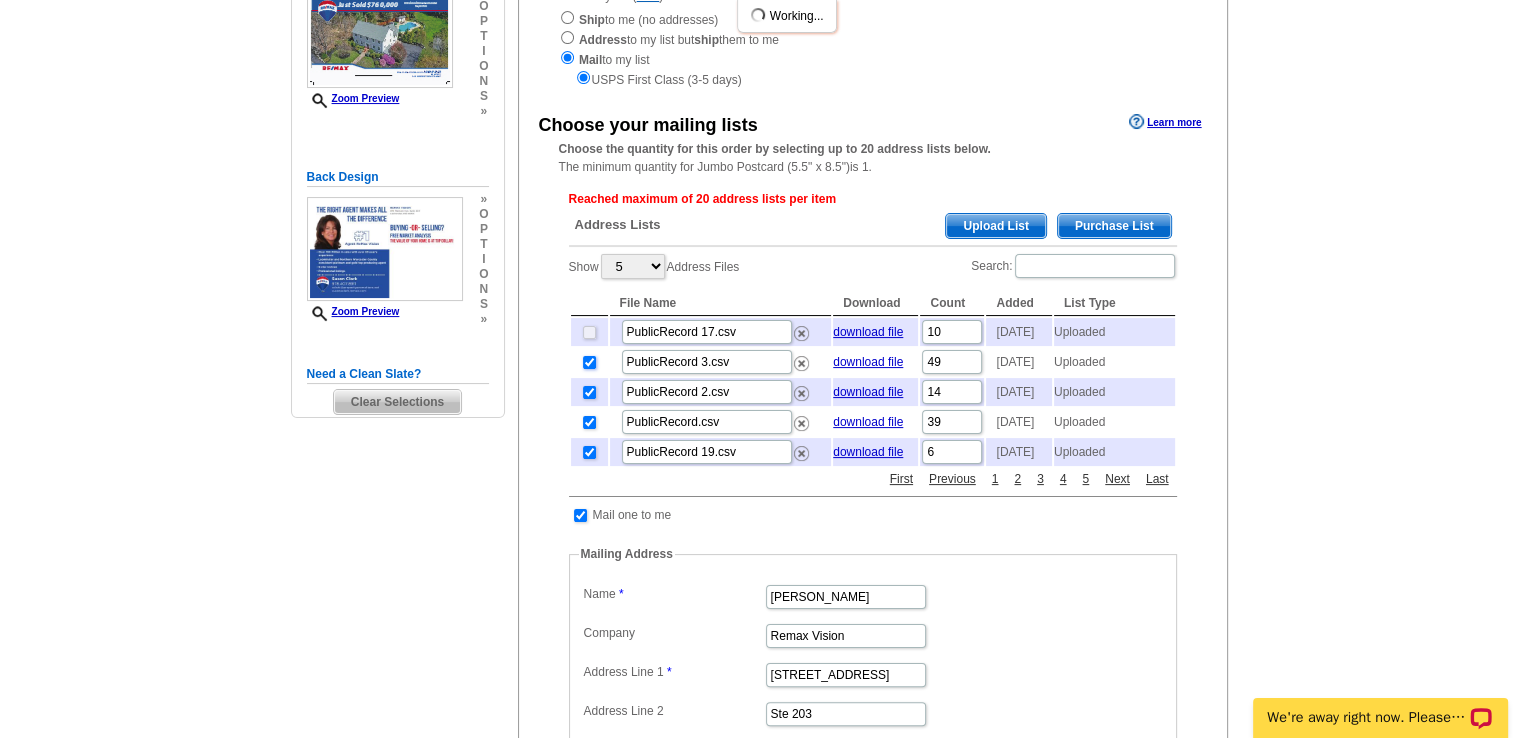 click at bounding box center [589, 362] 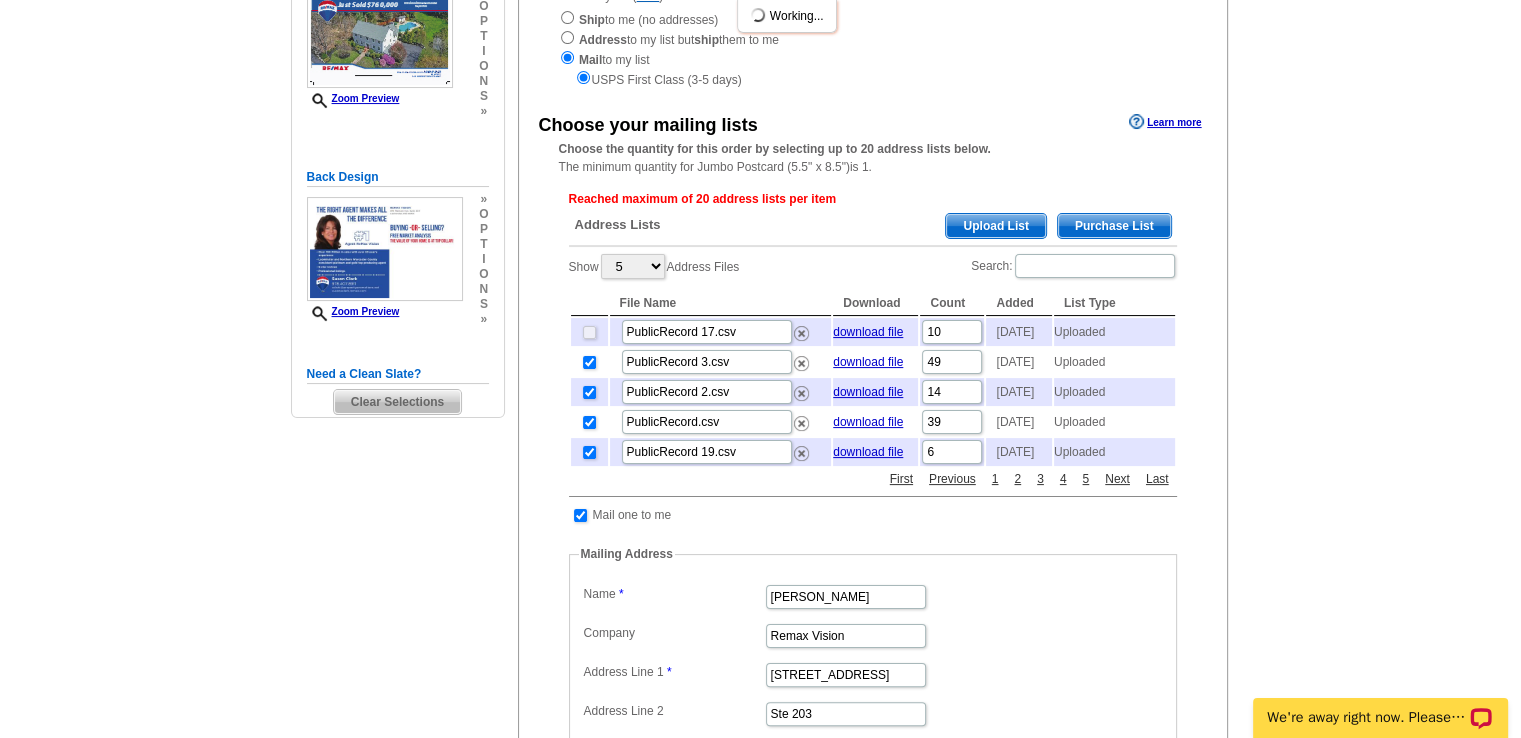checkbox on "false" 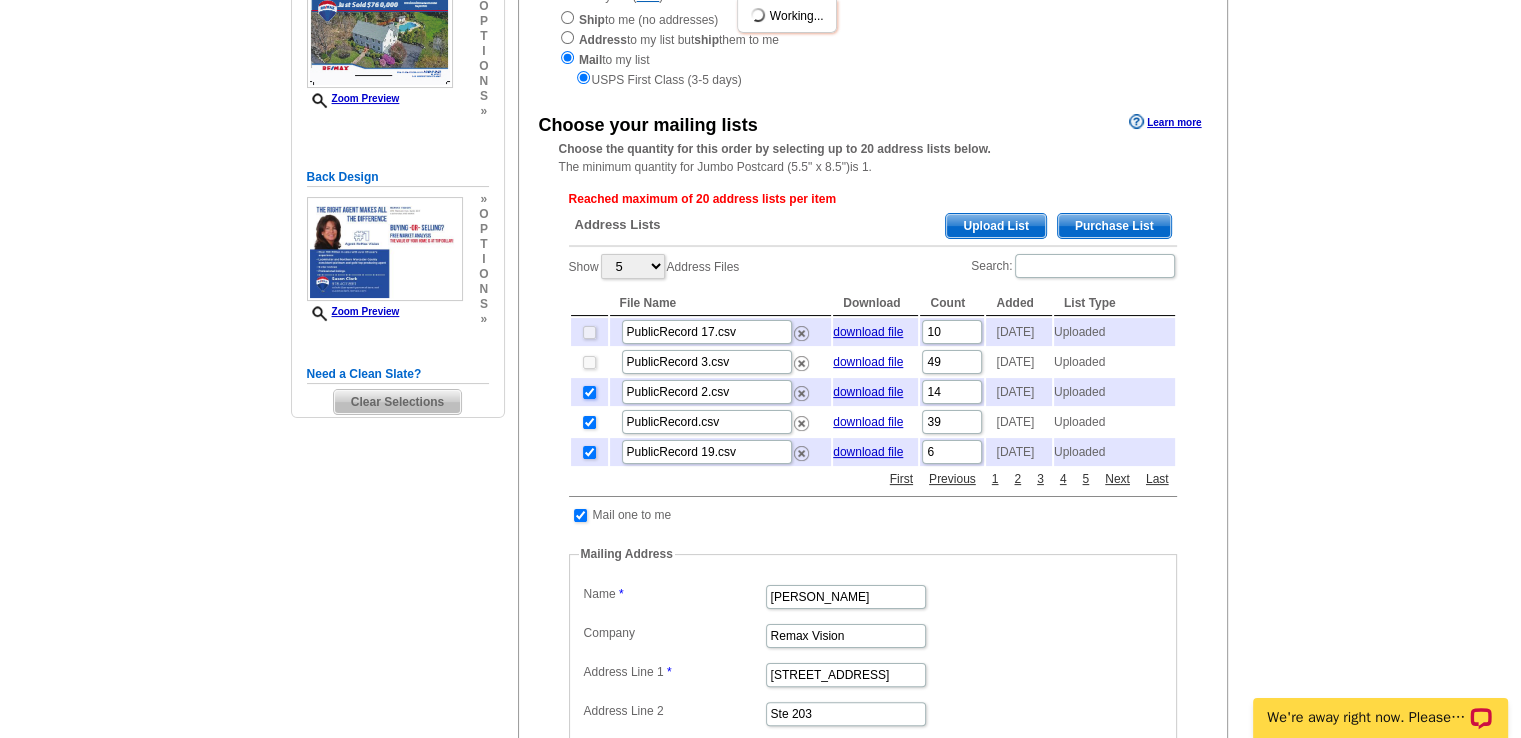 click at bounding box center (589, 392) 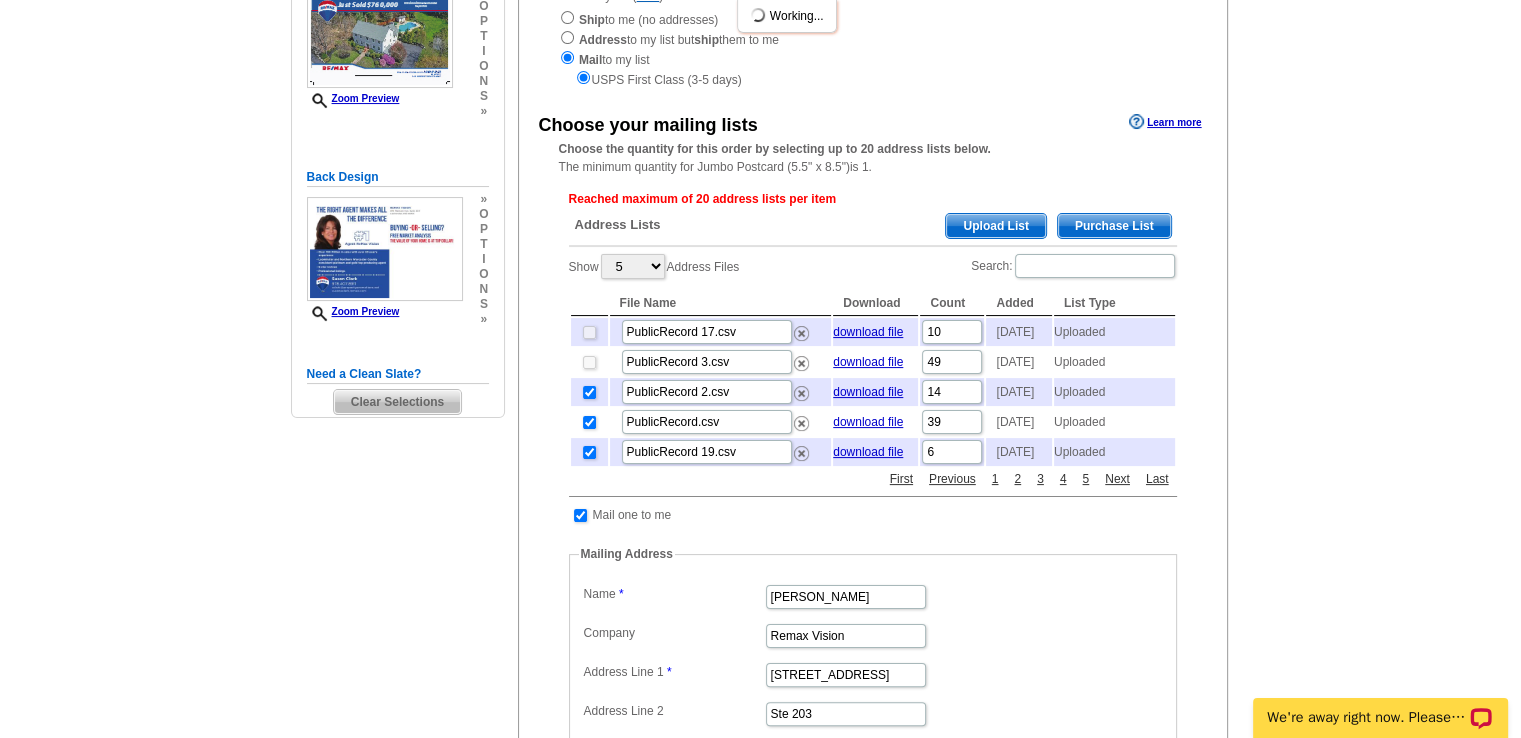 checkbox on "false" 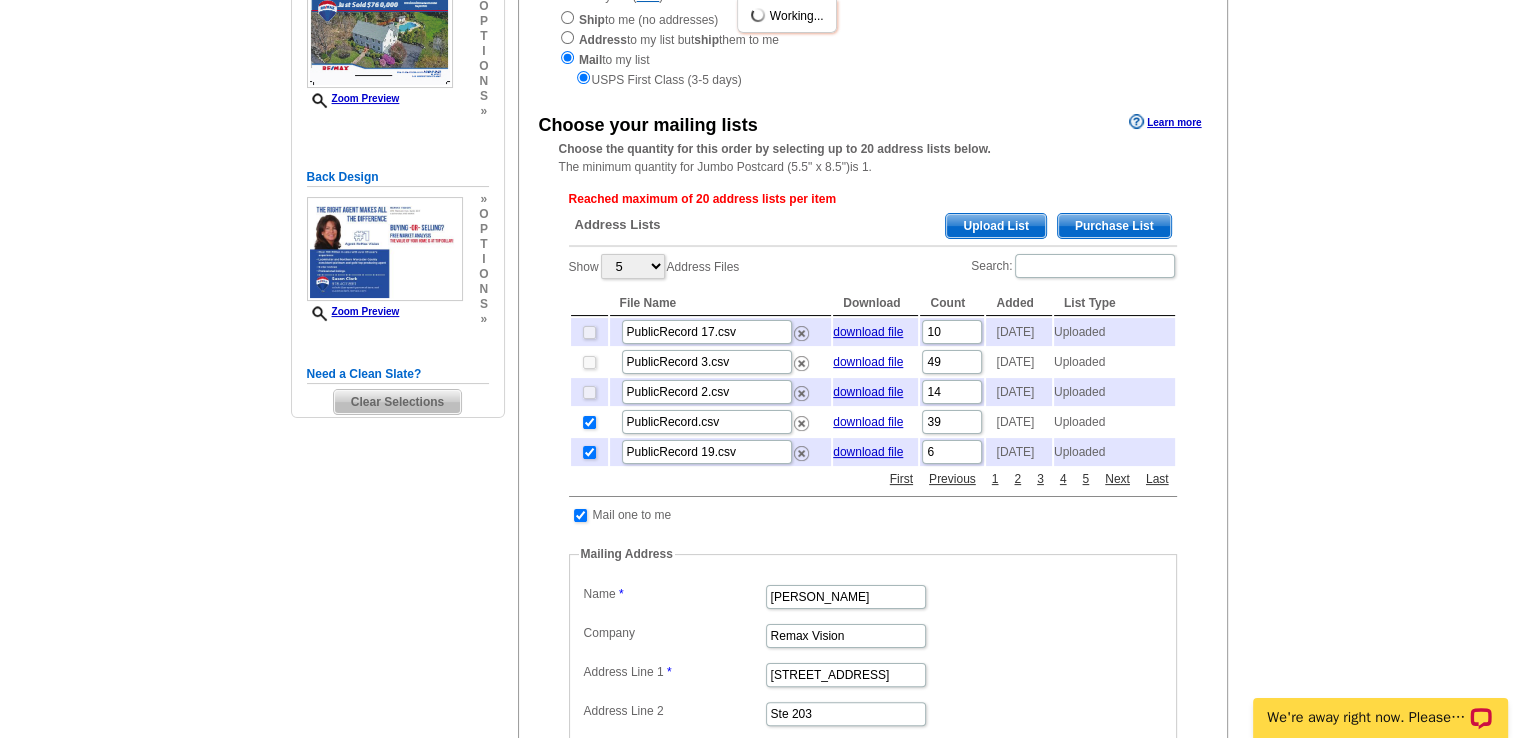 click at bounding box center (589, 422) 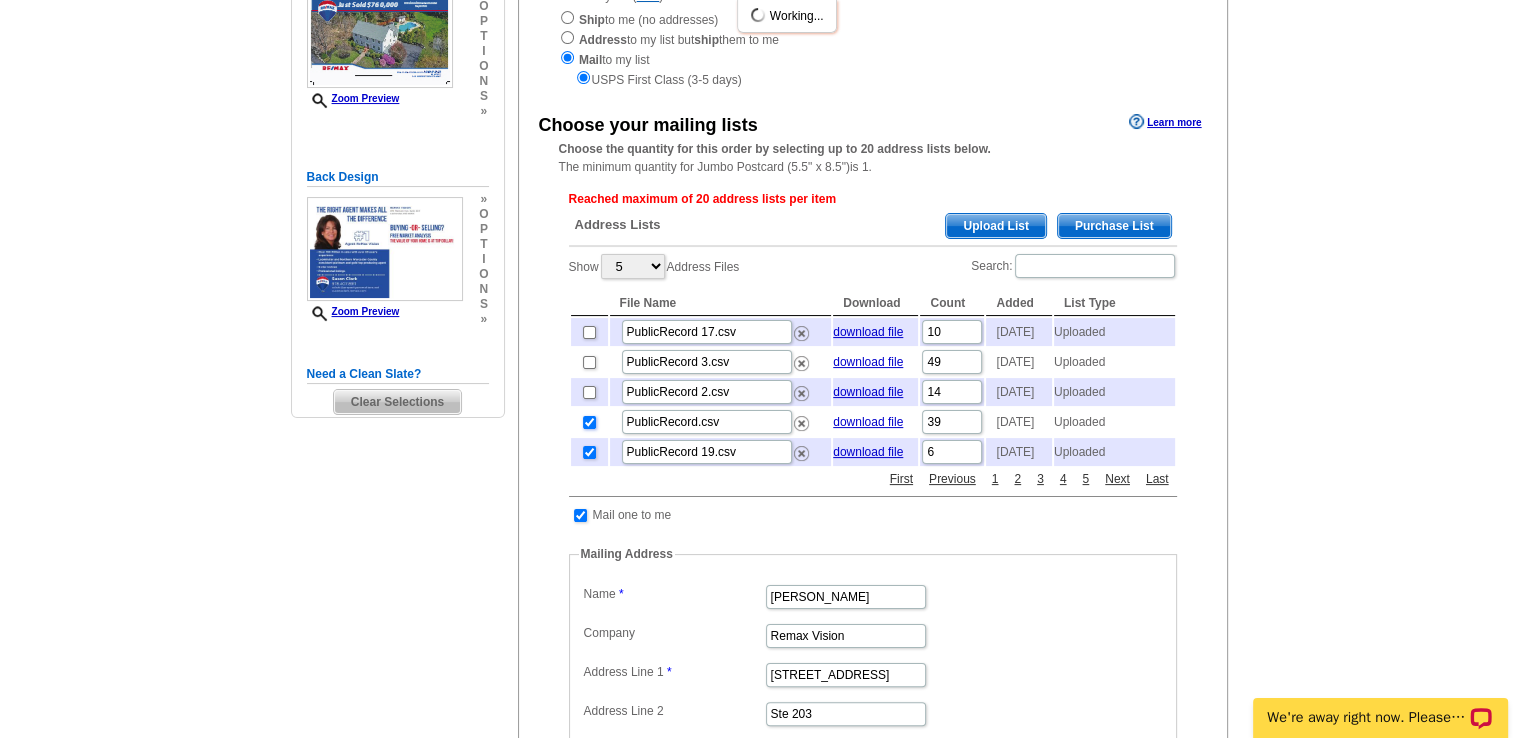 click at bounding box center (589, 422) 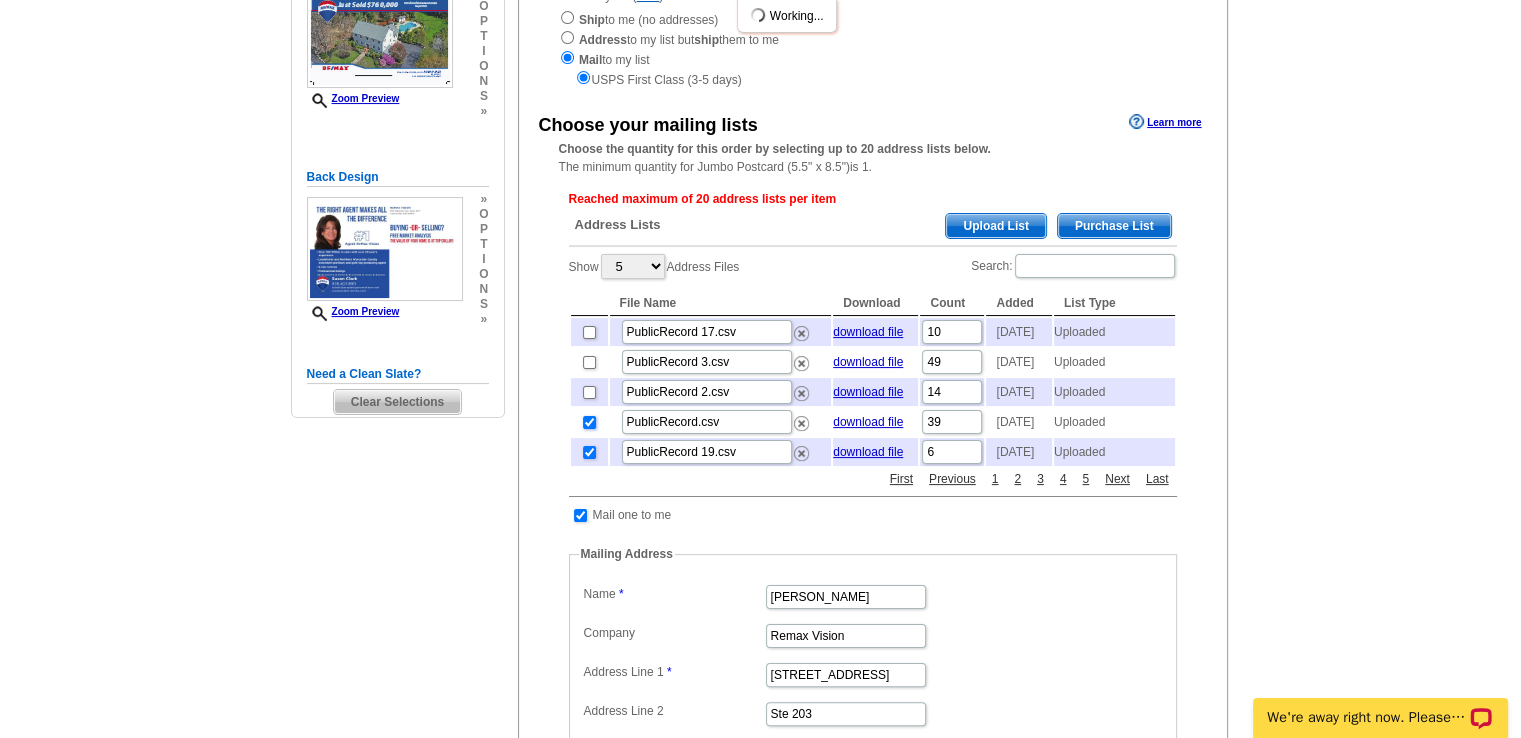 checkbox on "false" 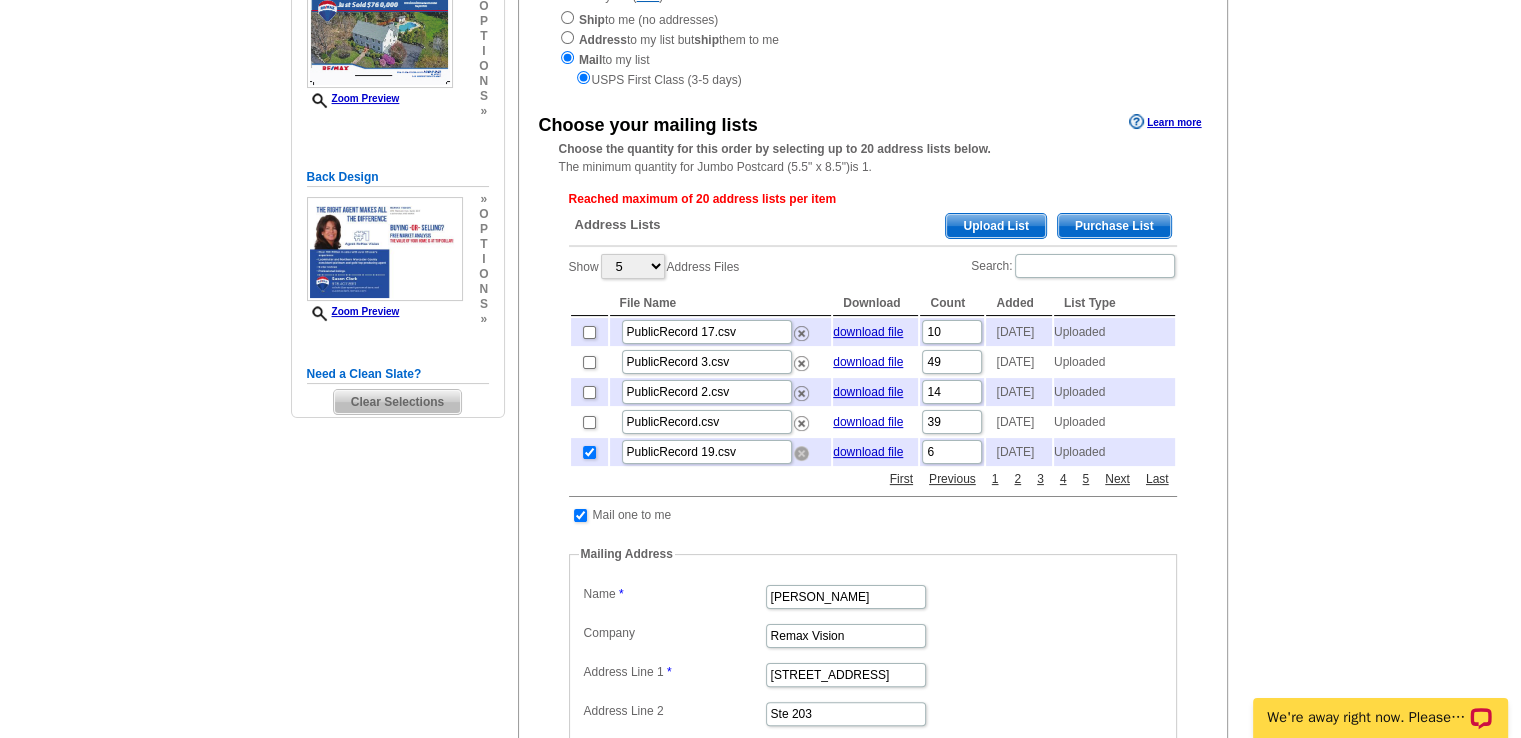 click at bounding box center [801, 453] 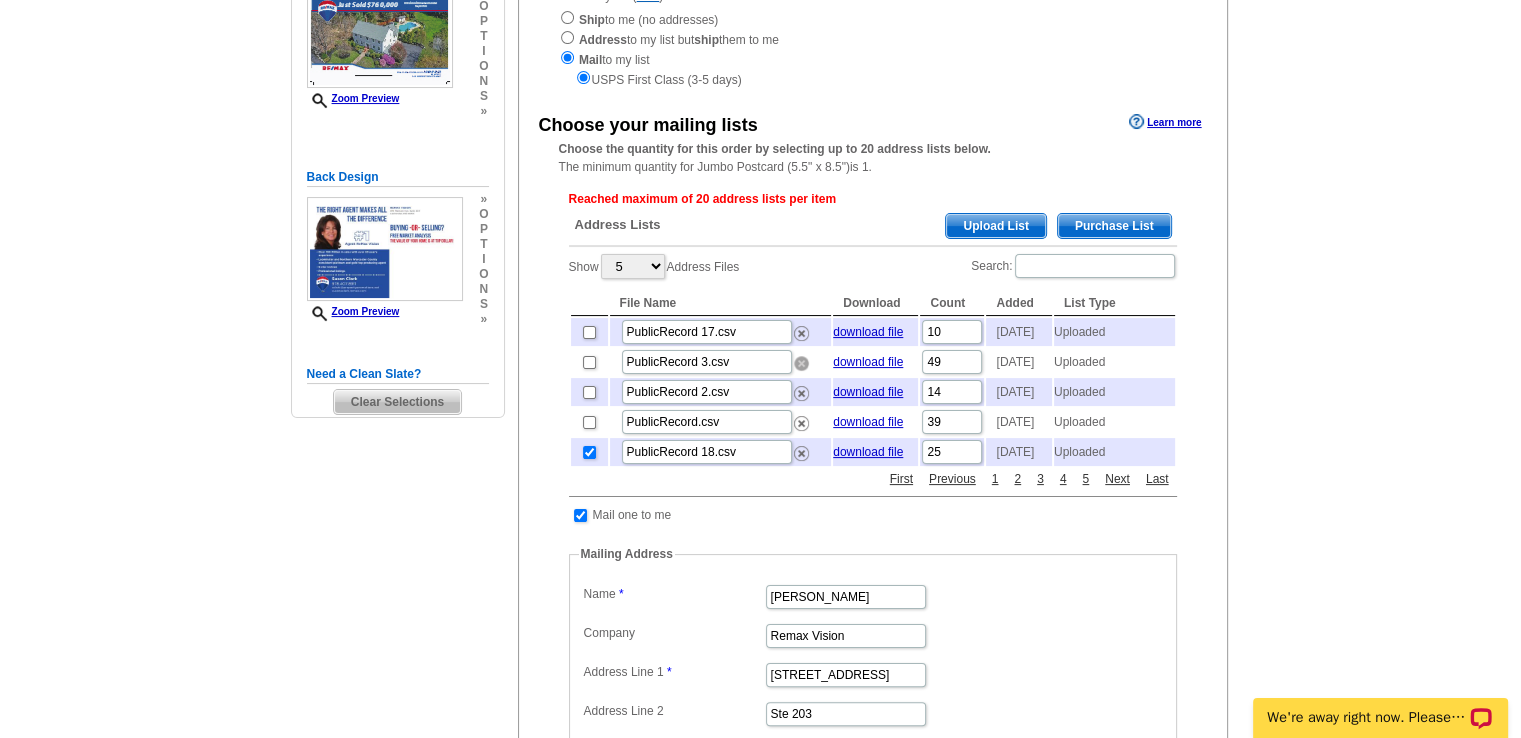 click at bounding box center [801, 363] 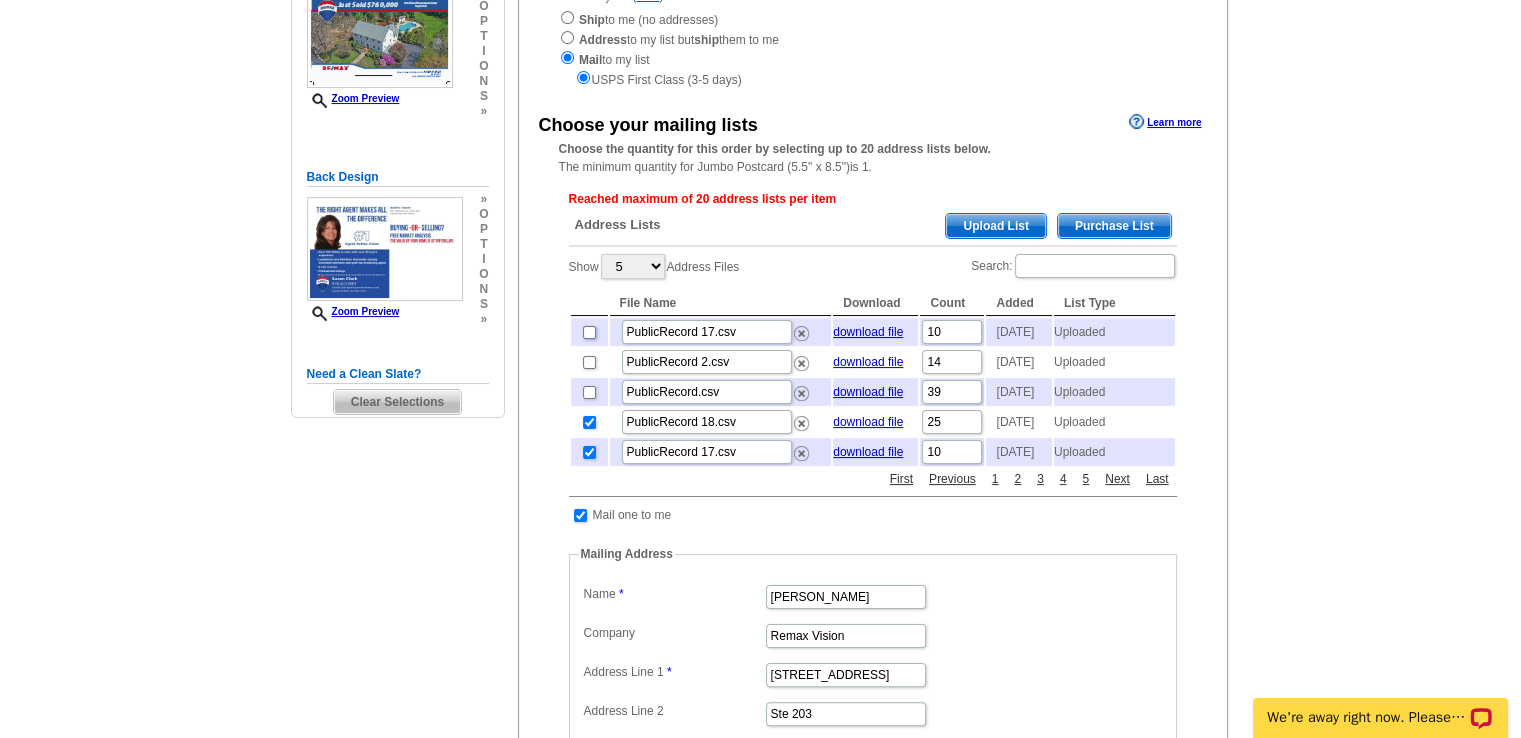 click at bounding box center [589, 332] 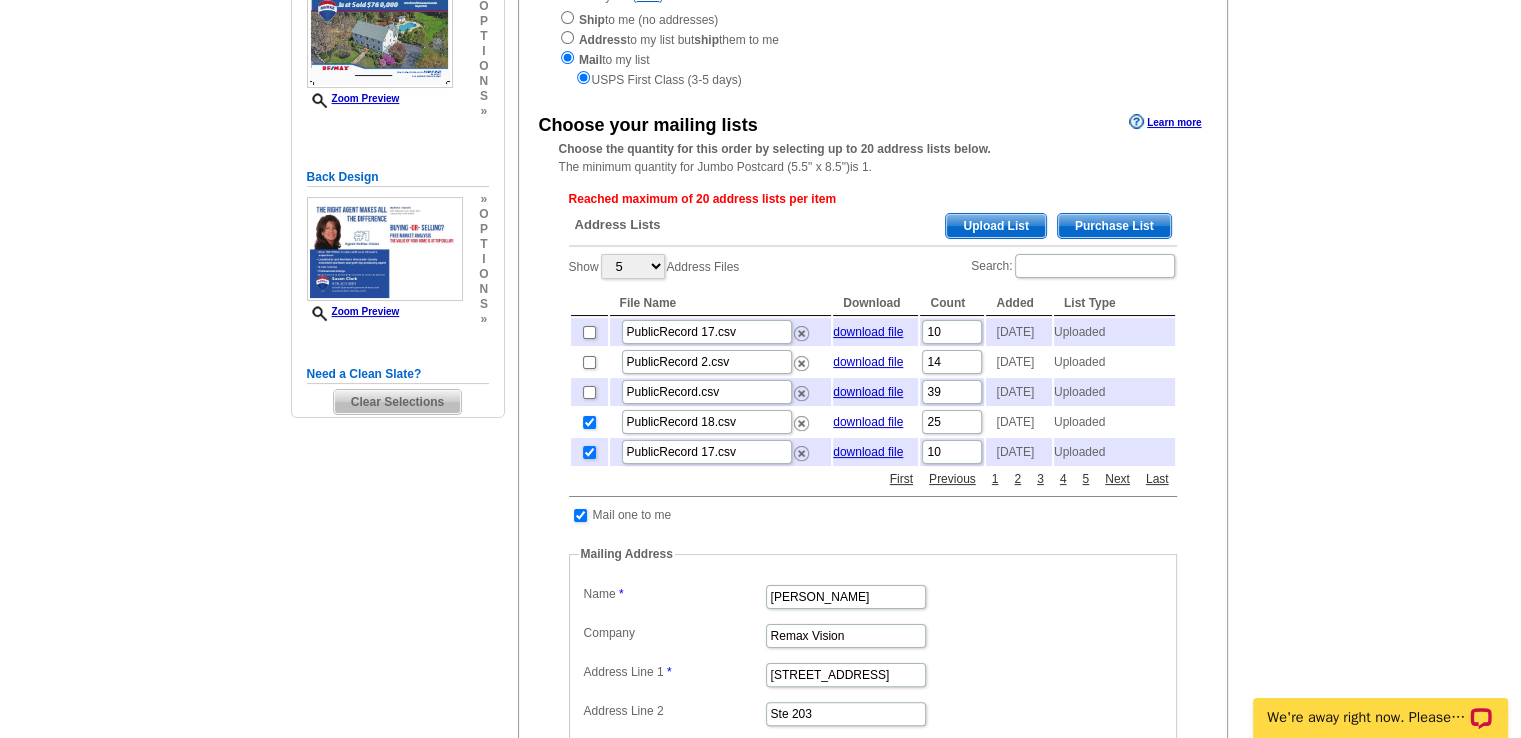 checkbox on "true" 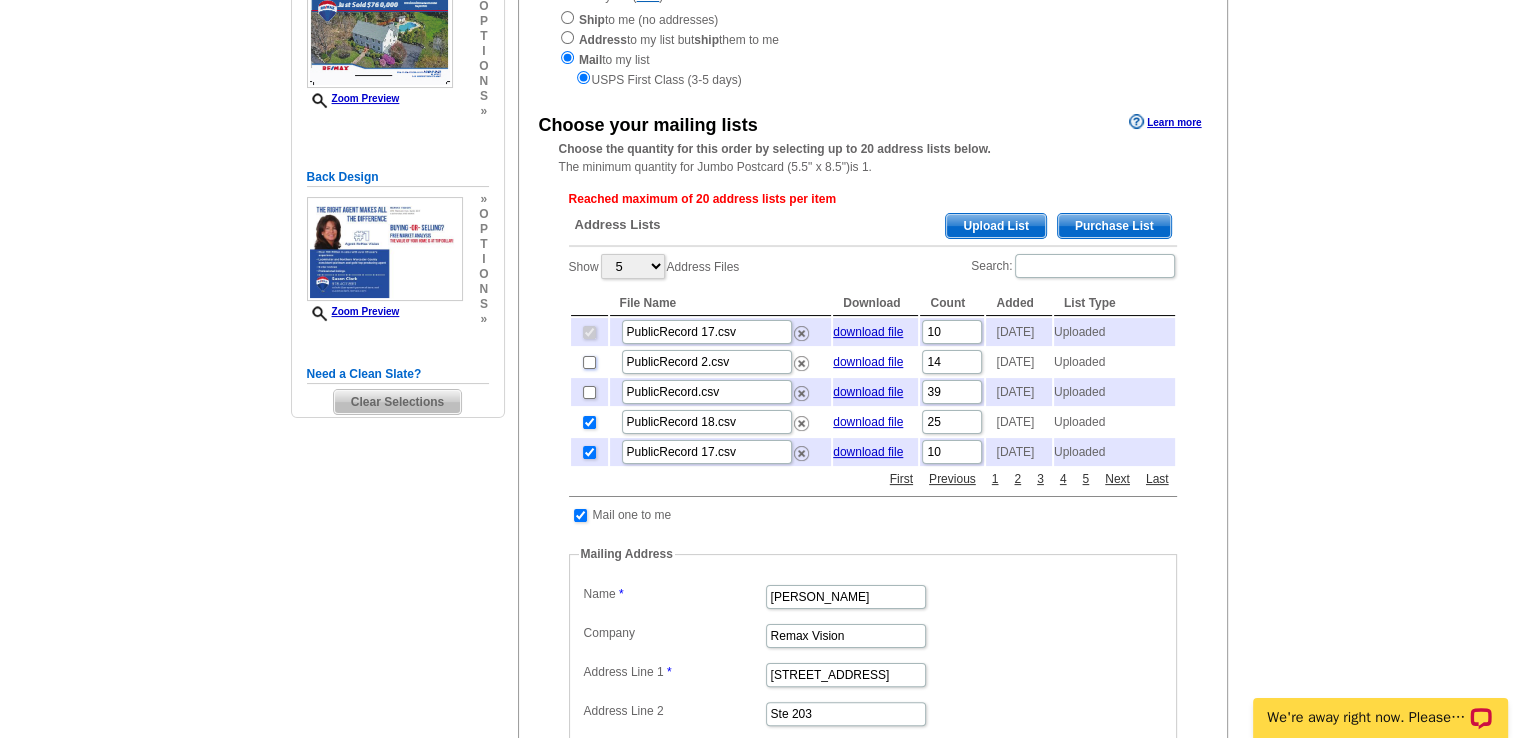 click at bounding box center (589, 362) 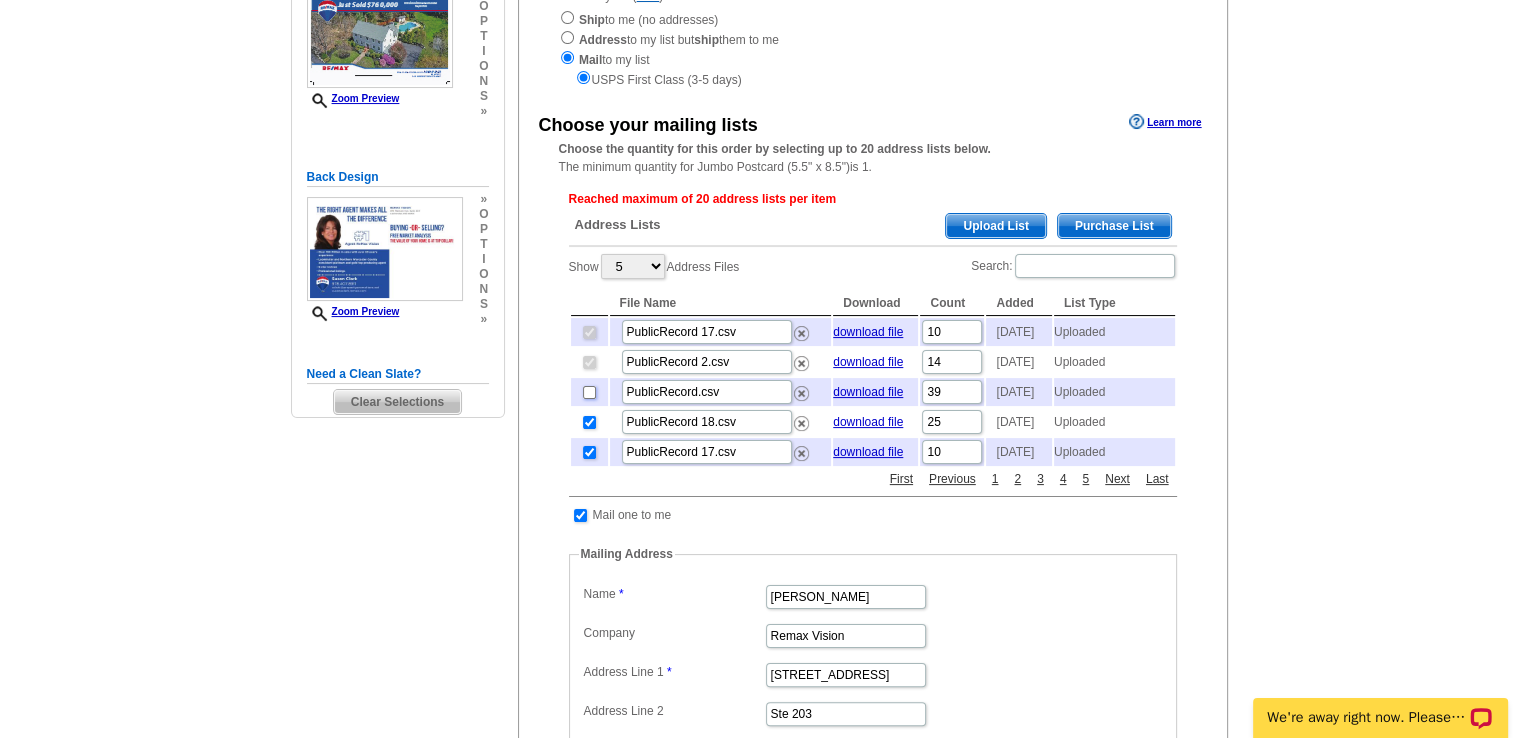 click at bounding box center (589, 392) 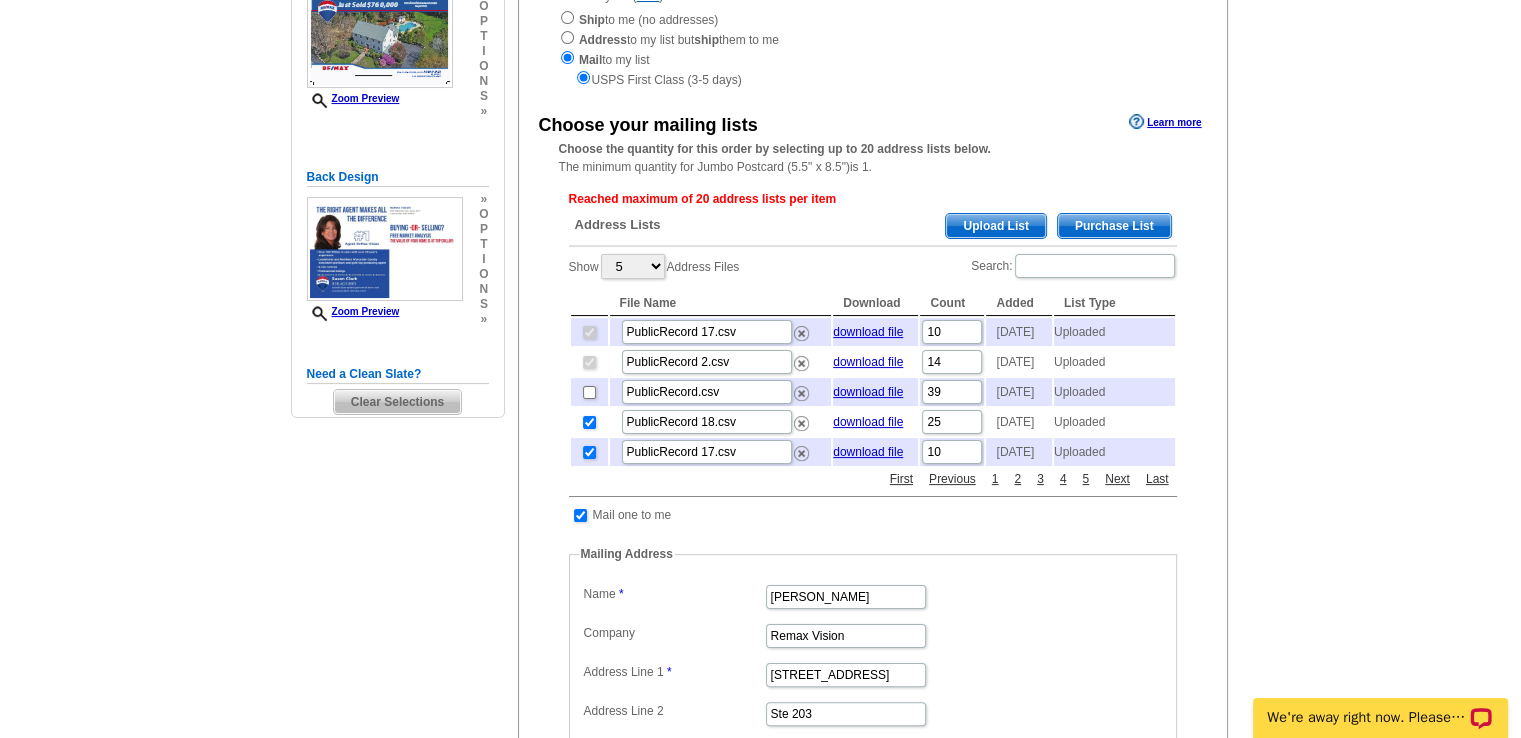 checkbox on "true" 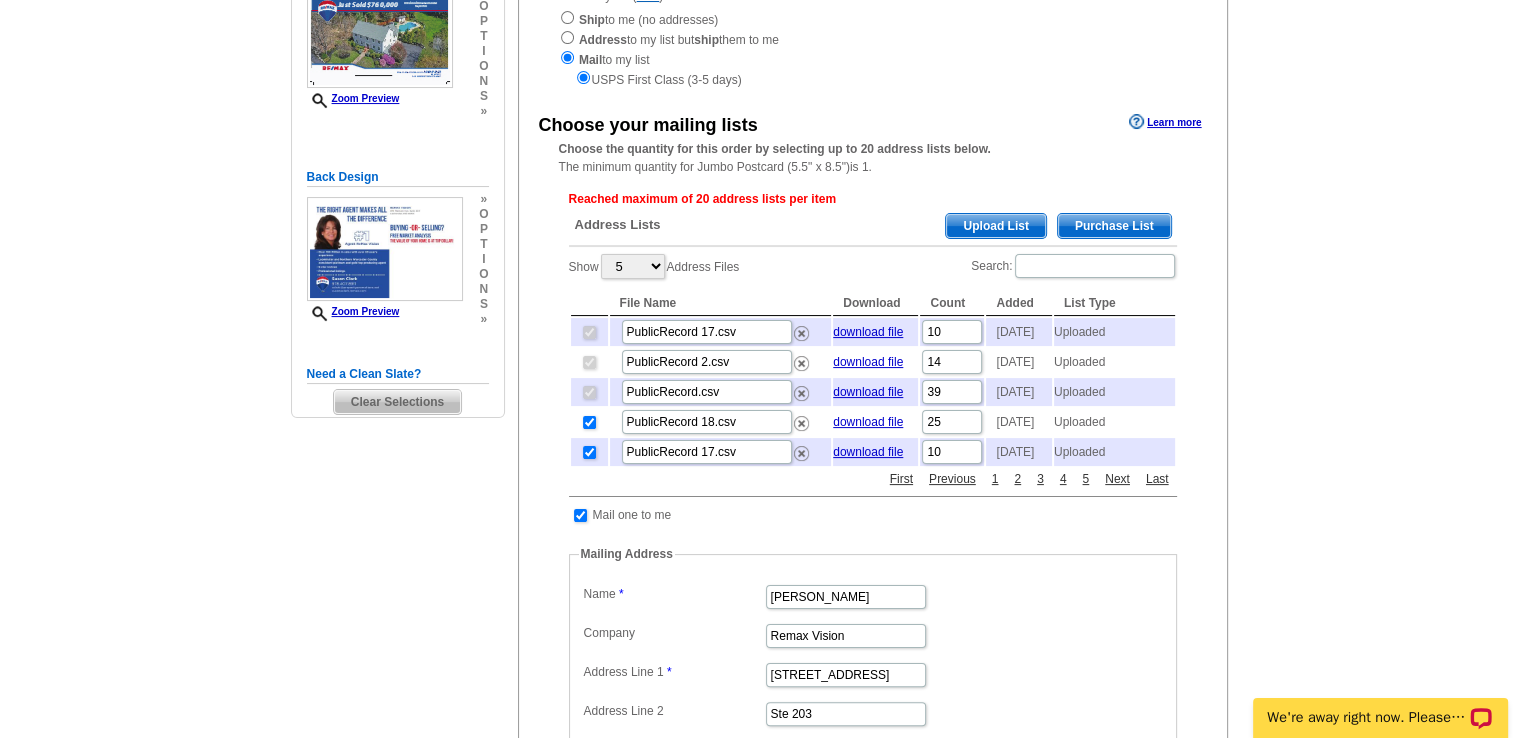 click at bounding box center [589, 422] 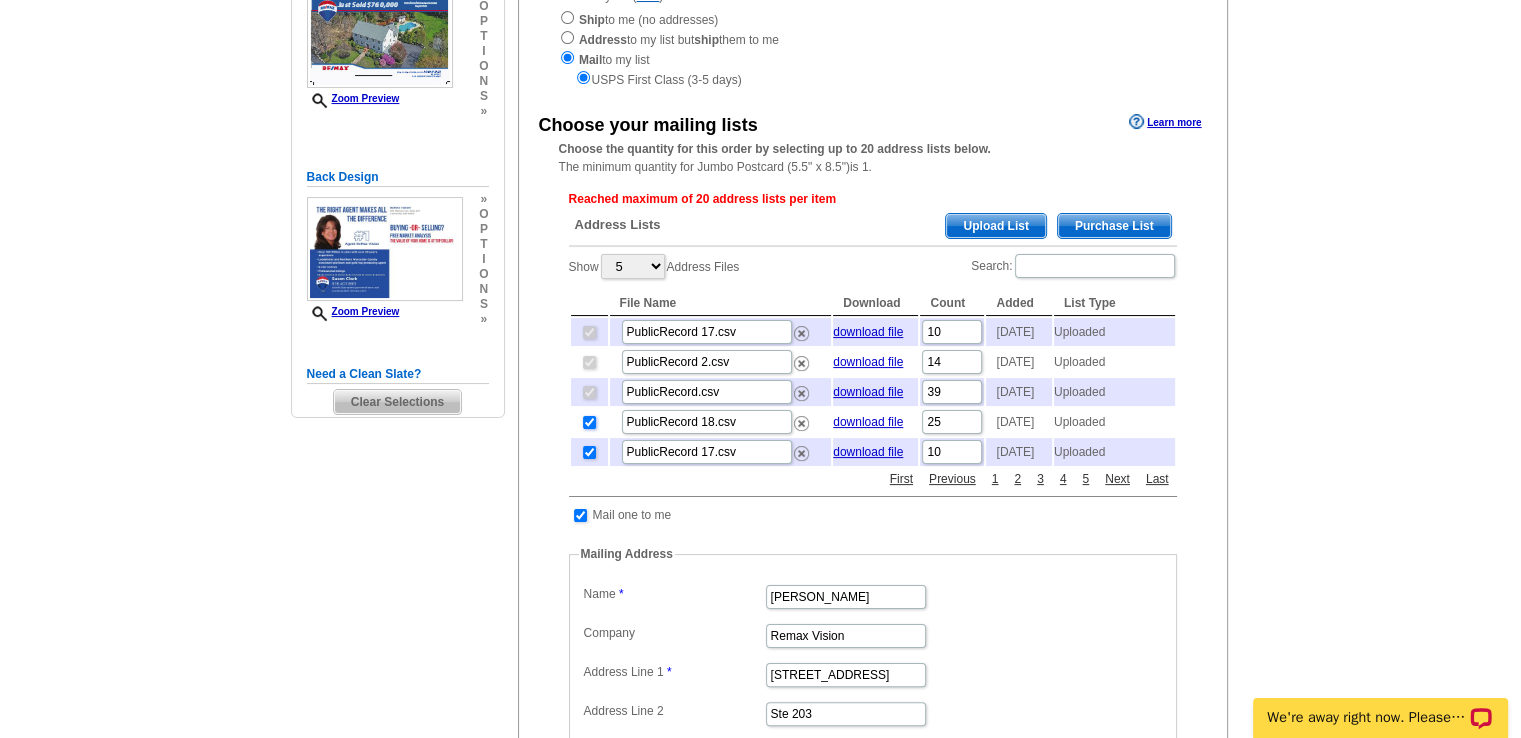 click at bounding box center [589, 422] 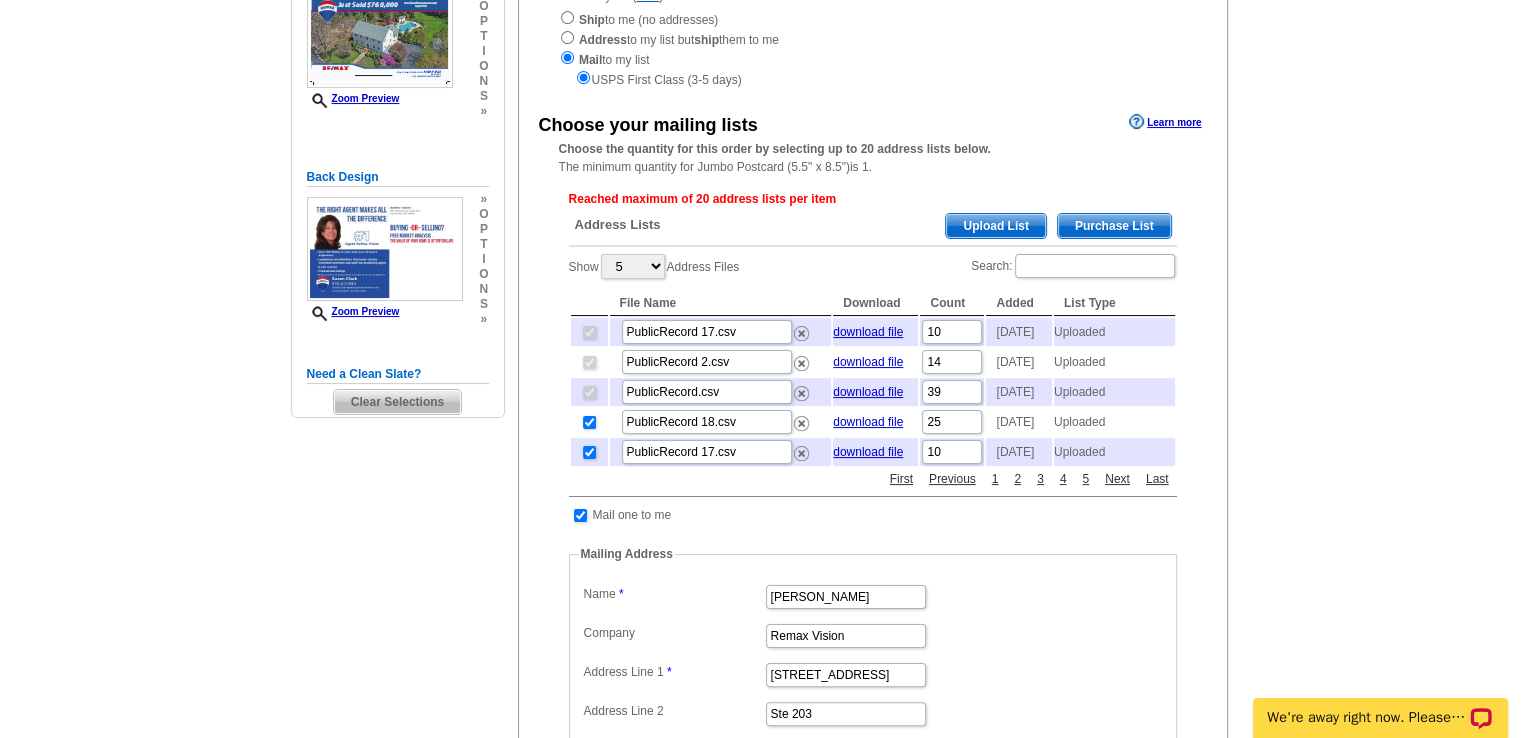 checkbox on "false" 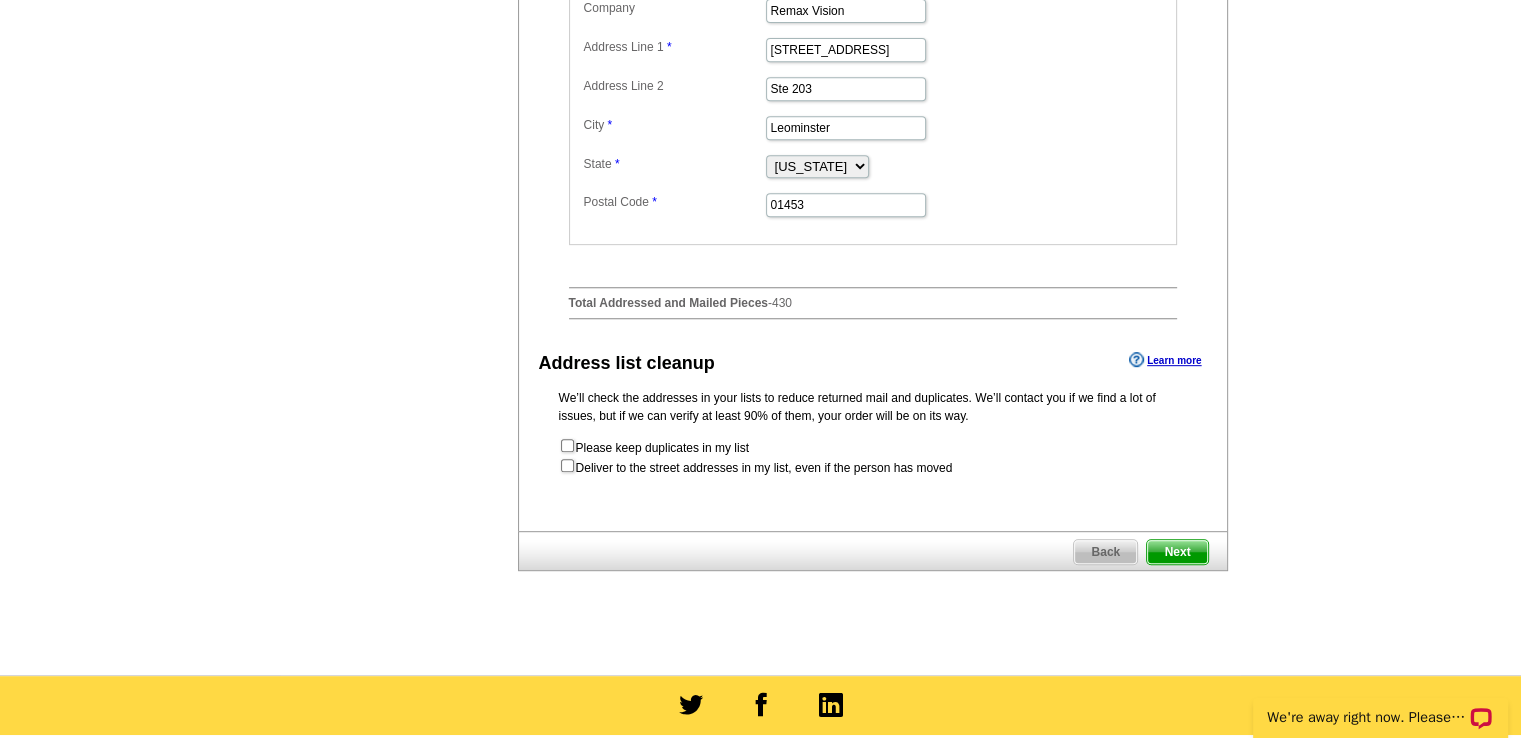 scroll, scrollTop: 937, scrollLeft: 0, axis: vertical 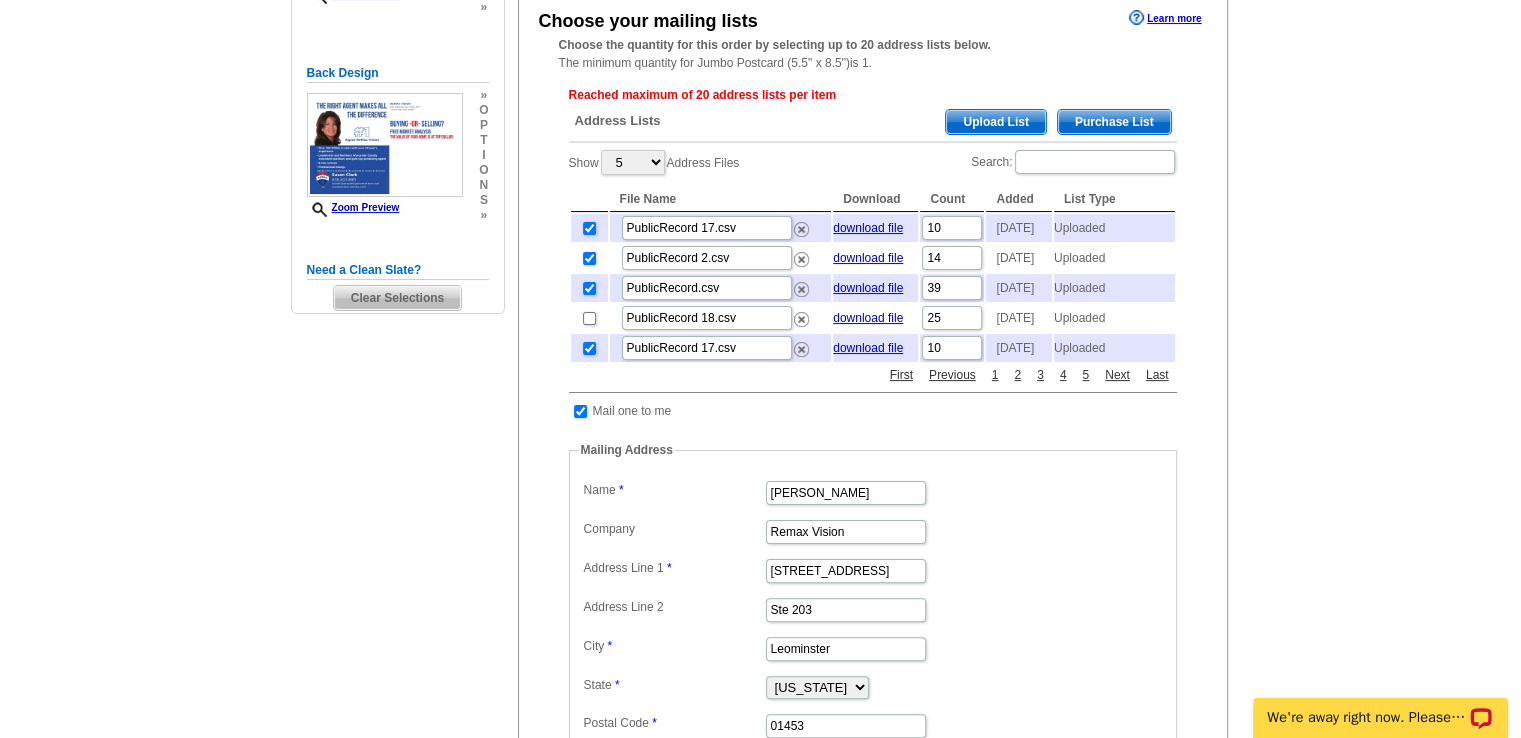click on "Upload List" at bounding box center (995, 122) 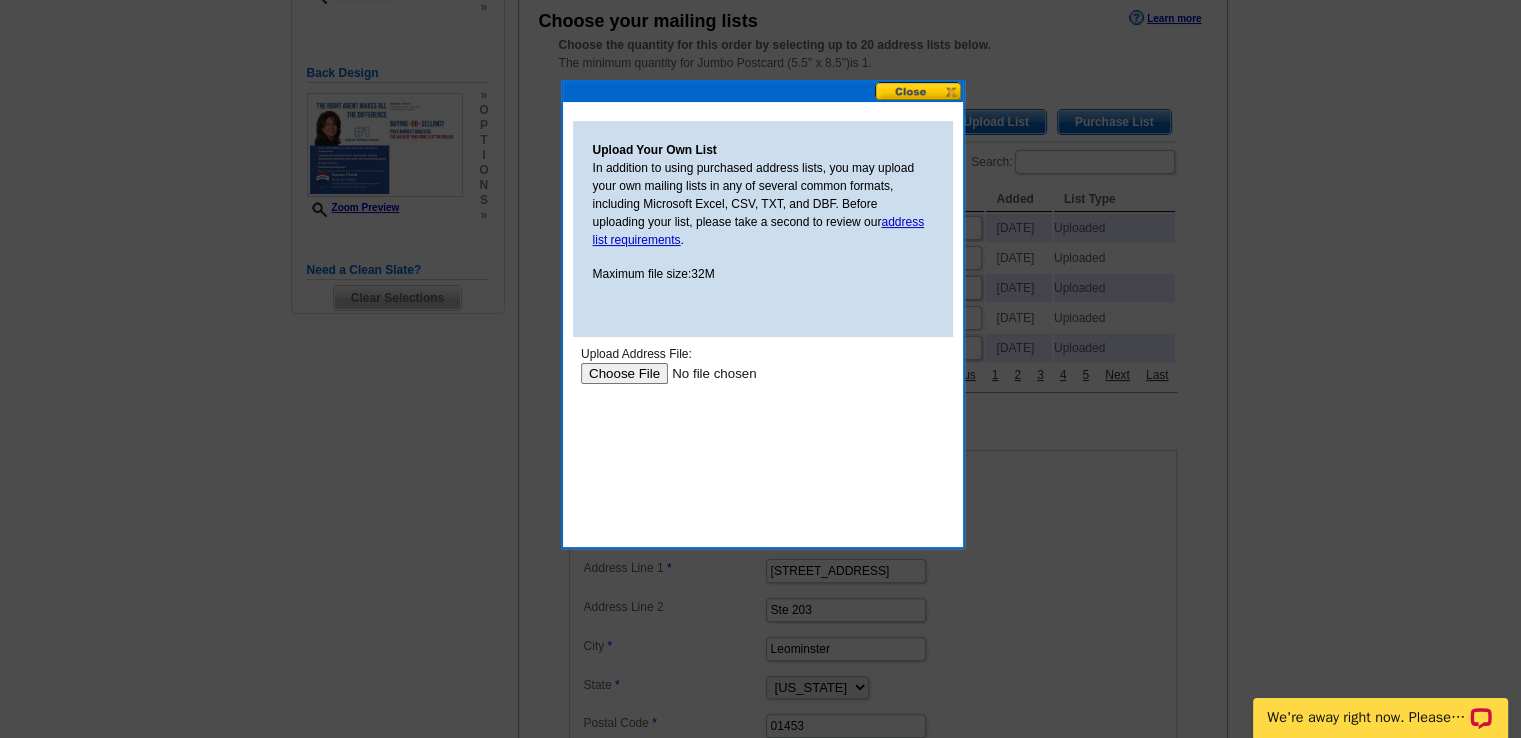 scroll, scrollTop: 0, scrollLeft: 0, axis: both 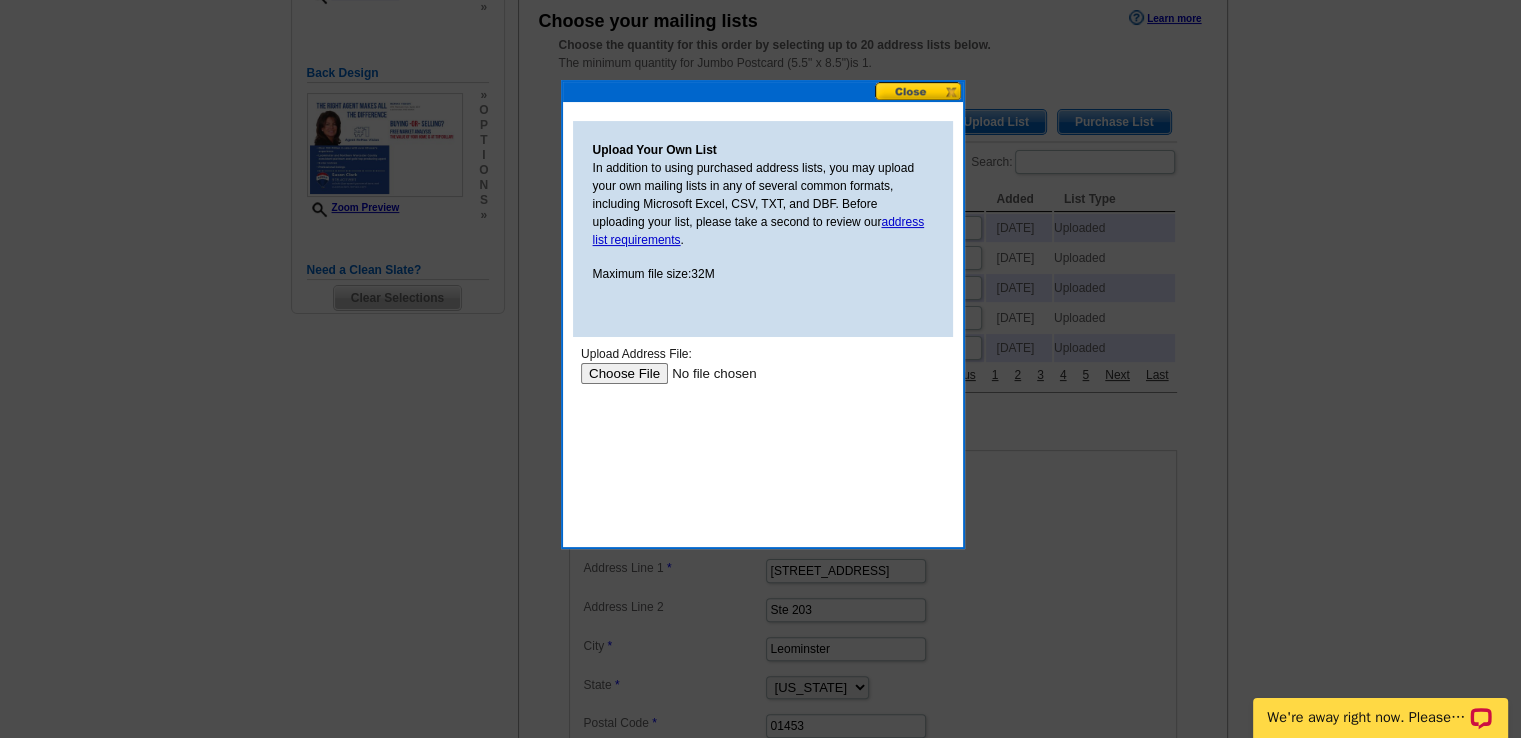 click at bounding box center (706, 373) 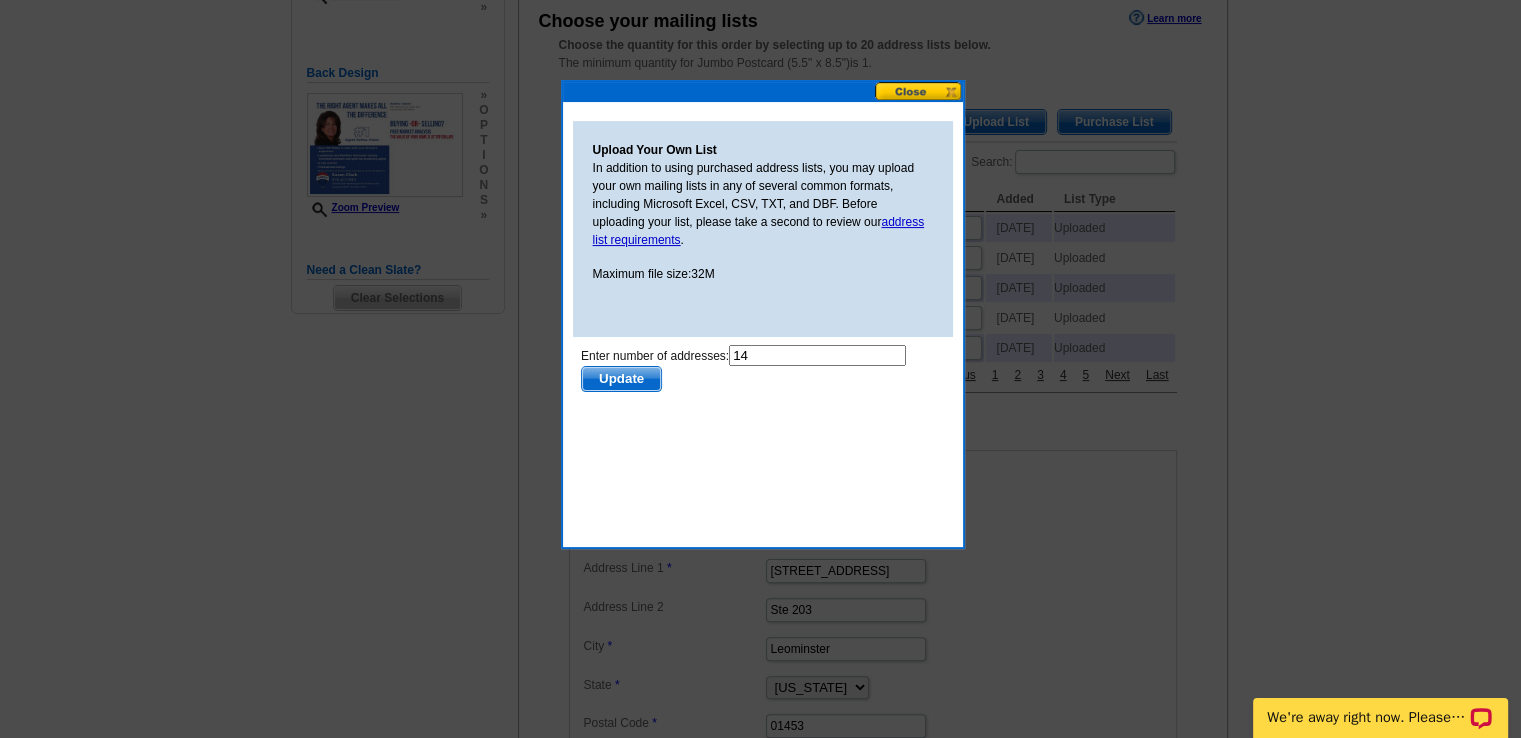 scroll, scrollTop: 0, scrollLeft: 0, axis: both 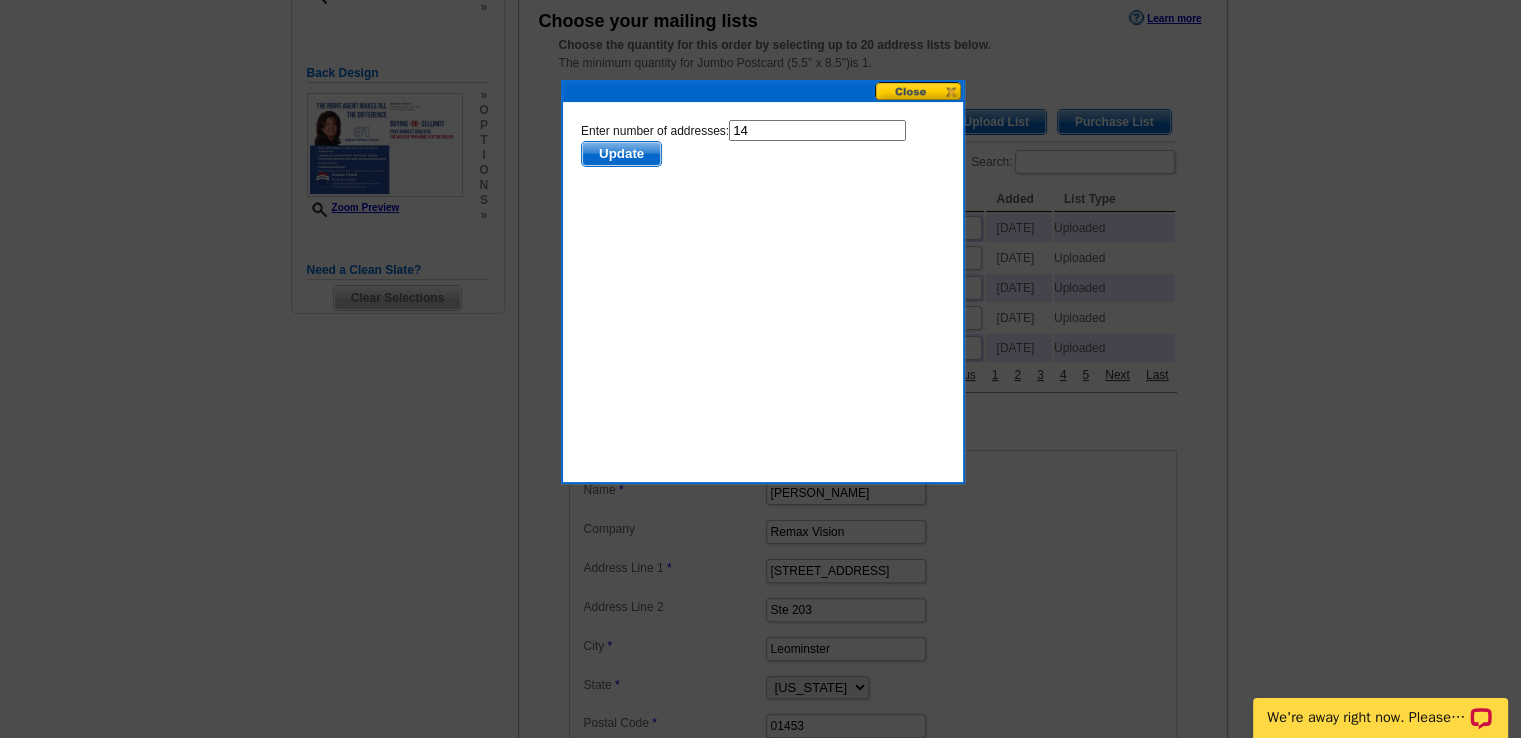 click on "Update" at bounding box center [620, 154] 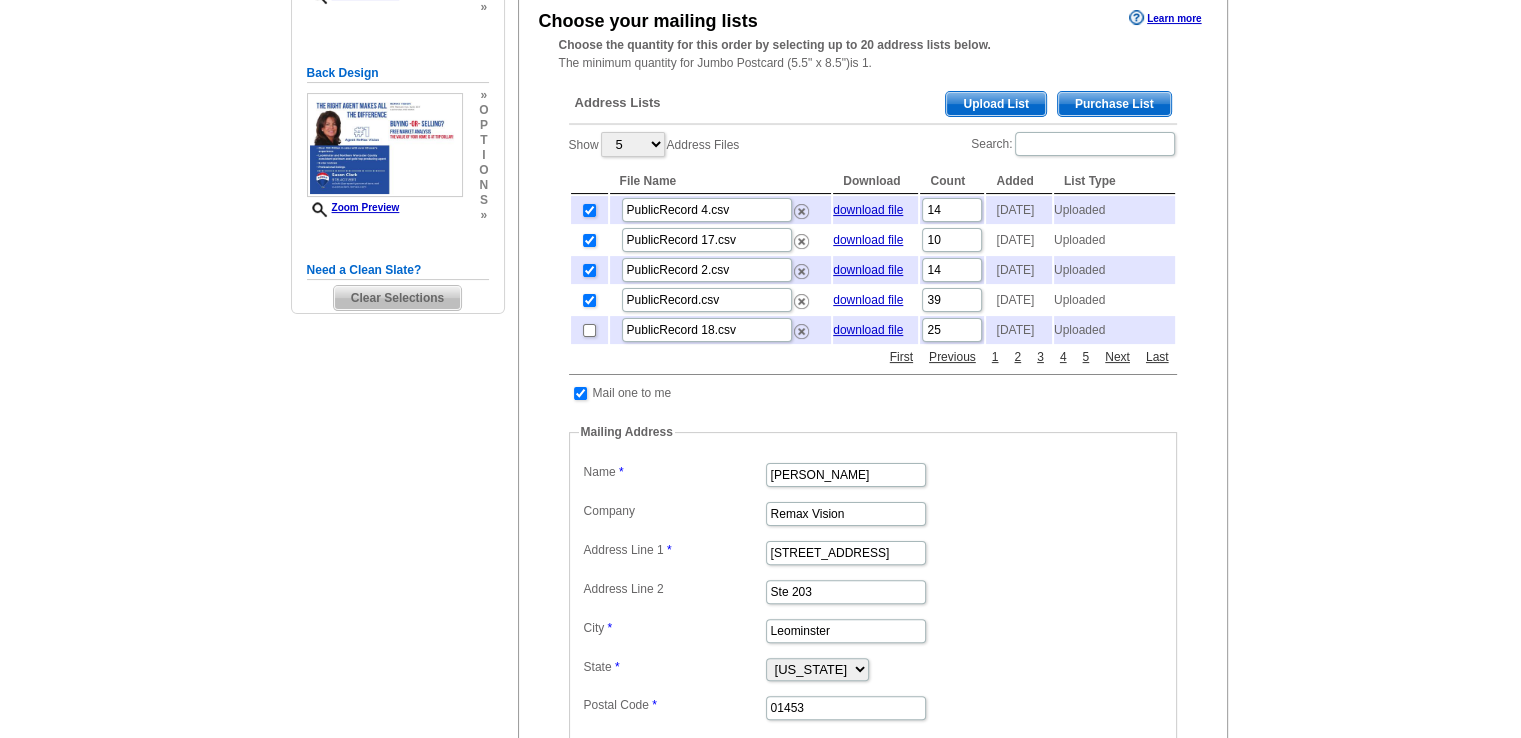 scroll, scrollTop: 388, scrollLeft: 0, axis: vertical 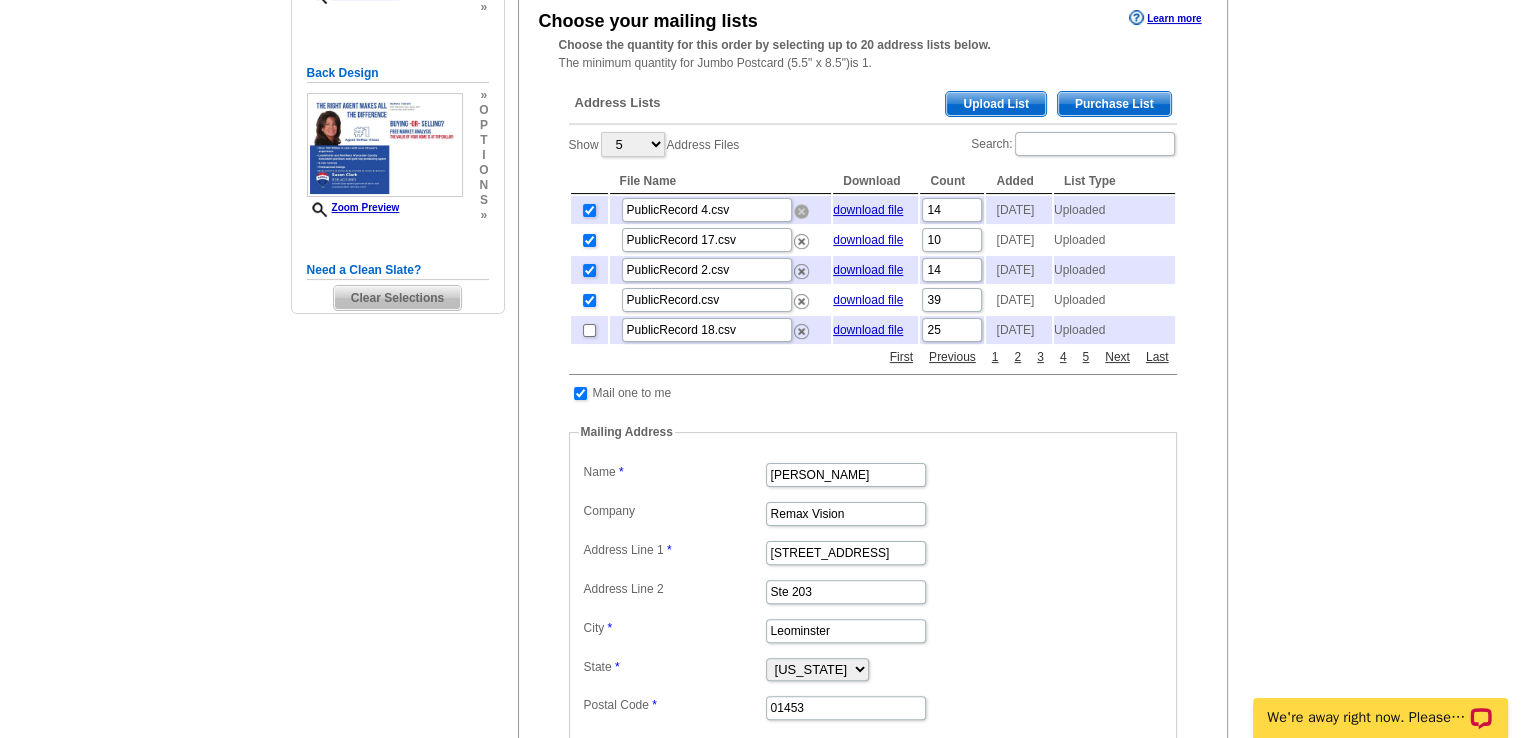 drag, startPoint x: 803, startPoint y: 215, endPoint x: 856, endPoint y: 93, distance: 133.01503 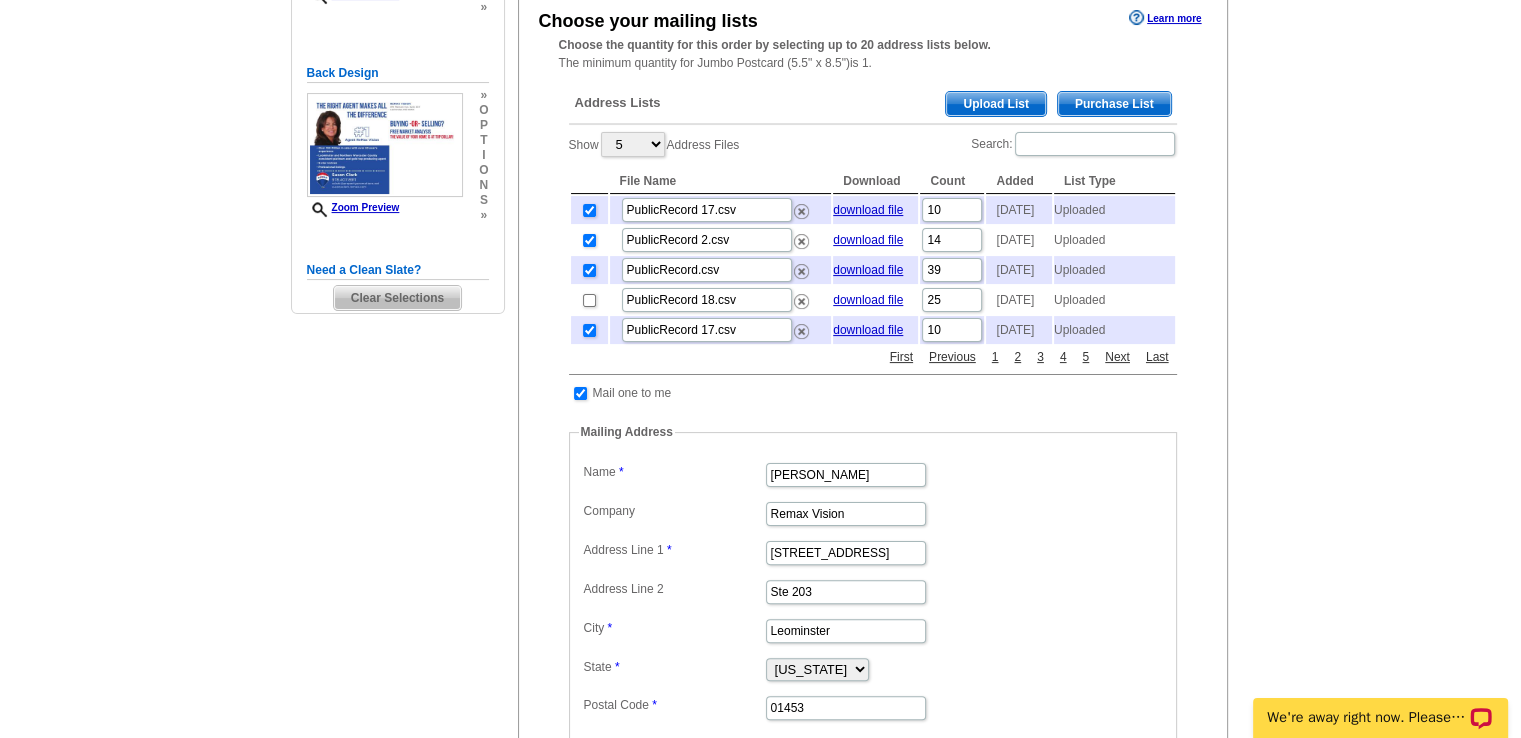 click on "Clear Selections" at bounding box center [397, 298] 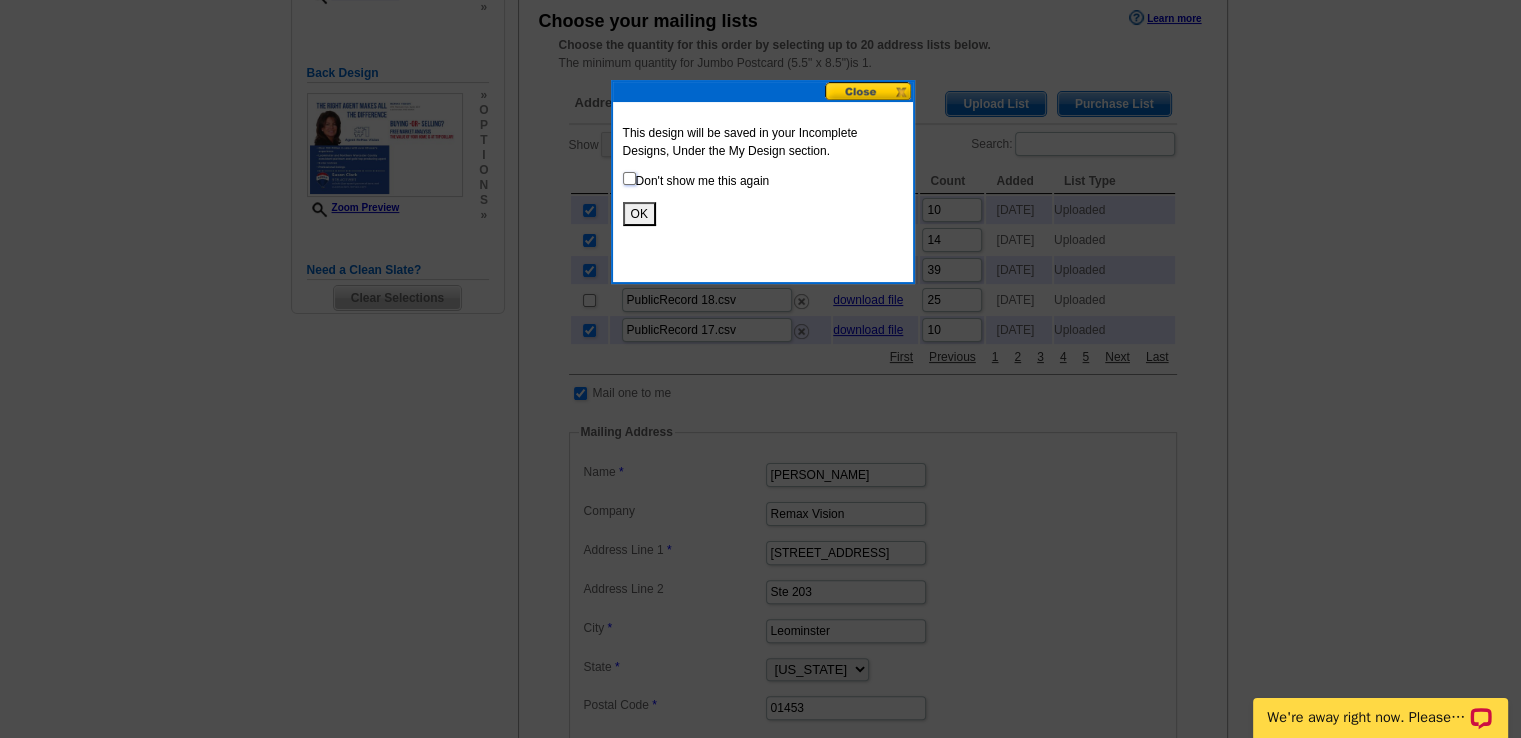 drag, startPoint x: 627, startPoint y: 179, endPoint x: 640, endPoint y: 217, distance: 40.16217 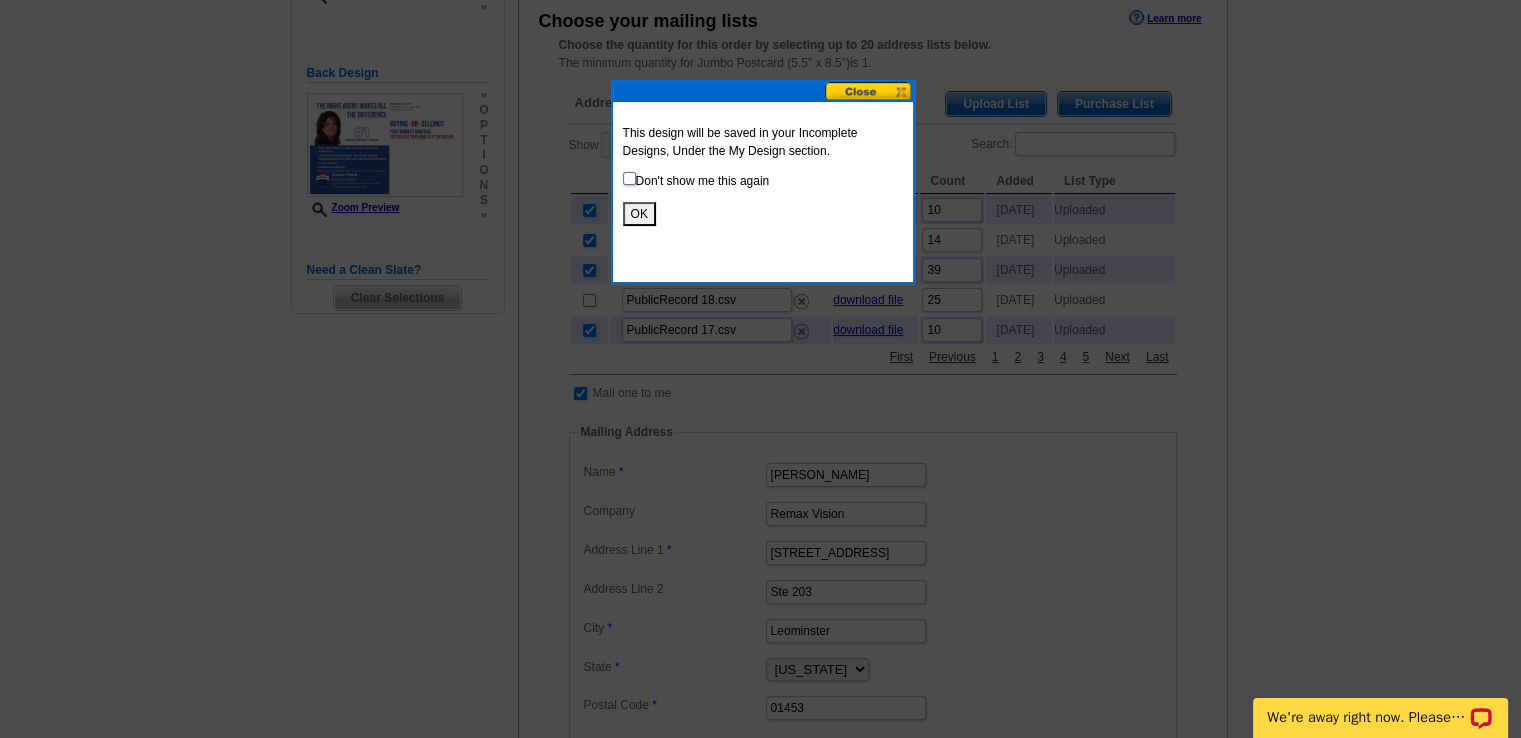 click at bounding box center (629, 178) 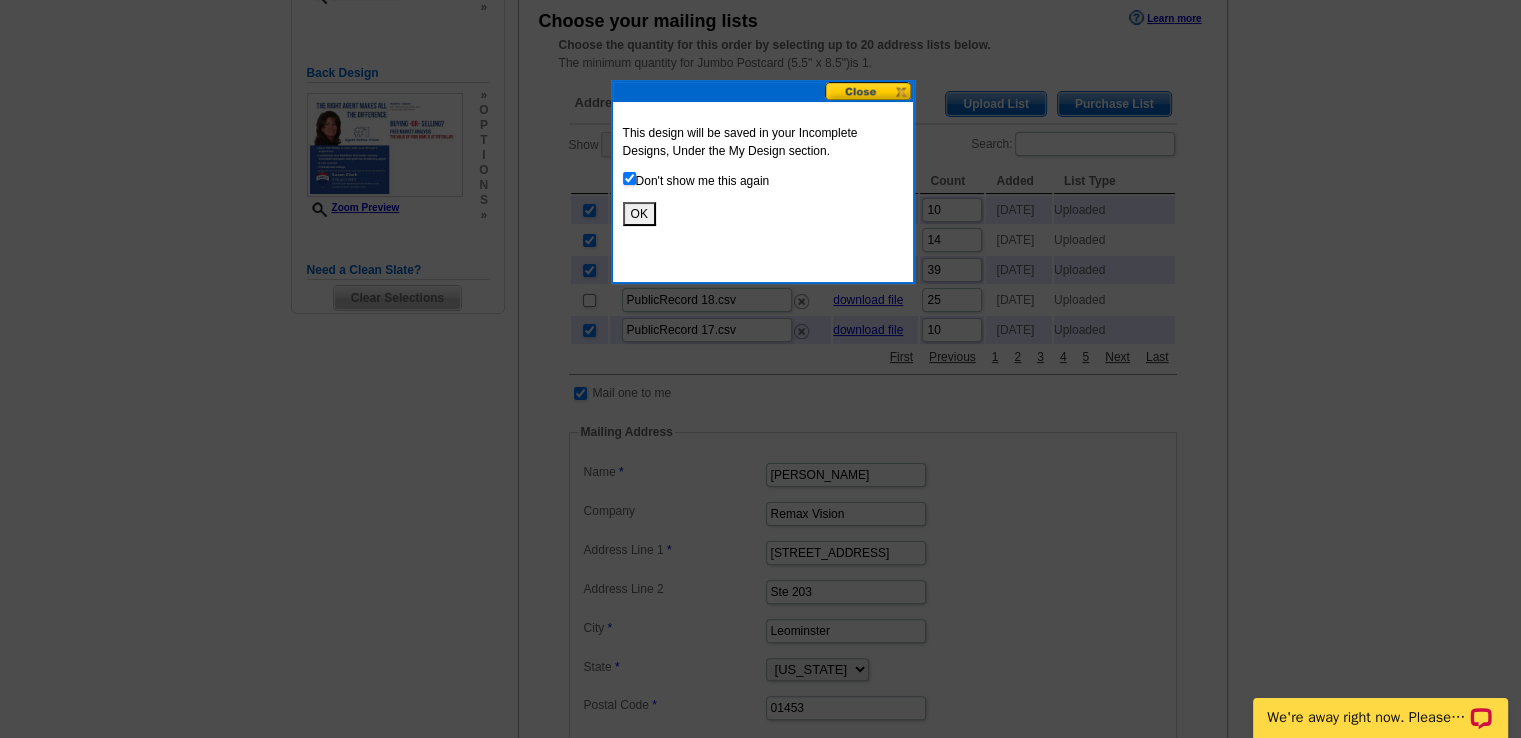 click on "OK" at bounding box center [639, 214] 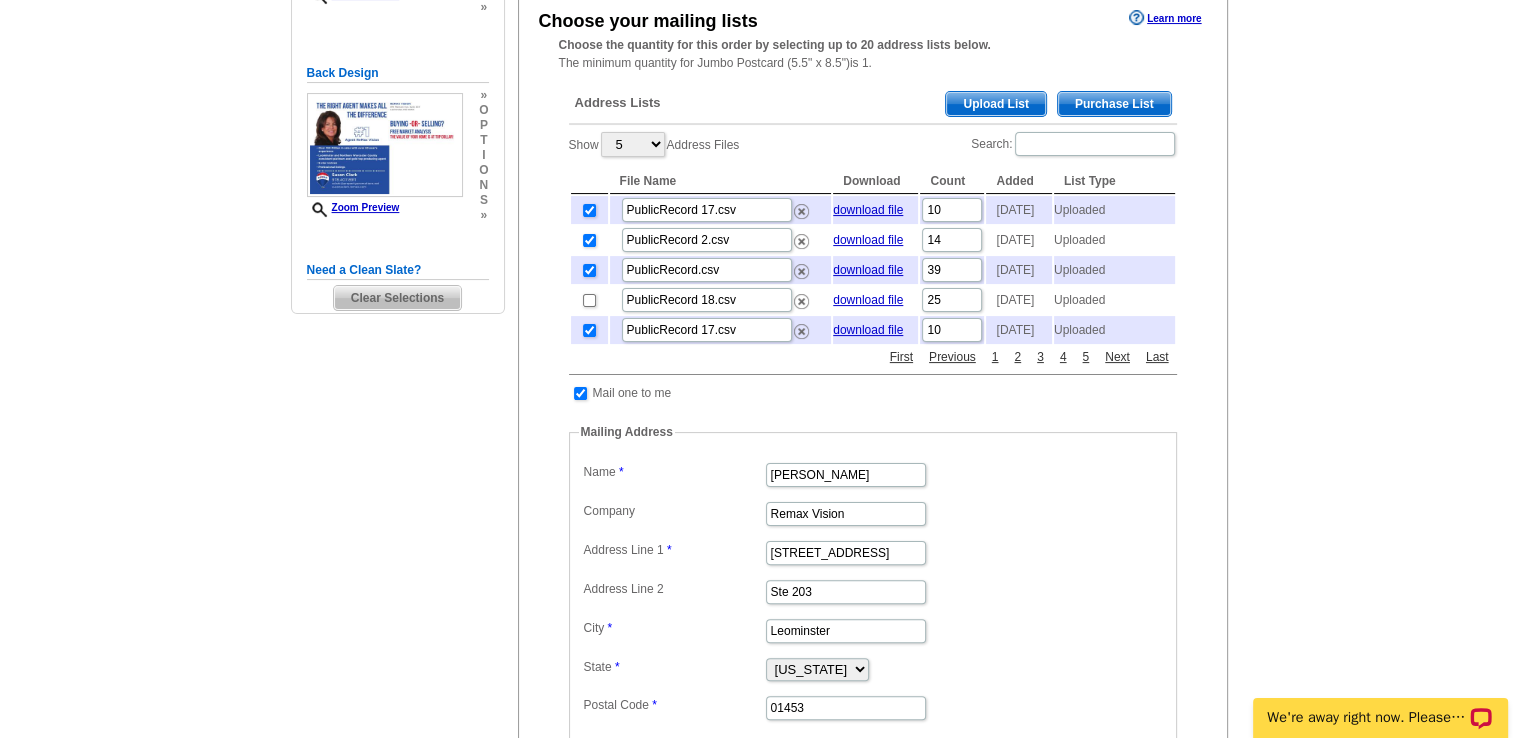 click on "Clear Selections" at bounding box center (397, 298) 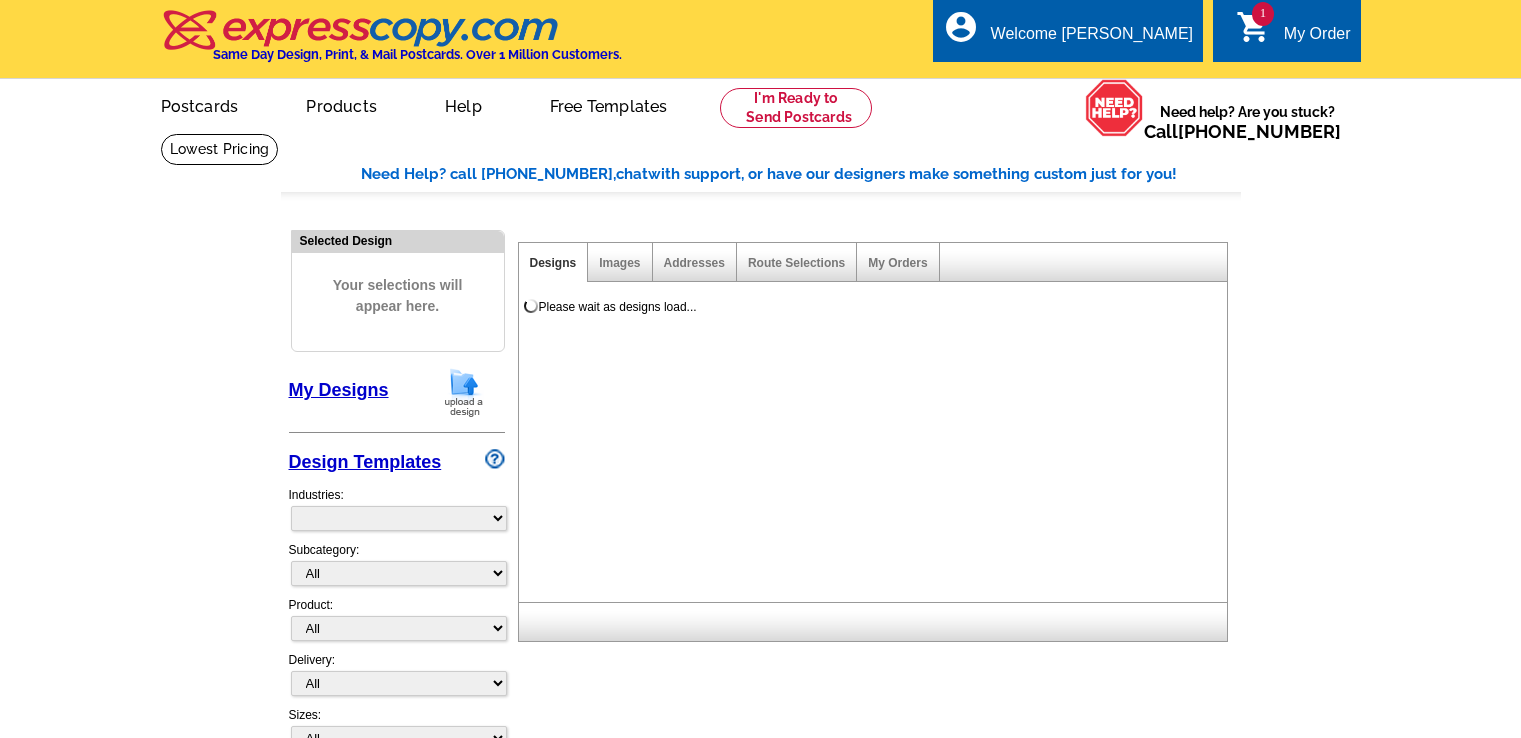 scroll, scrollTop: 0, scrollLeft: 0, axis: both 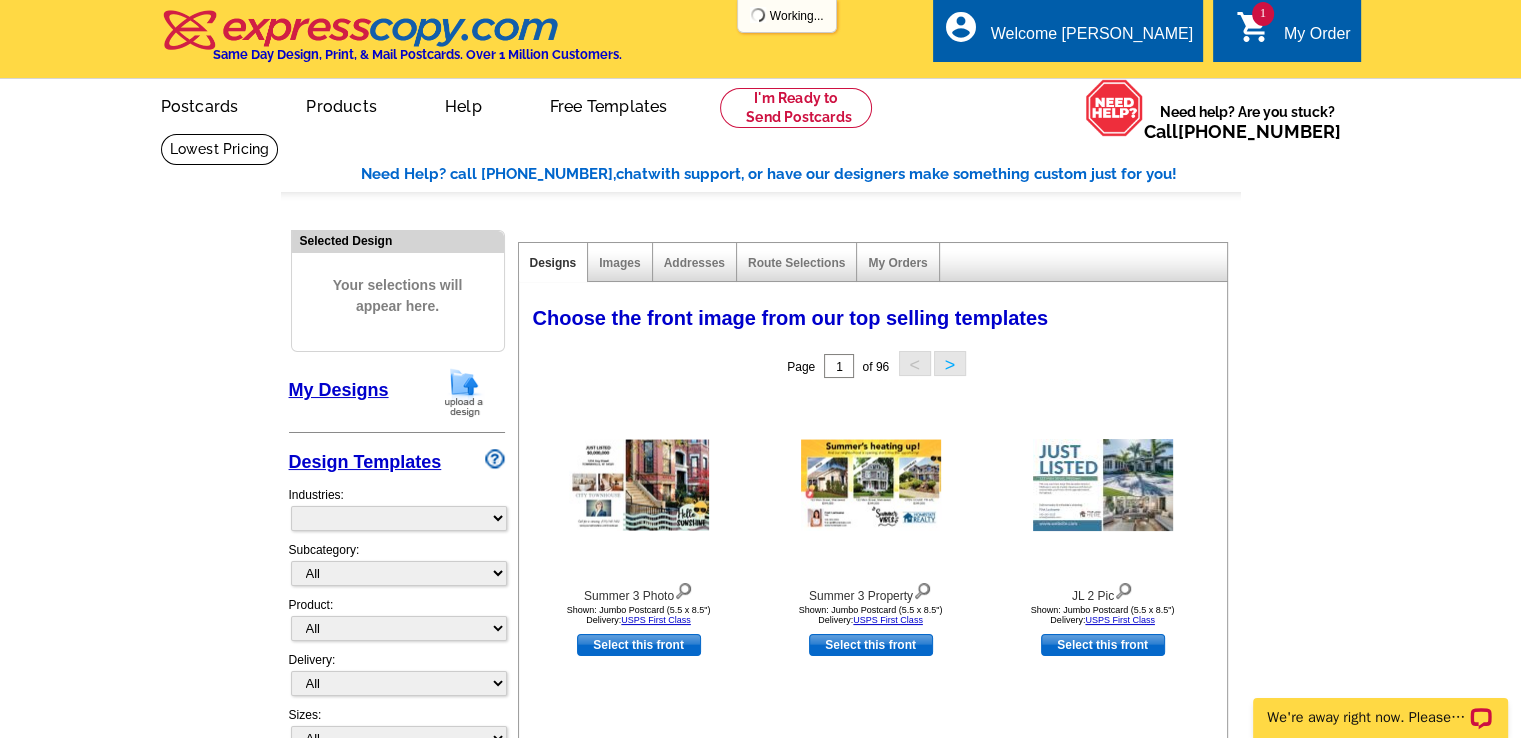 select on "785" 